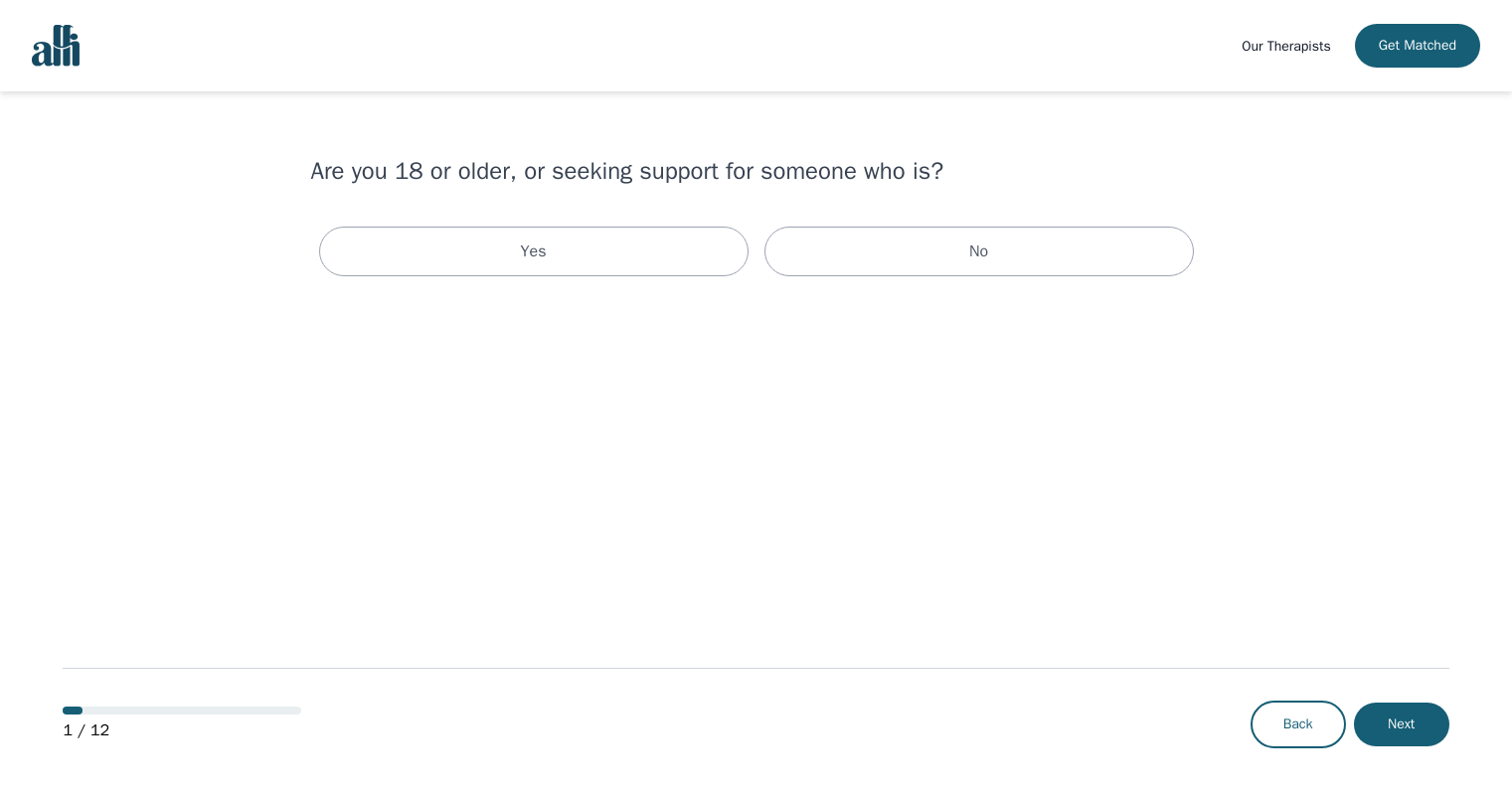 scroll, scrollTop: 0, scrollLeft: 0, axis: both 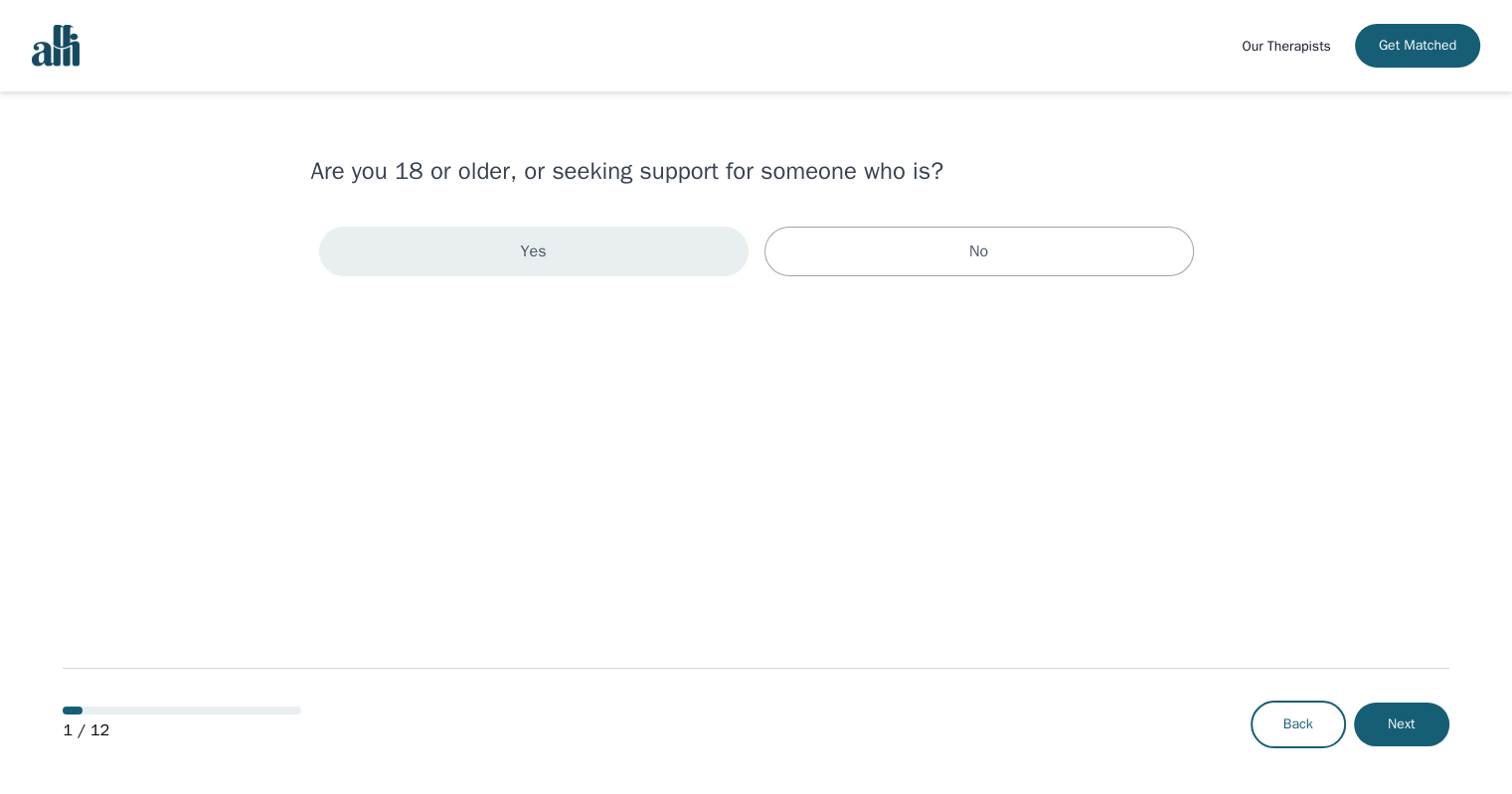 click on "Yes" at bounding box center (534, 251) 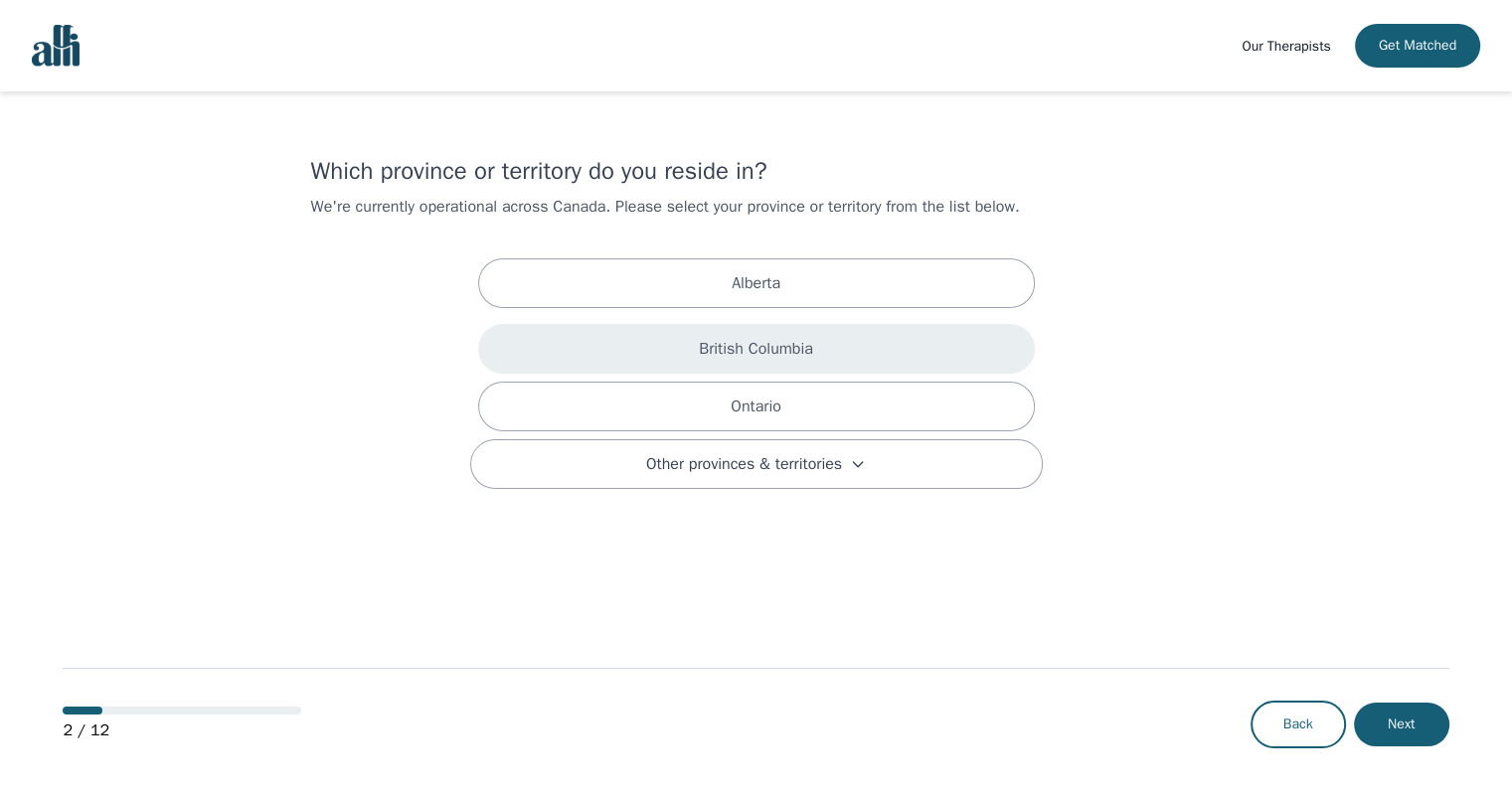 click on "British Columbia" at bounding box center [756, 349] 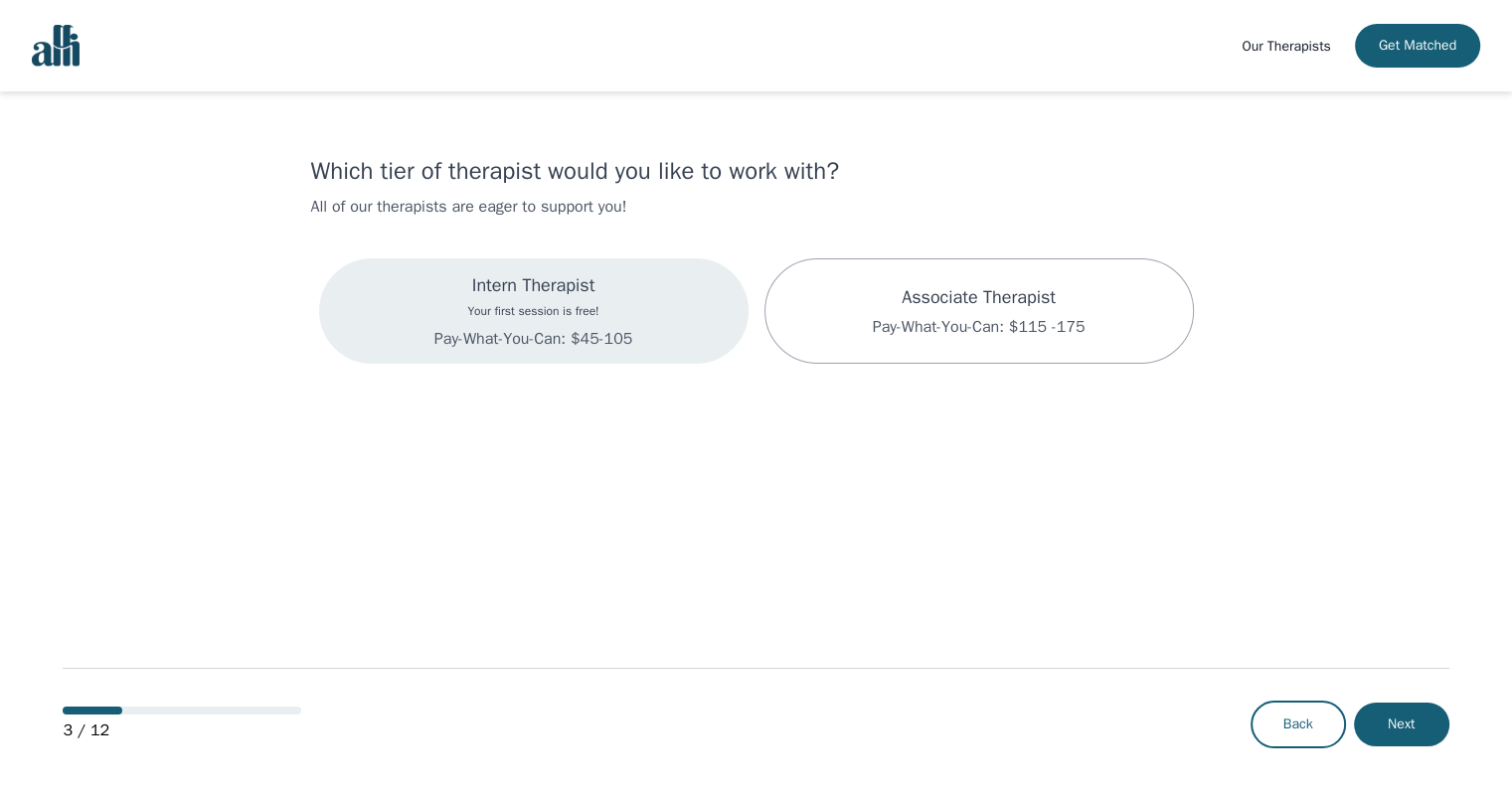 click on "Pay-What-You-Can: $45-105" at bounding box center [533, 339] 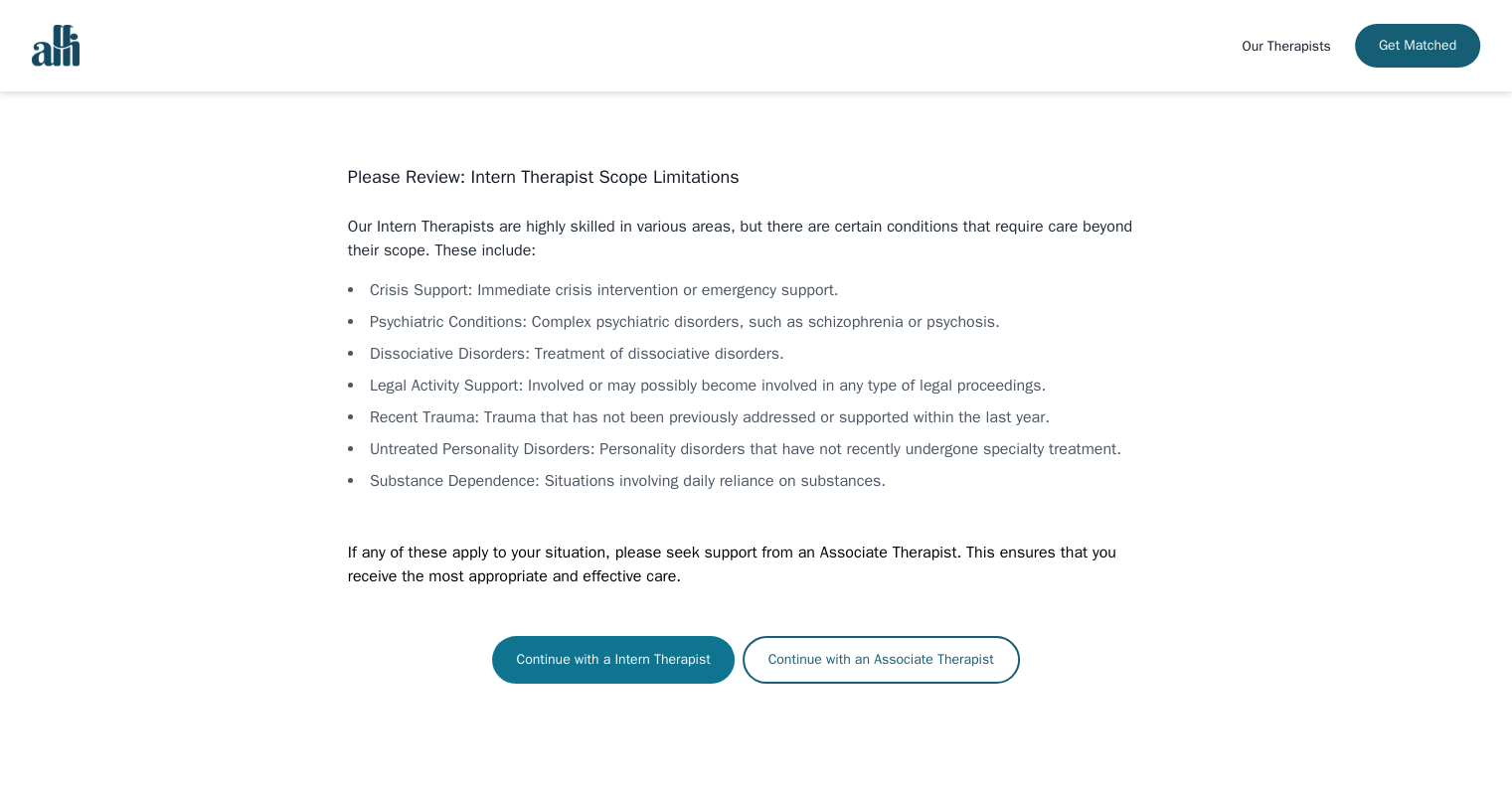 click on "Continue with a Intern Therapist" at bounding box center [612, 660] 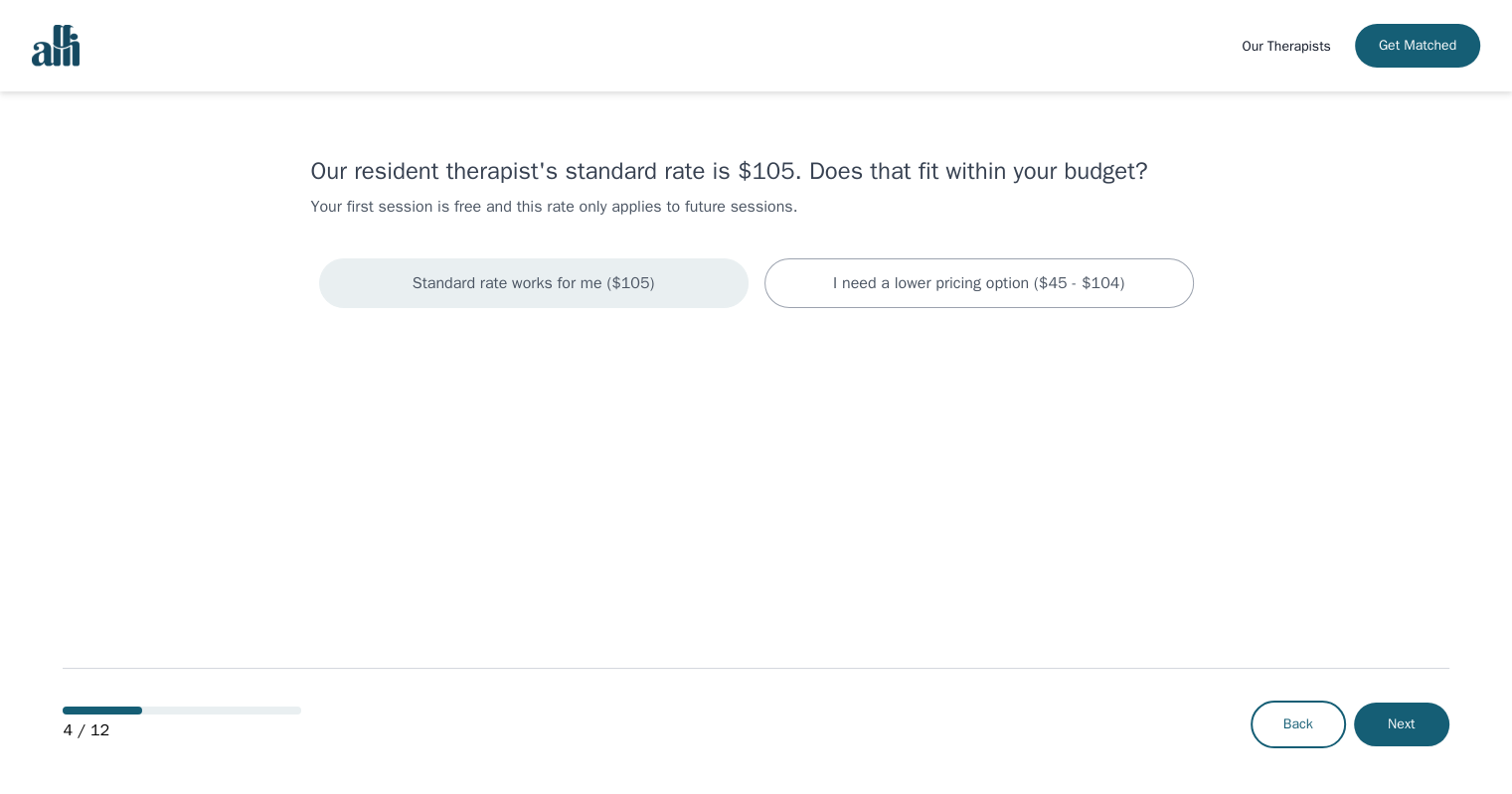 click on "Standard rate works for me ($105)" at bounding box center [534, 283] 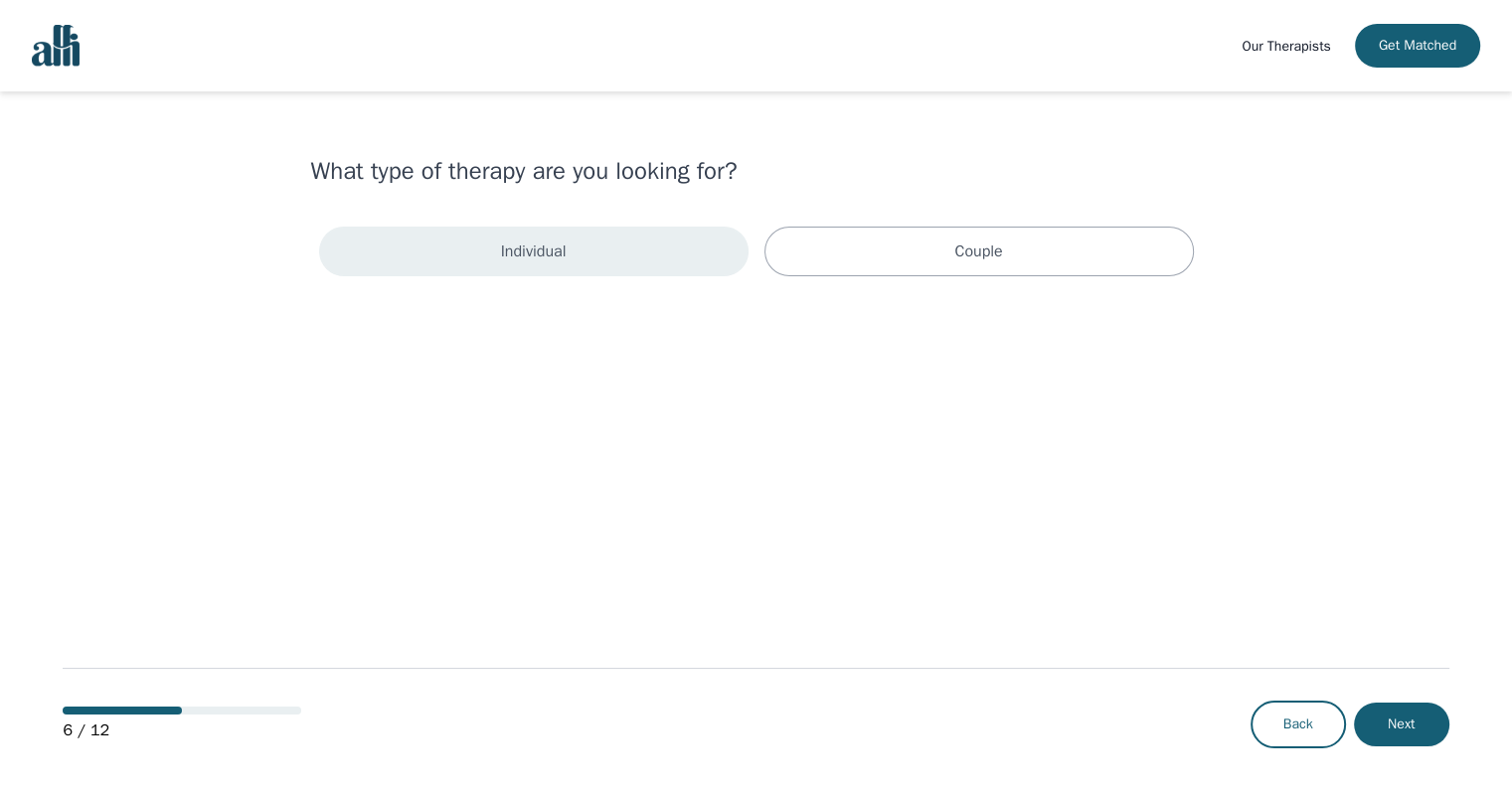 click on "Individual" at bounding box center [534, 251] 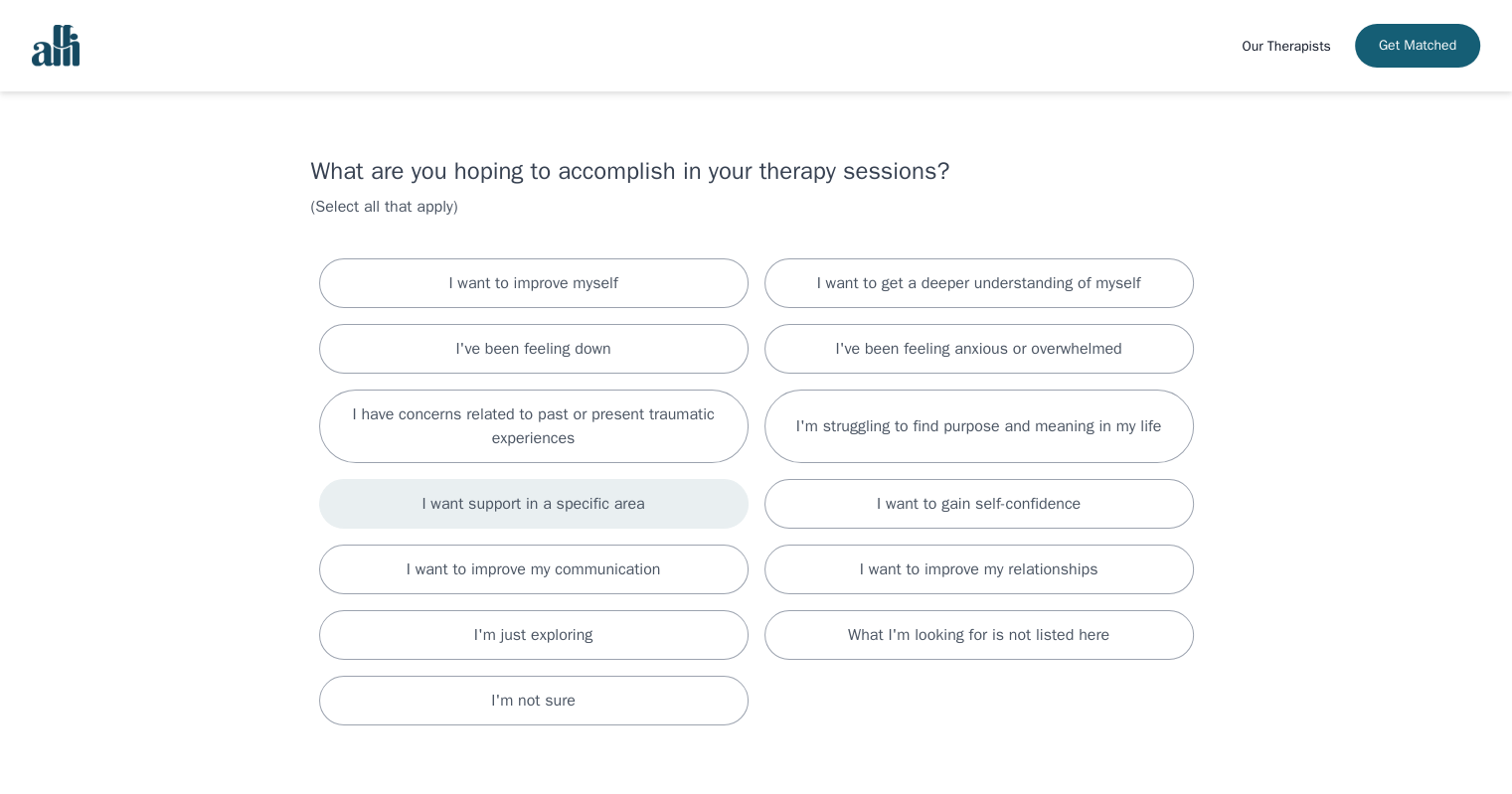 click on "I want support in a specific area" at bounding box center [534, 504] 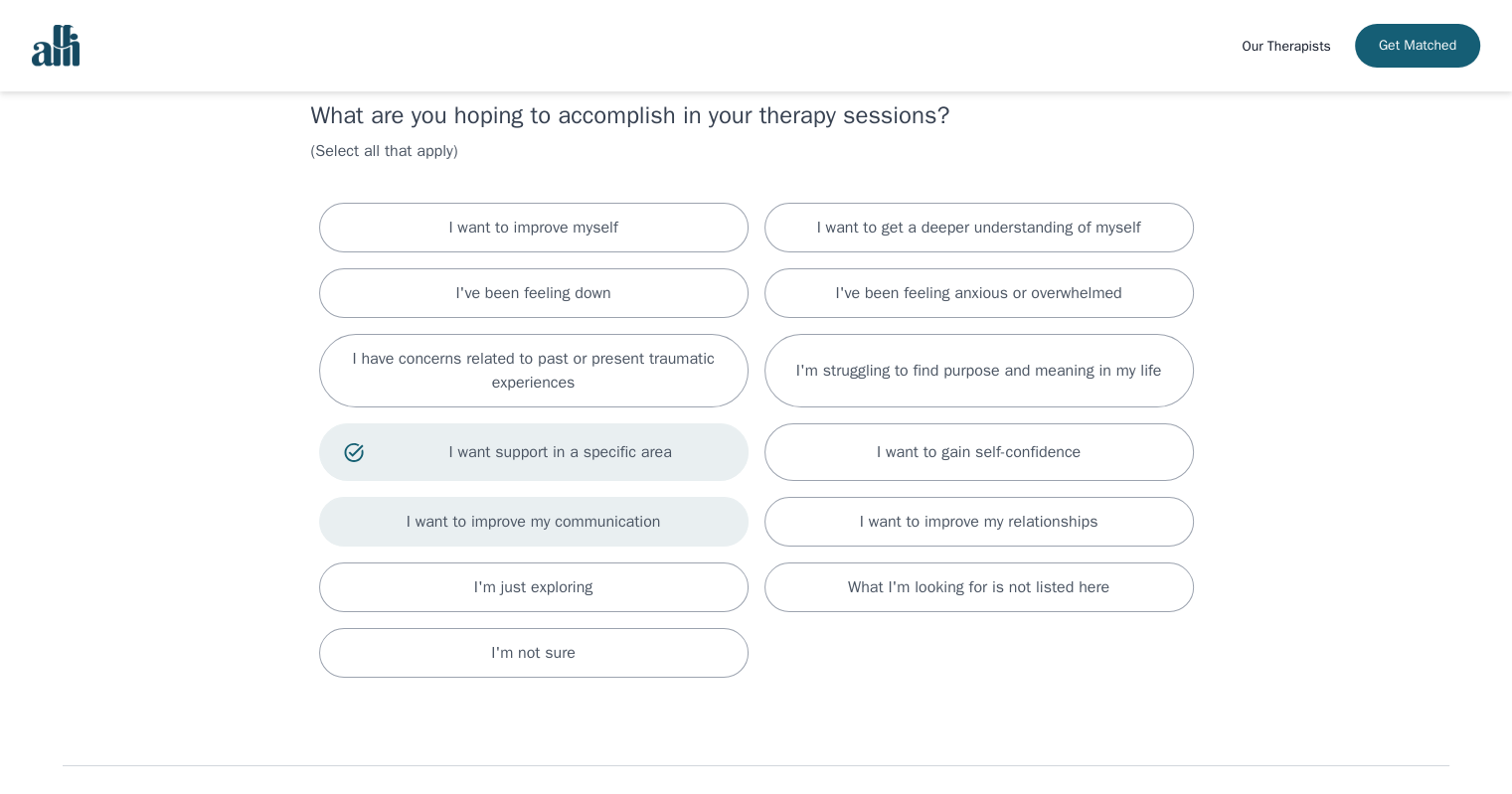 scroll, scrollTop: 151, scrollLeft: 0, axis: vertical 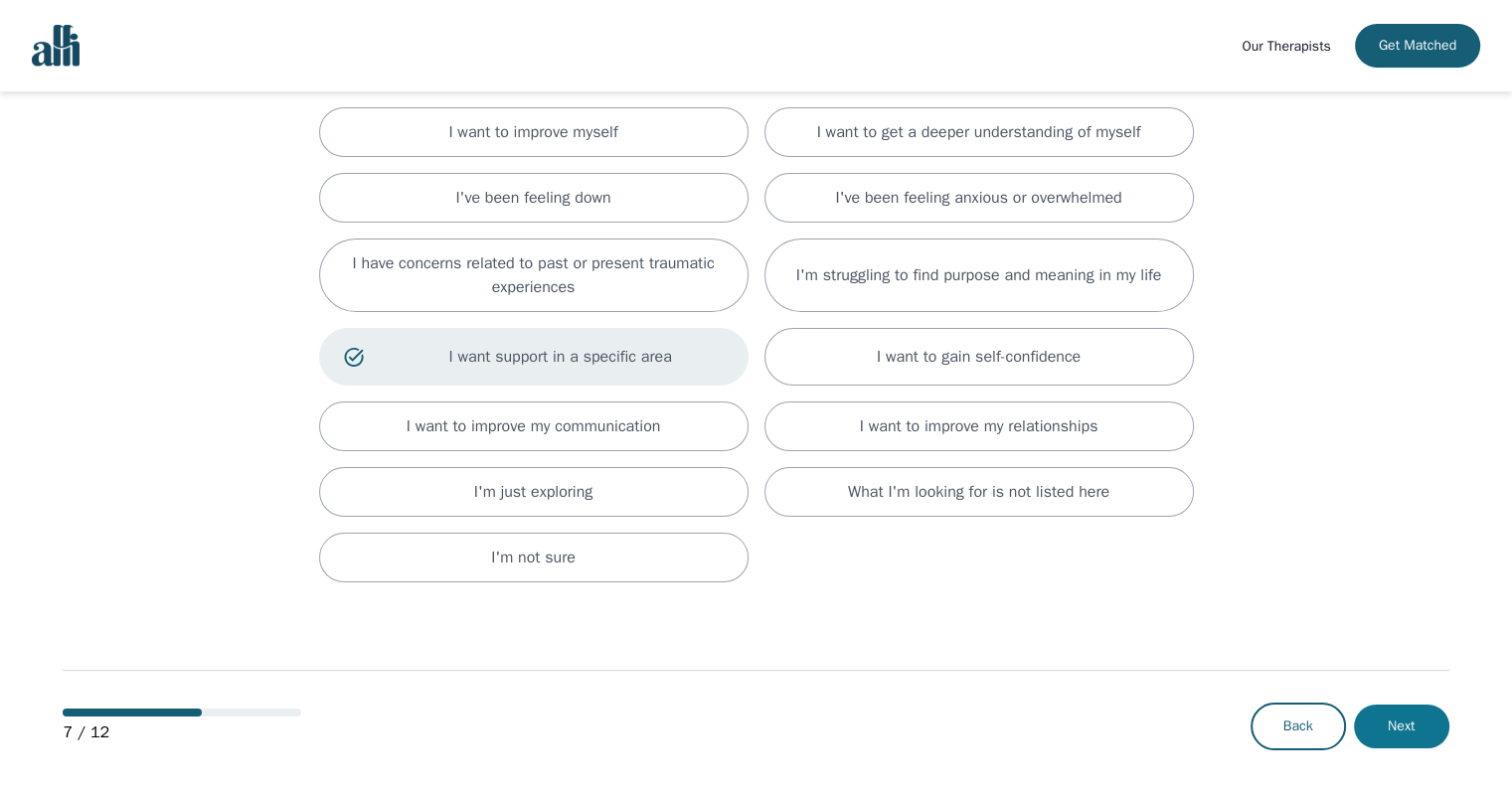 click on "Next" at bounding box center (1402, 726) 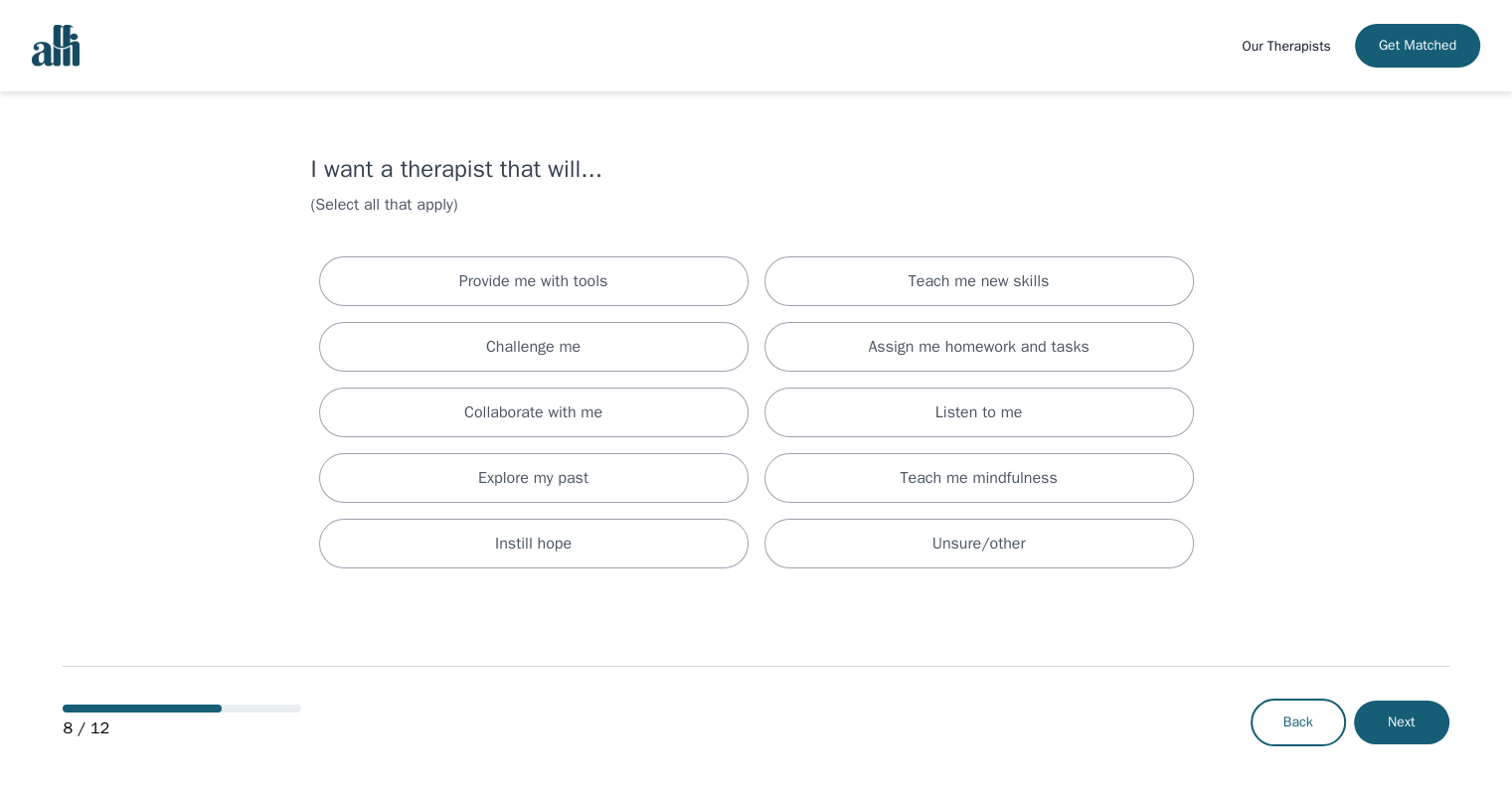 scroll, scrollTop: 0, scrollLeft: 0, axis: both 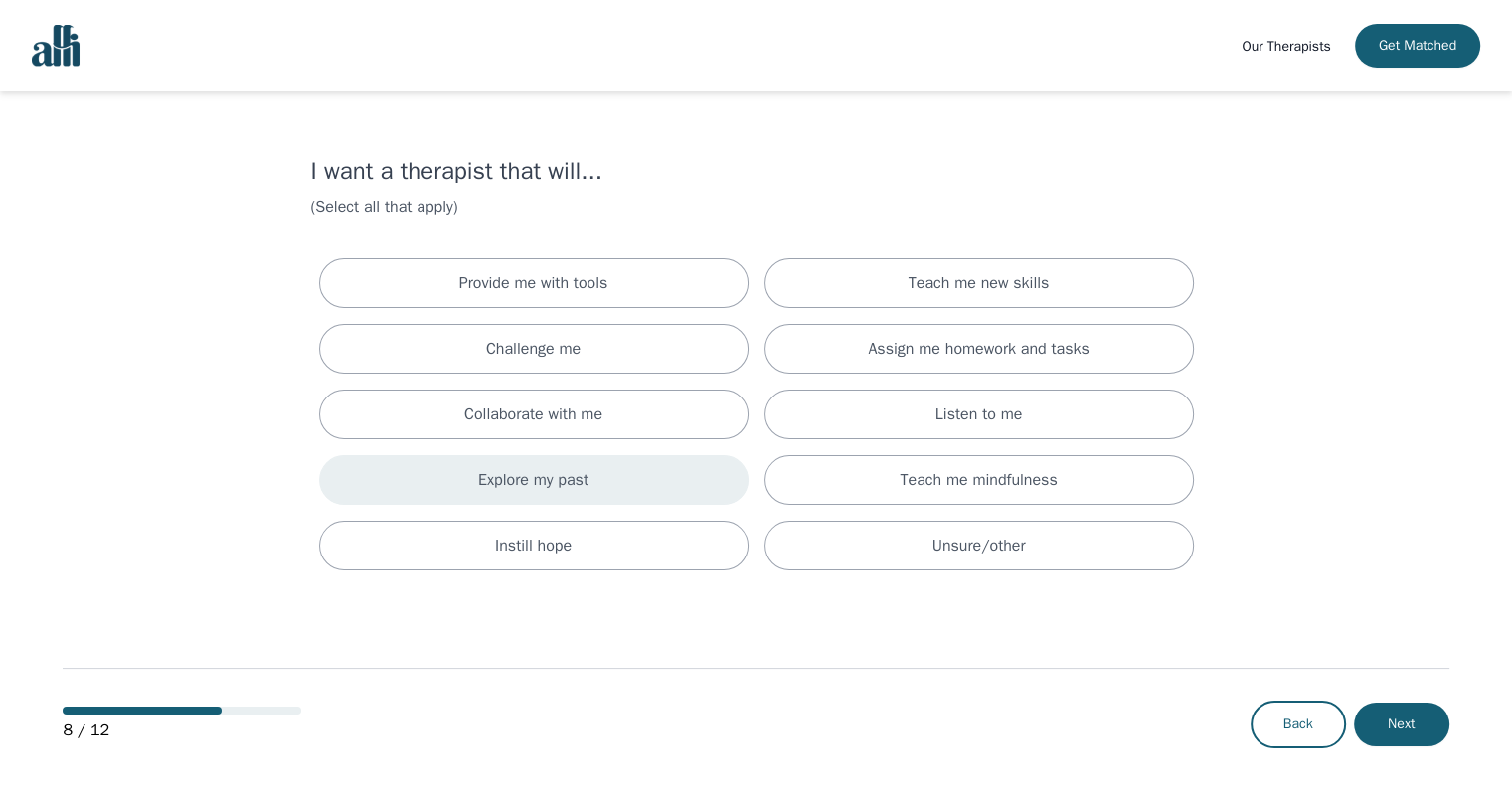 click on "Explore my past" at bounding box center (534, 480) 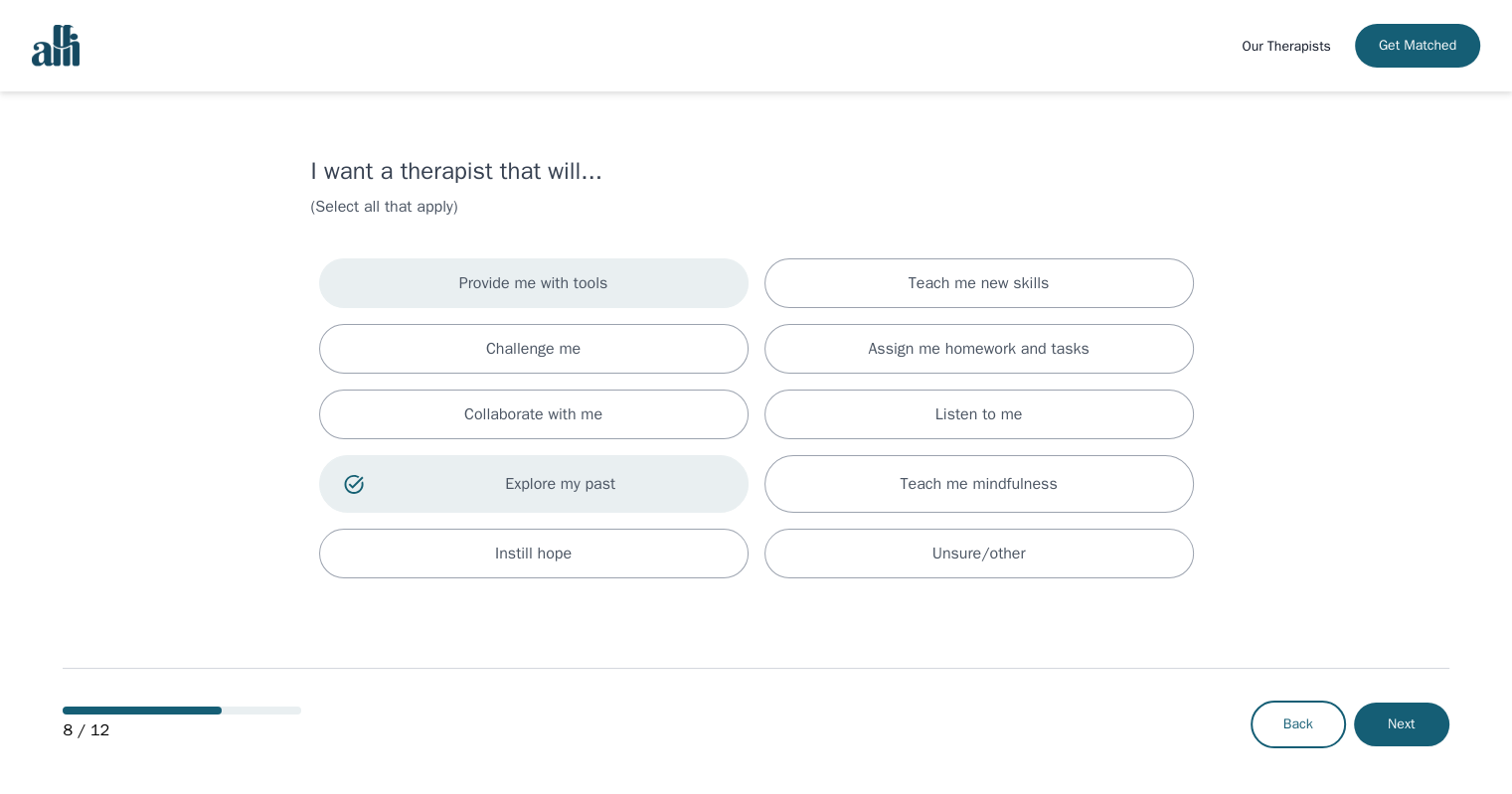 click on "Provide me with tools" at bounding box center [534, 283] 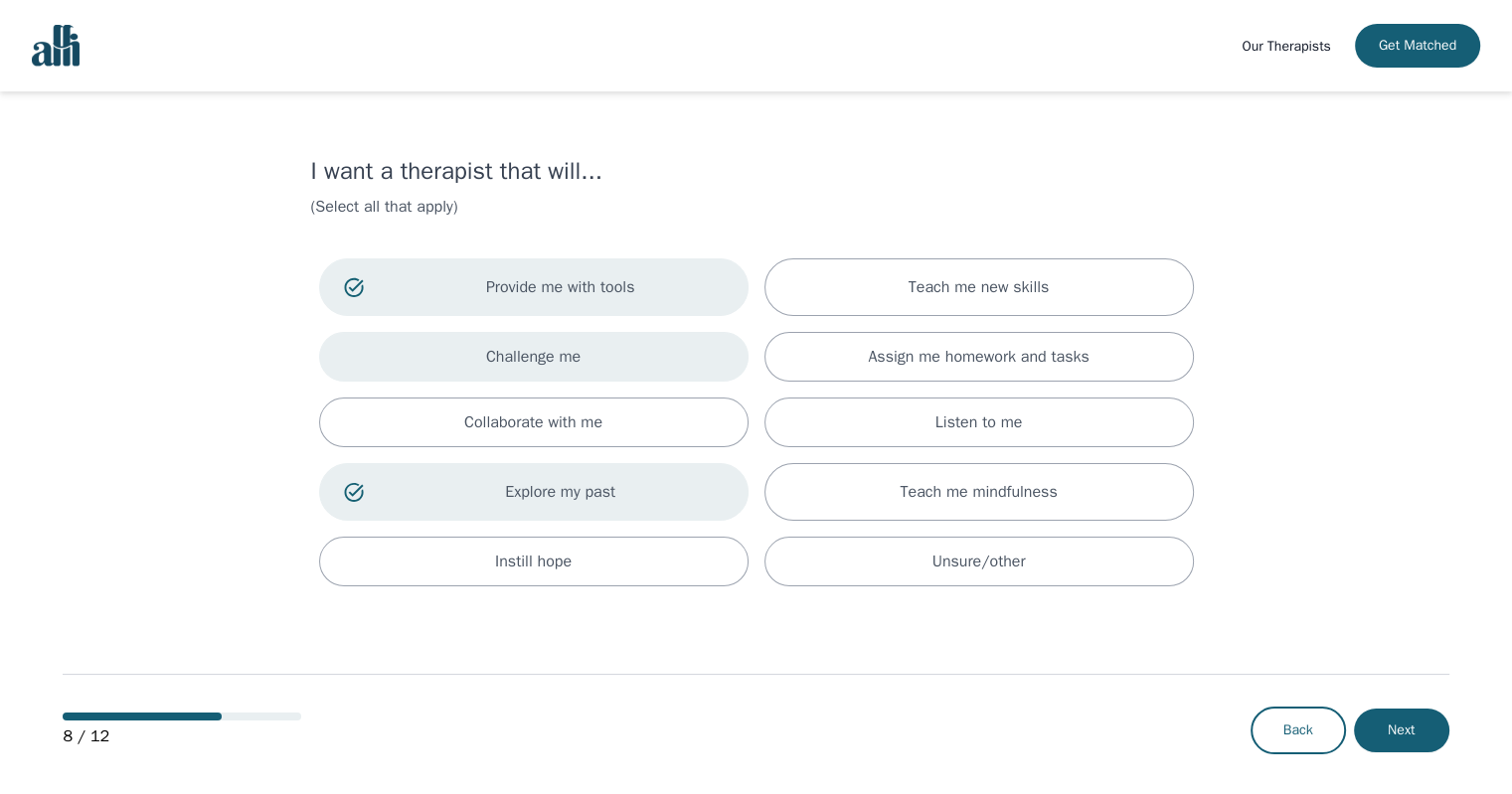 click on "Challenge me" at bounding box center [534, 357] 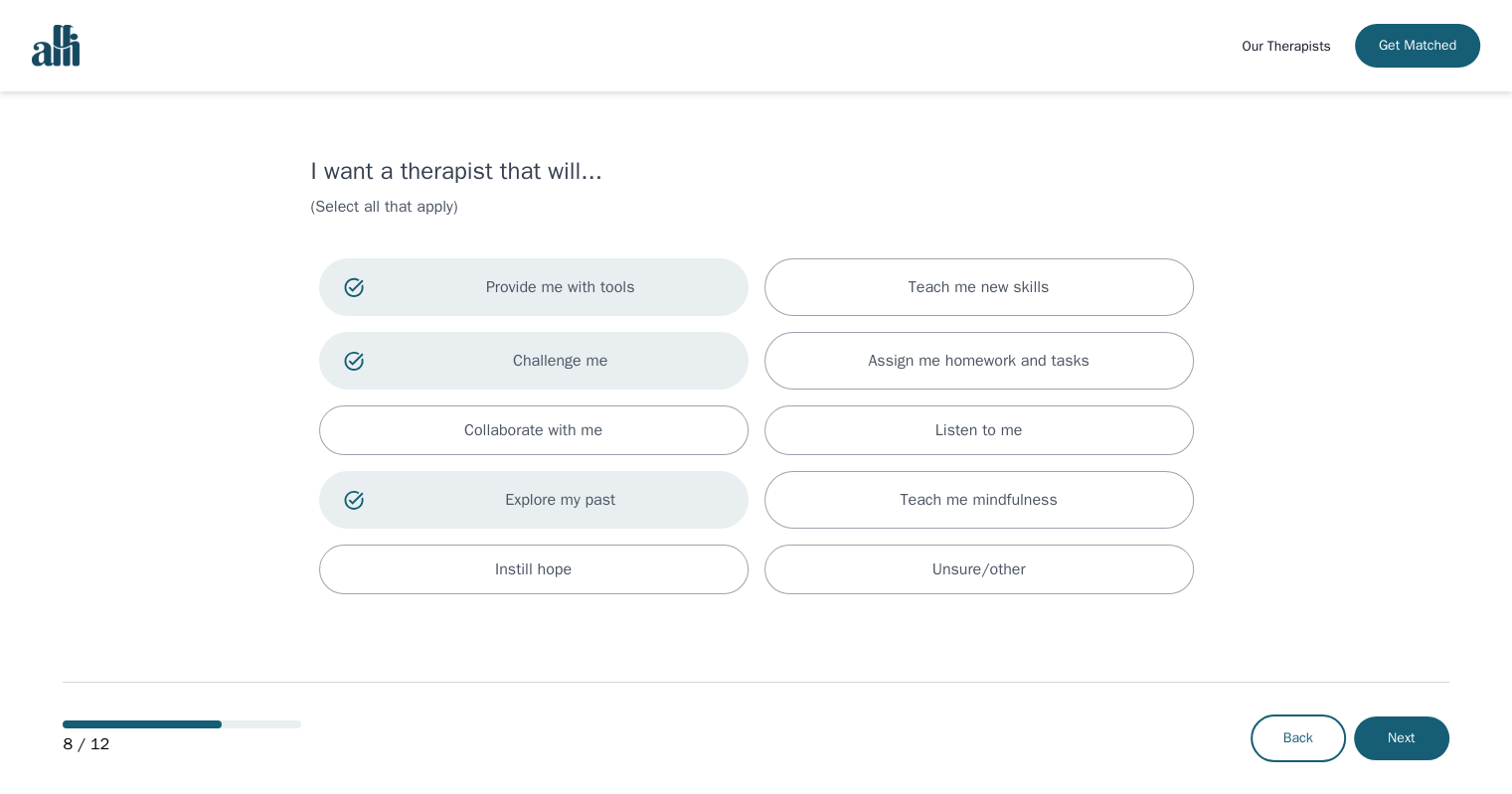 click on "Provide me with tools Teach me new skills Challenge me Assign me homework and tasks Collaborate with me Listen to me Explore my past Teach me mindfulness Instill hope Unsure/other" at bounding box center (756, 426) 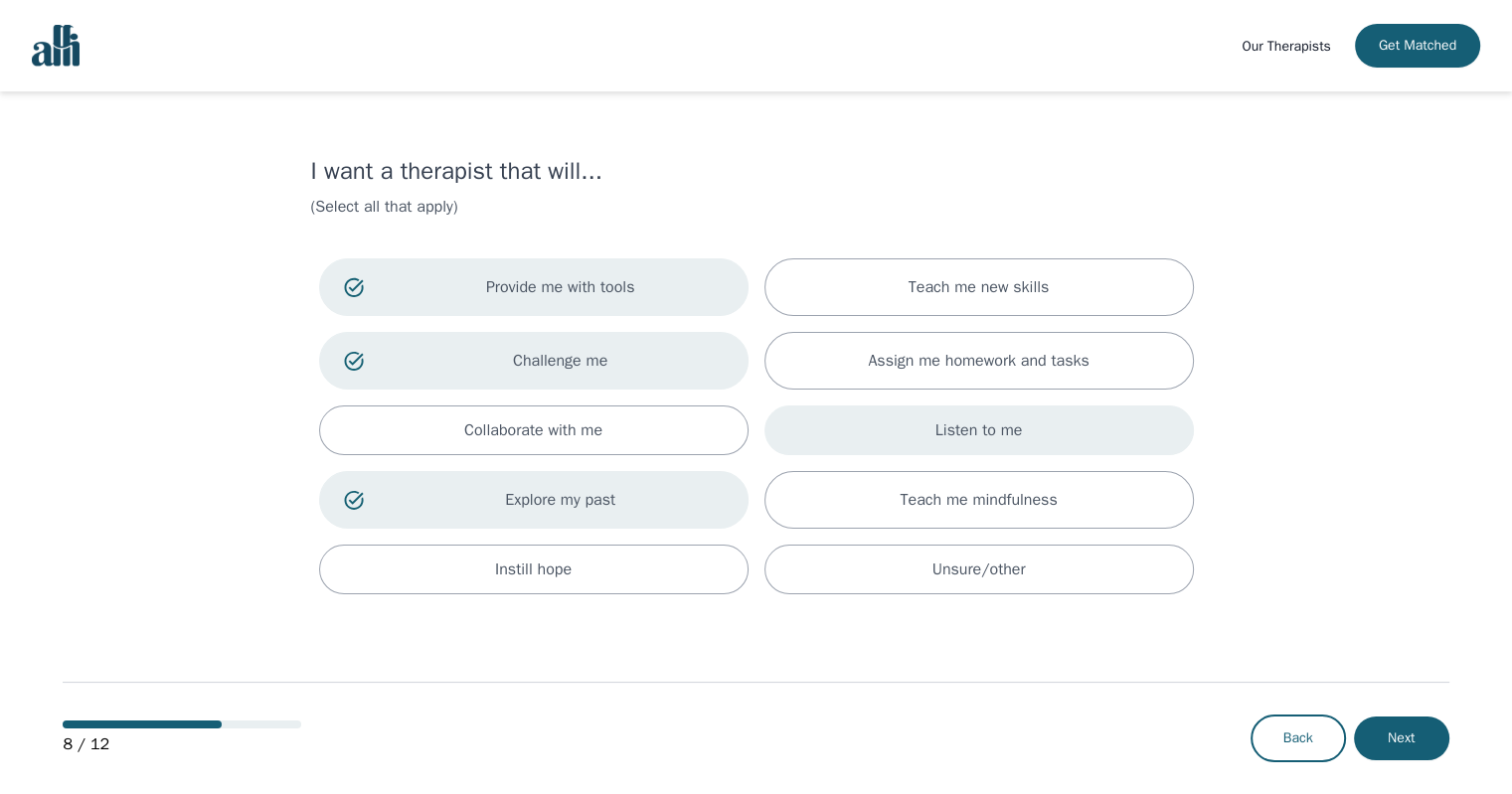 click on "Listen to me" at bounding box center [979, 287] 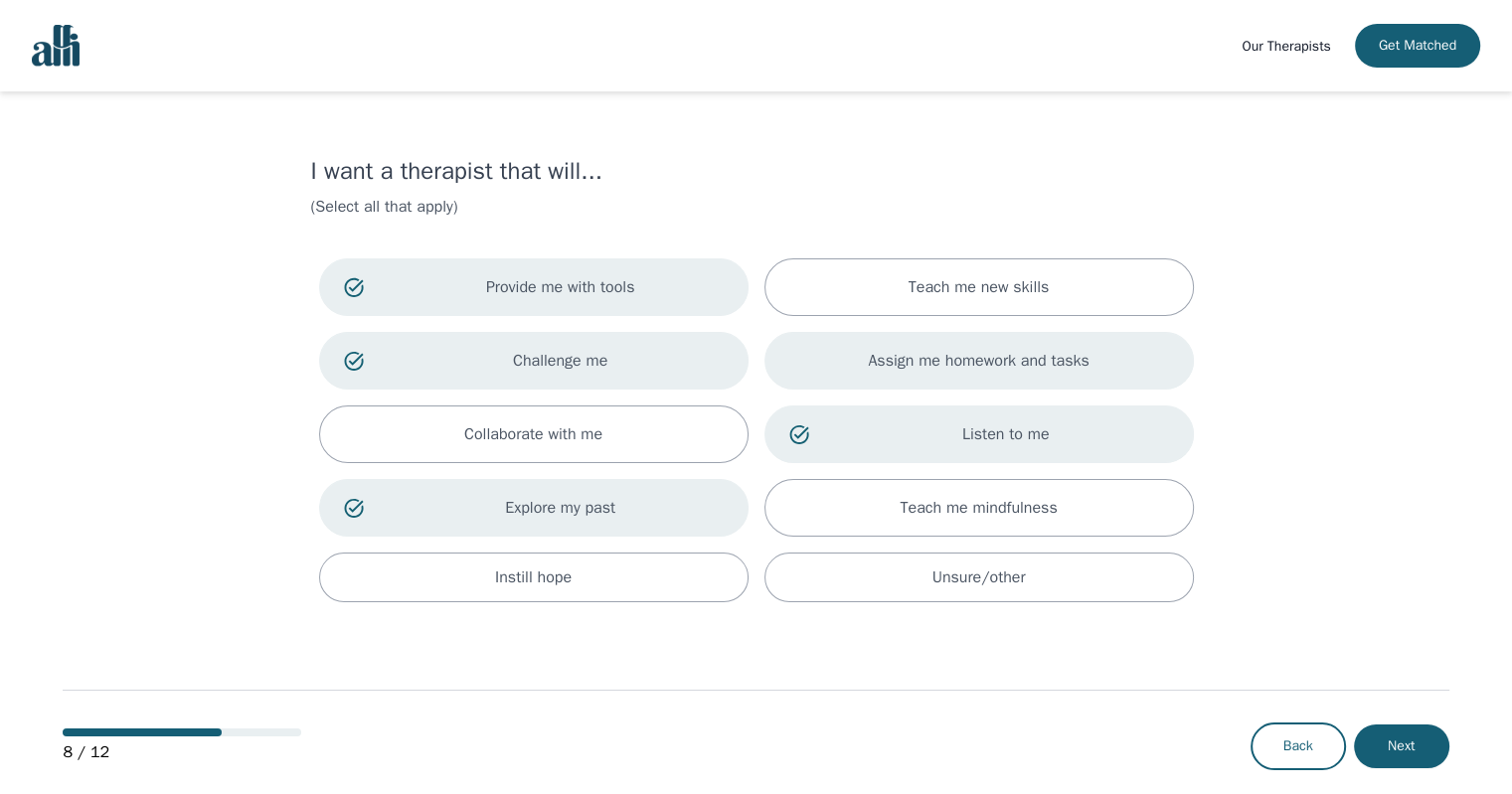 click on "Assign me homework and tasks" at bounding box center (979, 361) 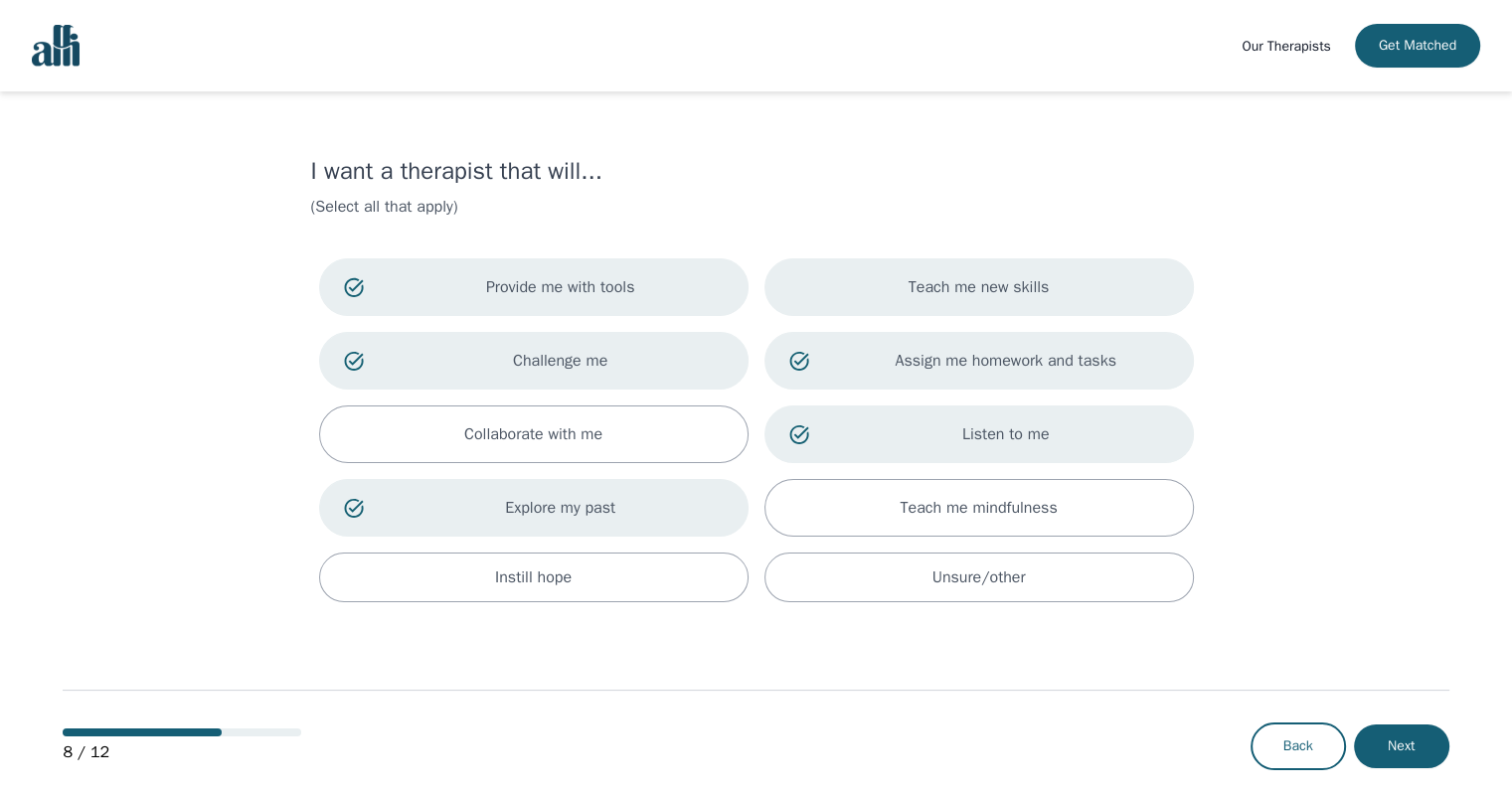 click on "Teach me new skills" at bounding box center (979, 287) 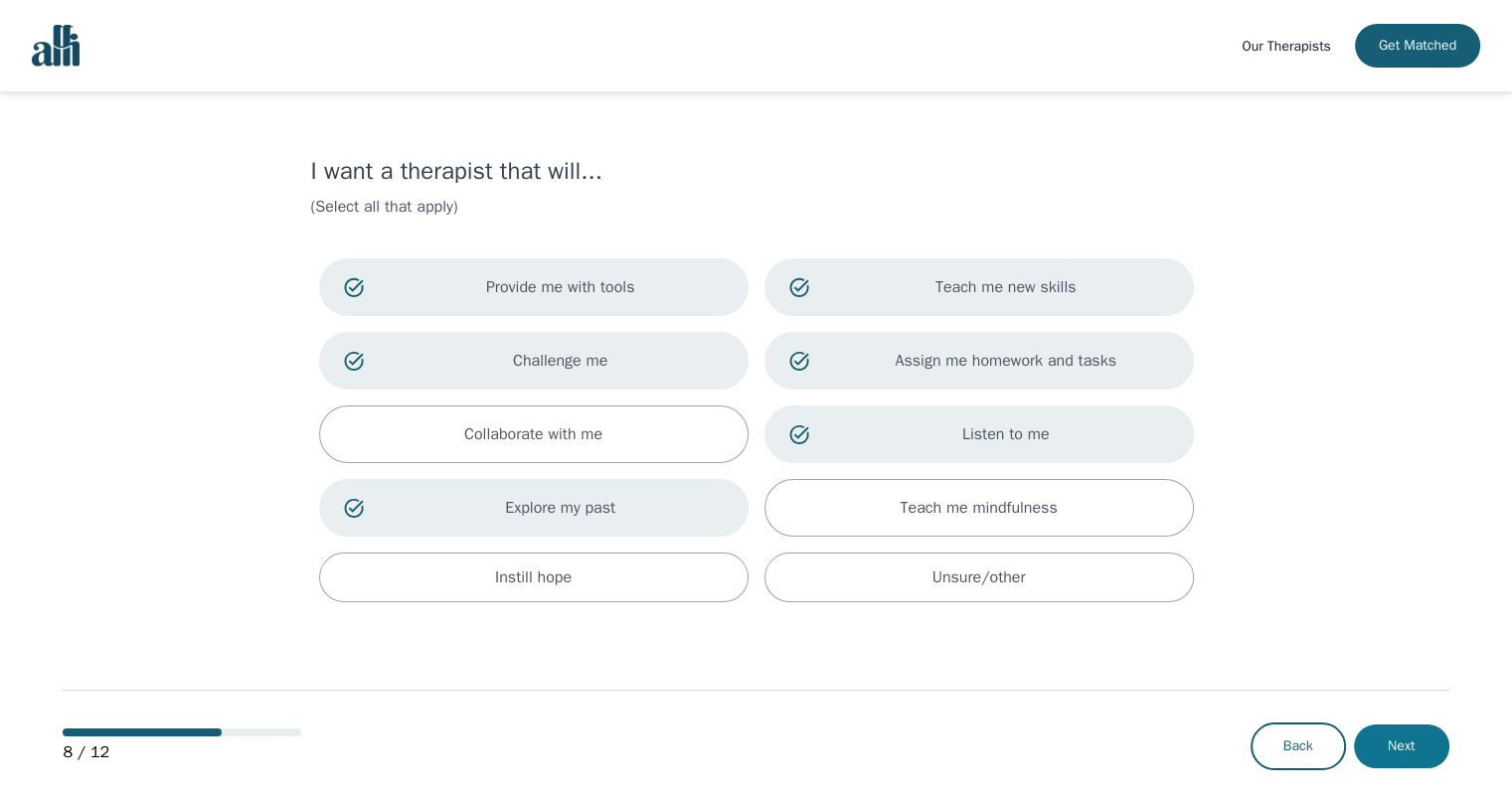 click on "Next" at bounding box center (1402, 746) 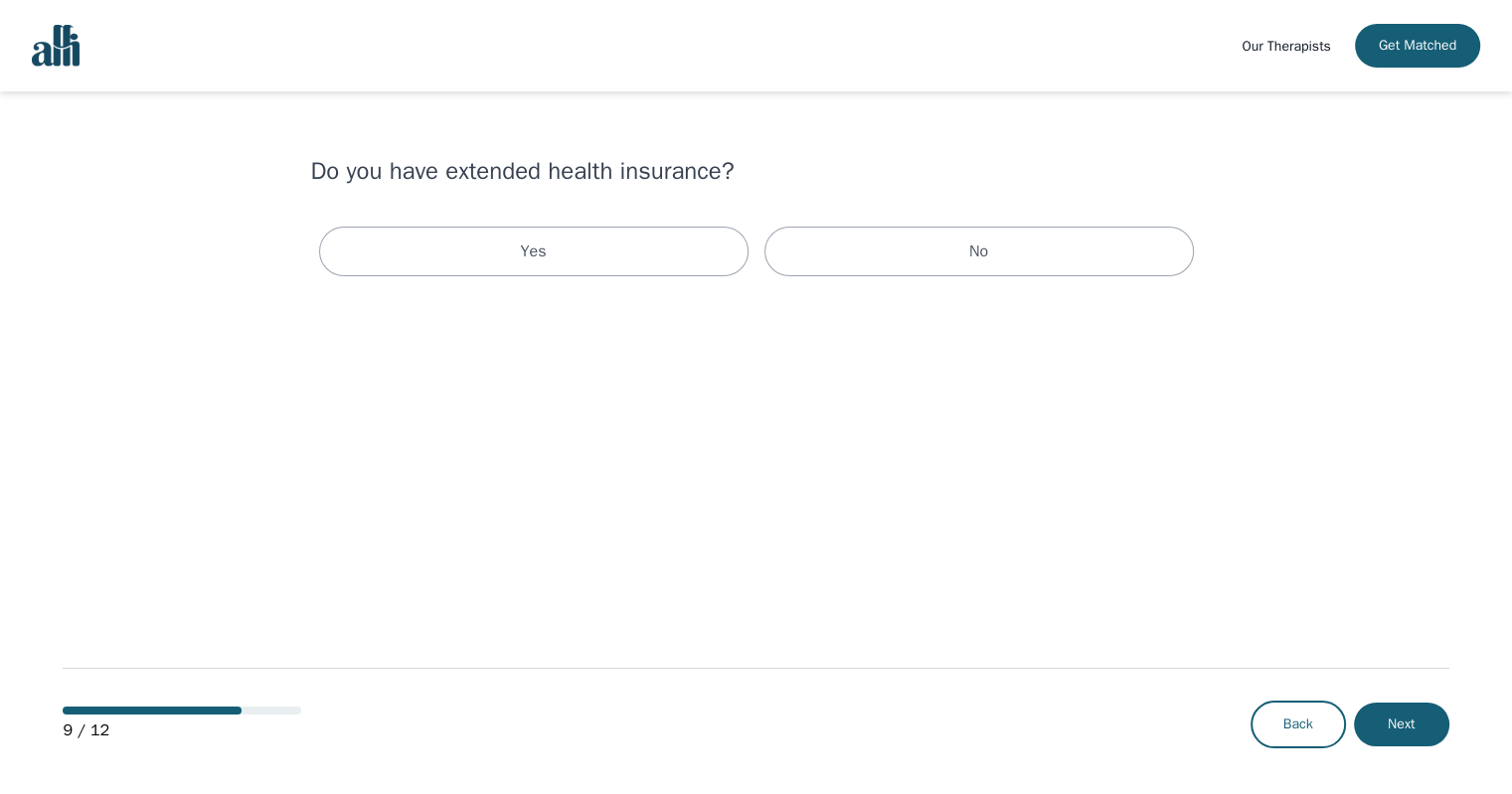 click on "Yes No" at bounding box center [756, 251] 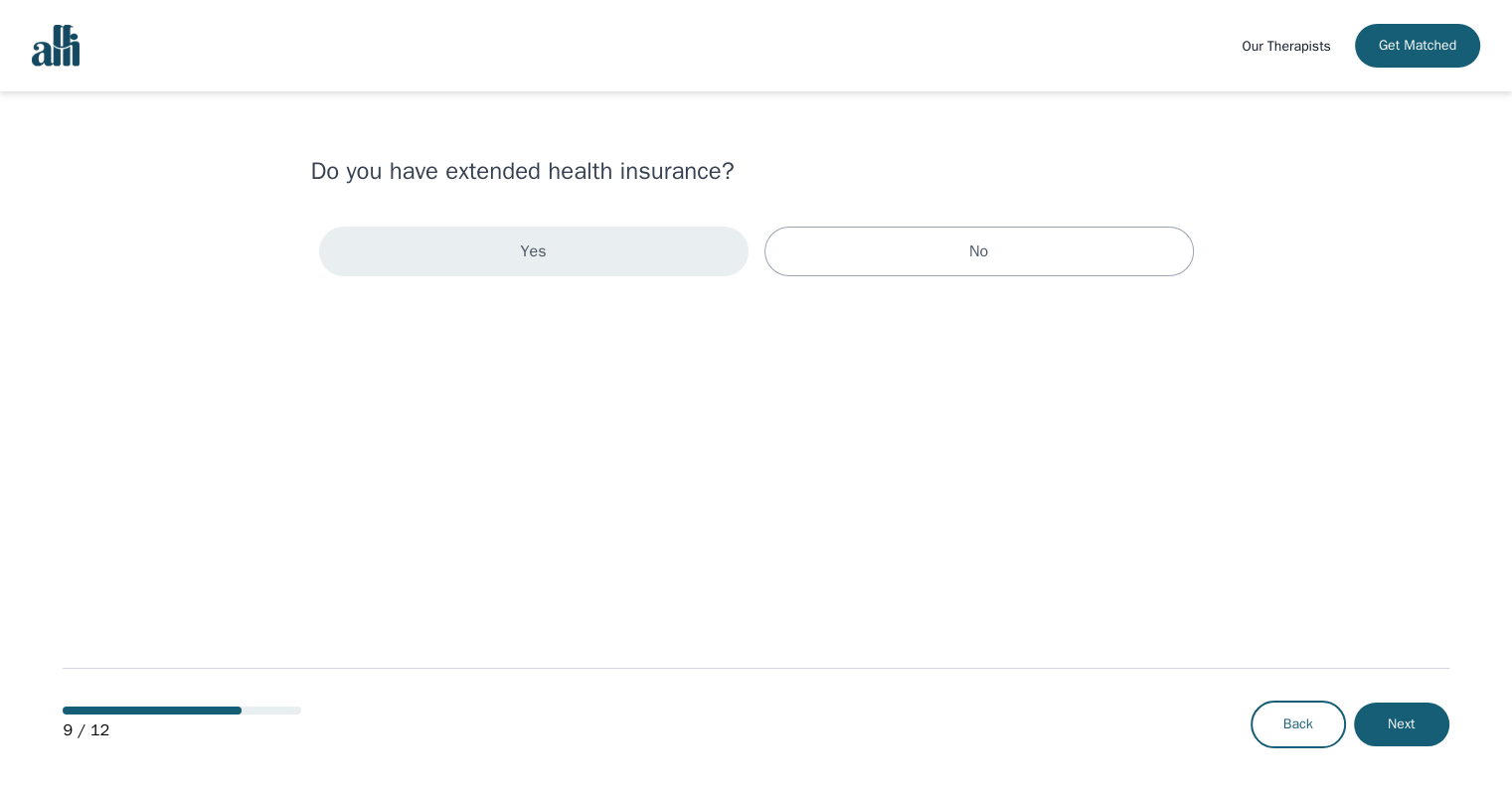 click on "Yes" at bounding box center (534, 251) 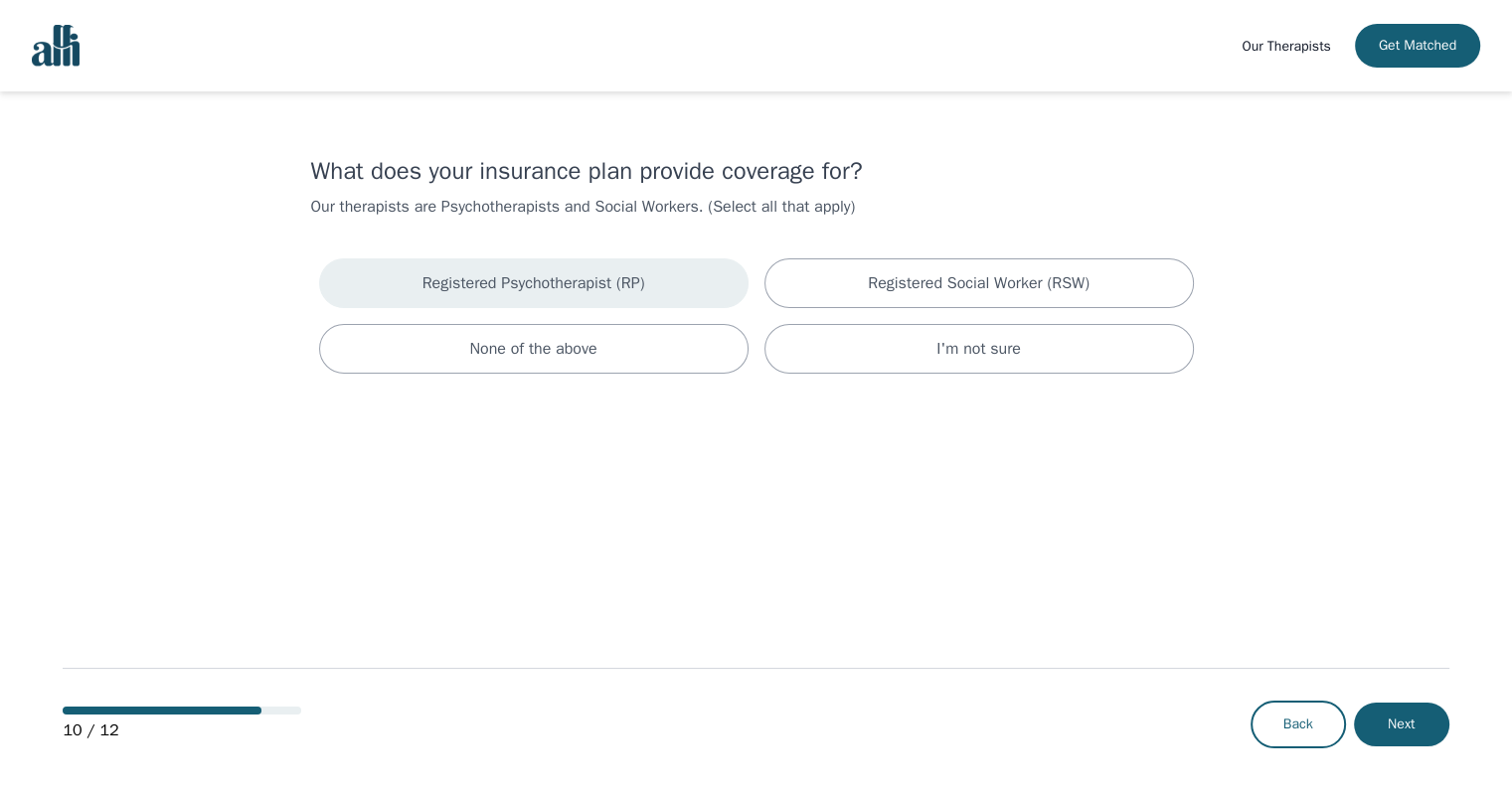 click on "Registered Psychotherapist (RP)" at bounding box center (534, 283) 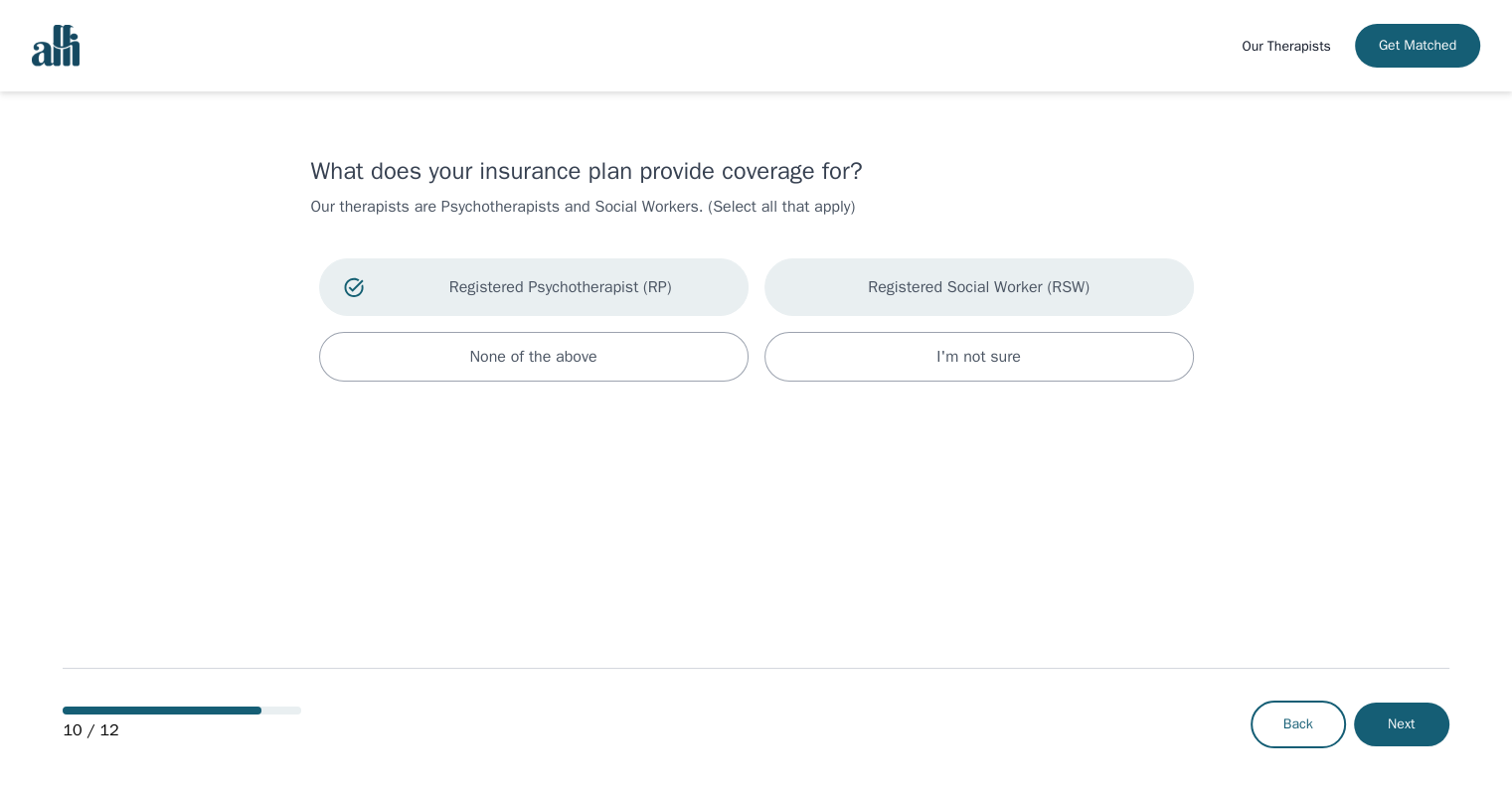 click on "Registered Social Worker (RSW)" at bounding box center (979, 287) 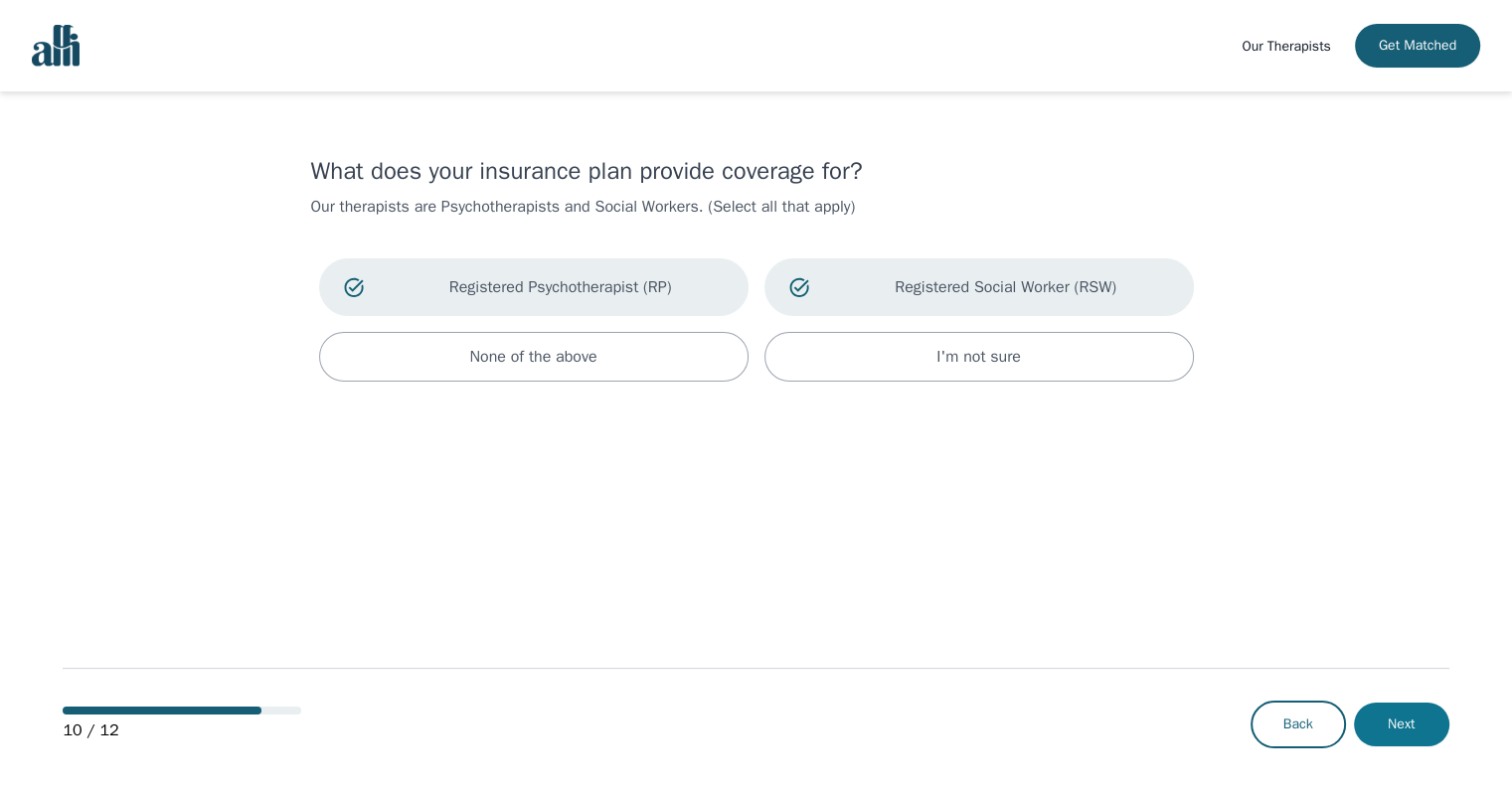 click on "Next" at bounding box center (1402, 724) 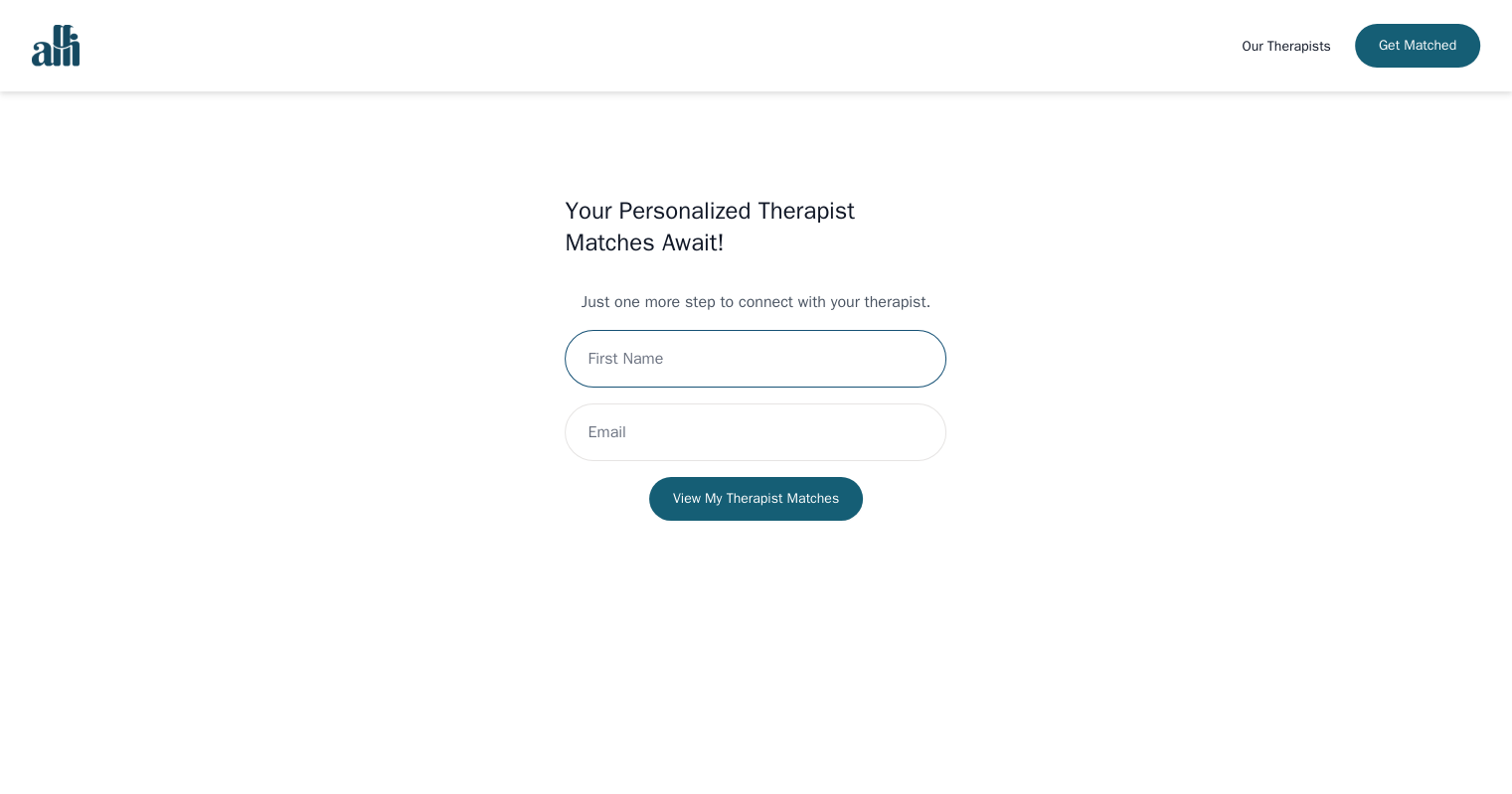 click at bounding box center (756, 359) 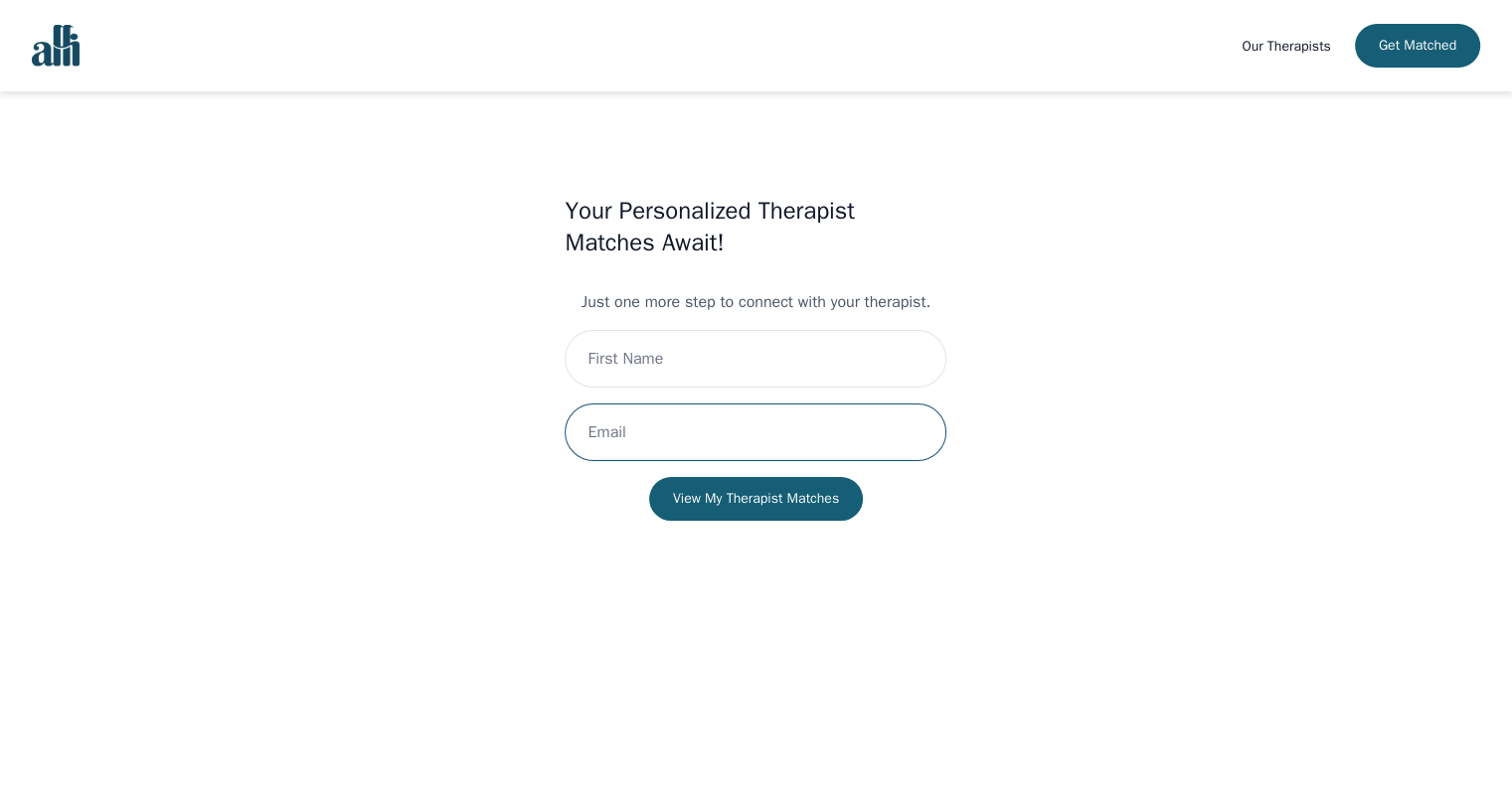 click at bounding box center (756, 432) 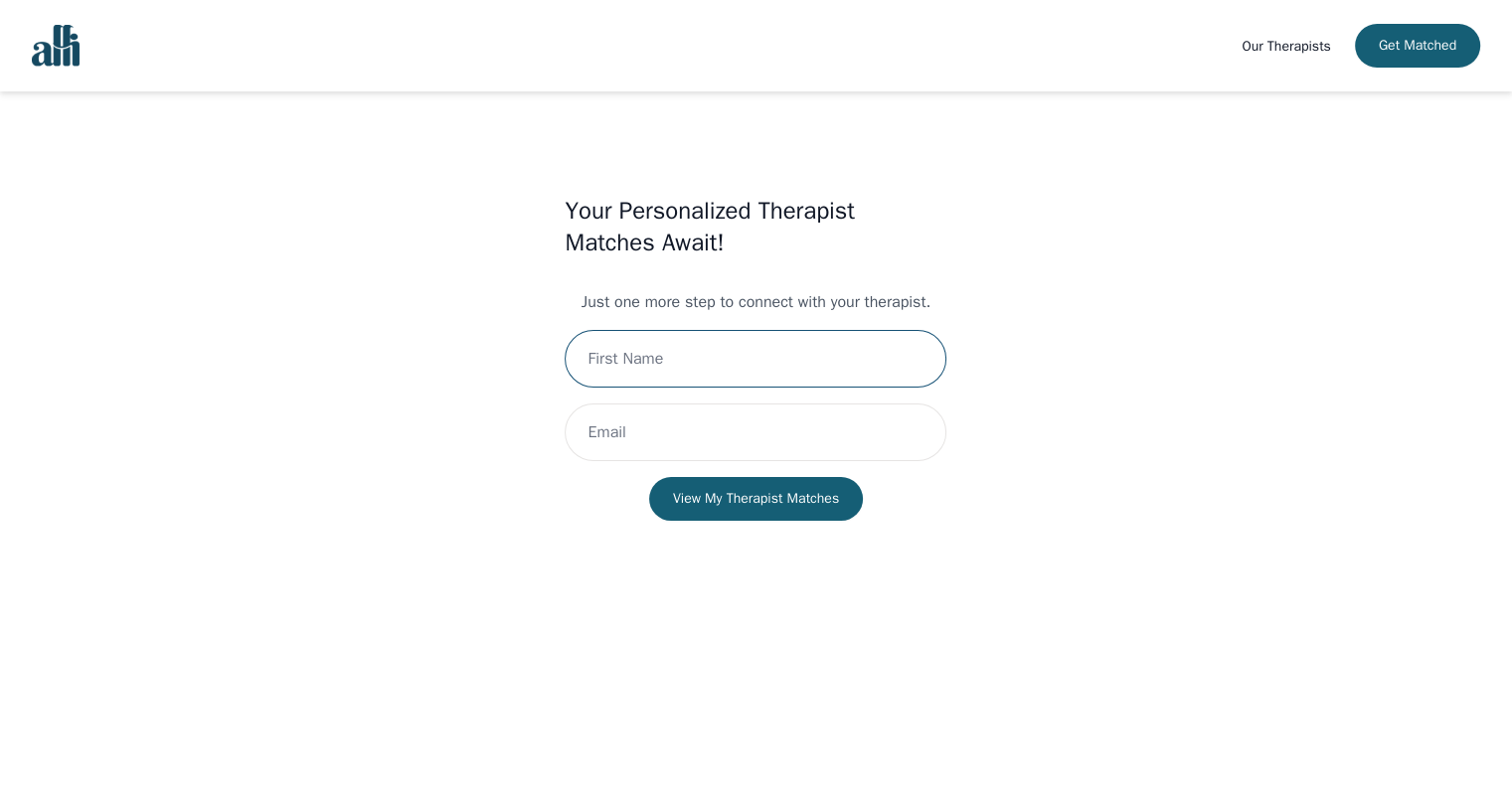 click at bounding box center (756, 359) 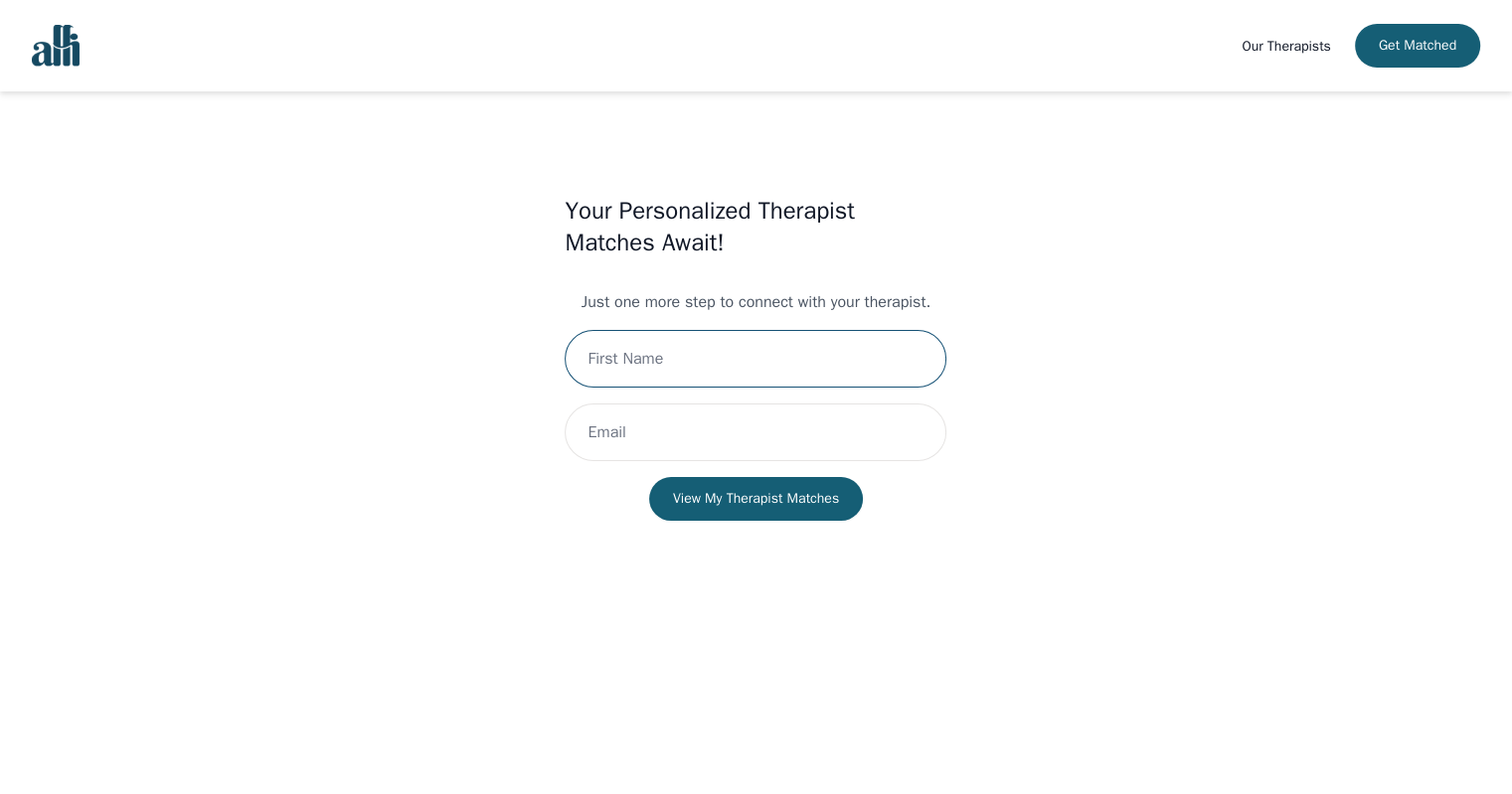 click at bounding box center (756, 359) 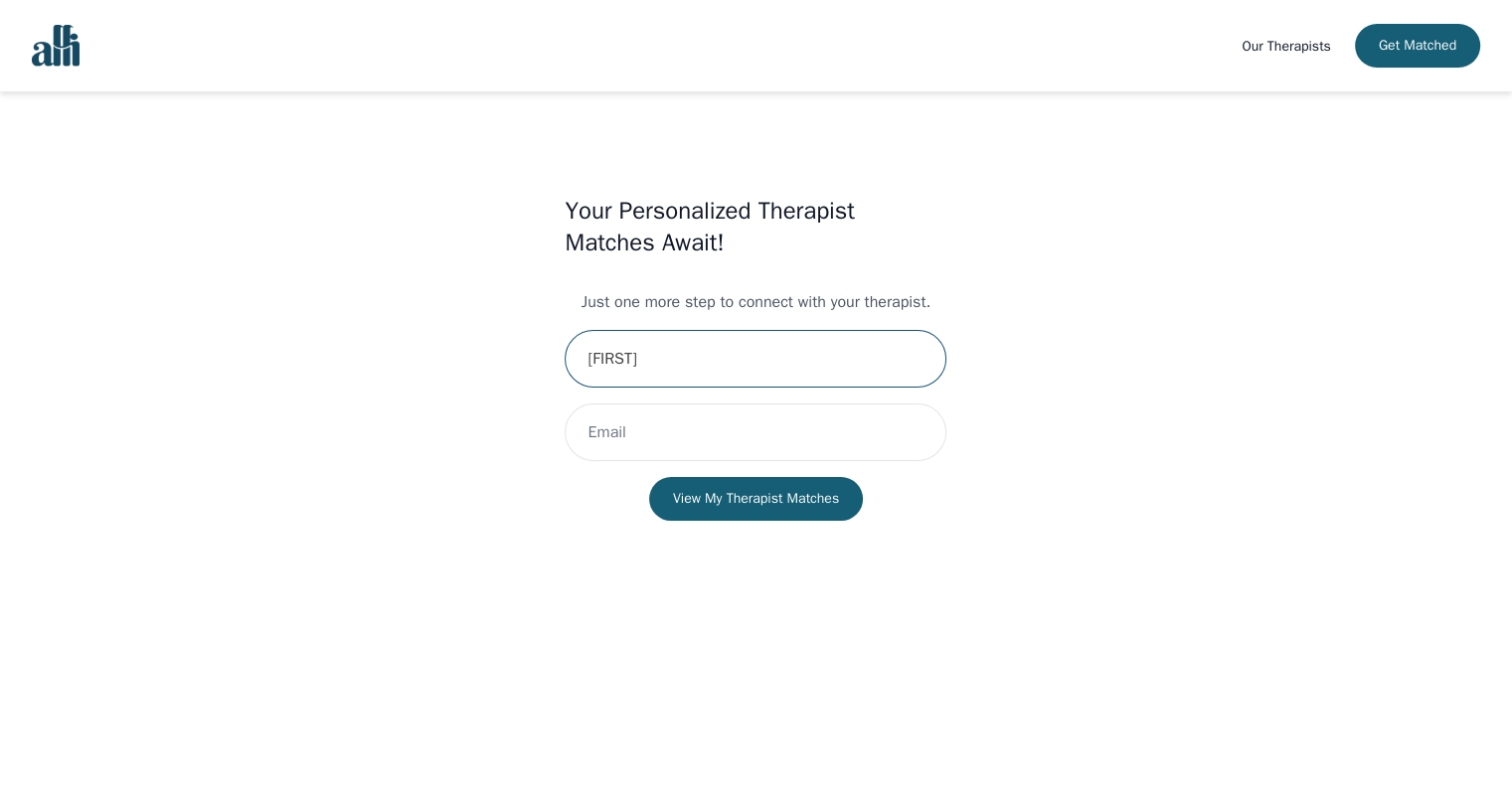 type on "[FIRST]" 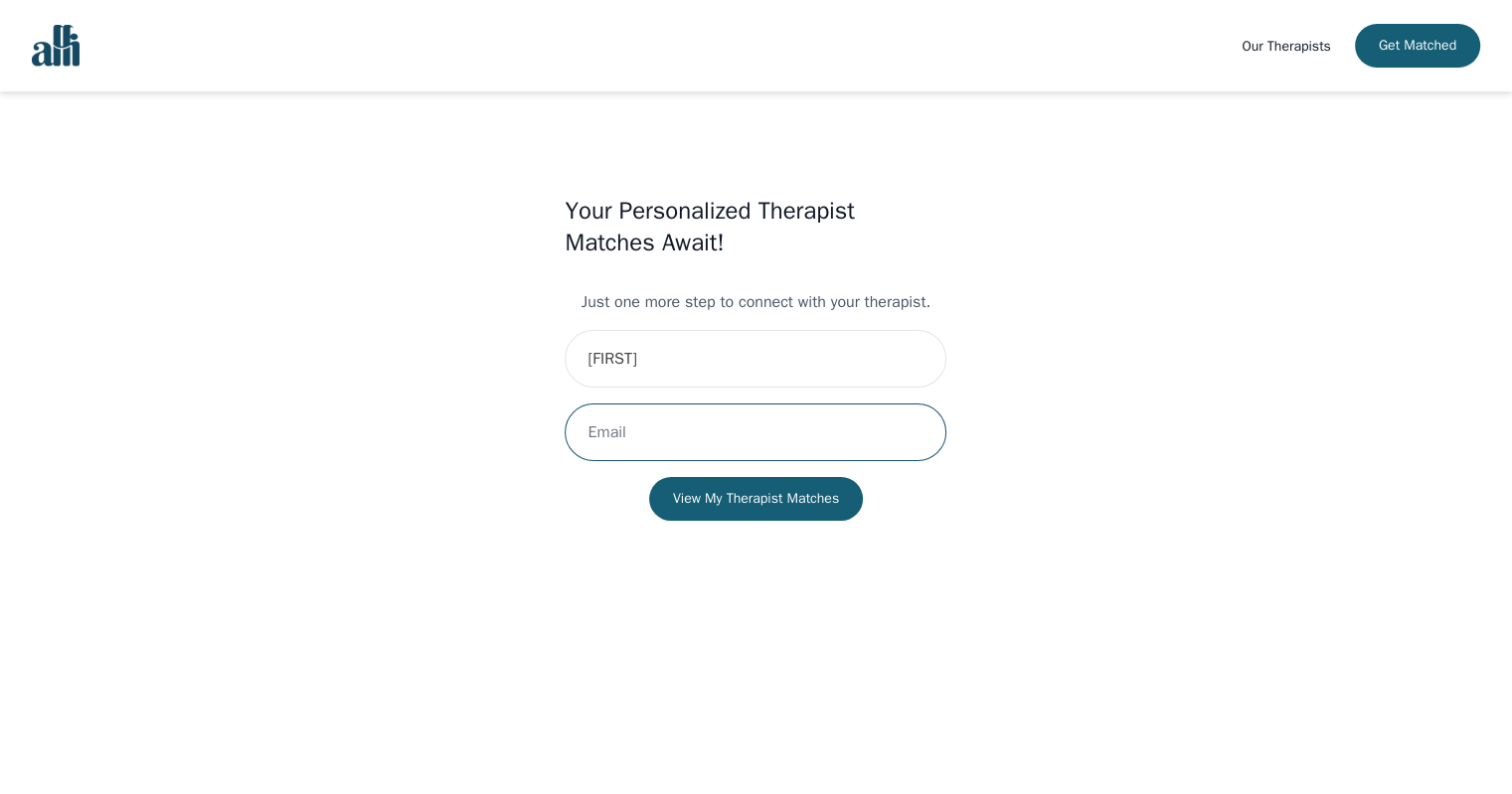 click at bounding box center (756, 432) 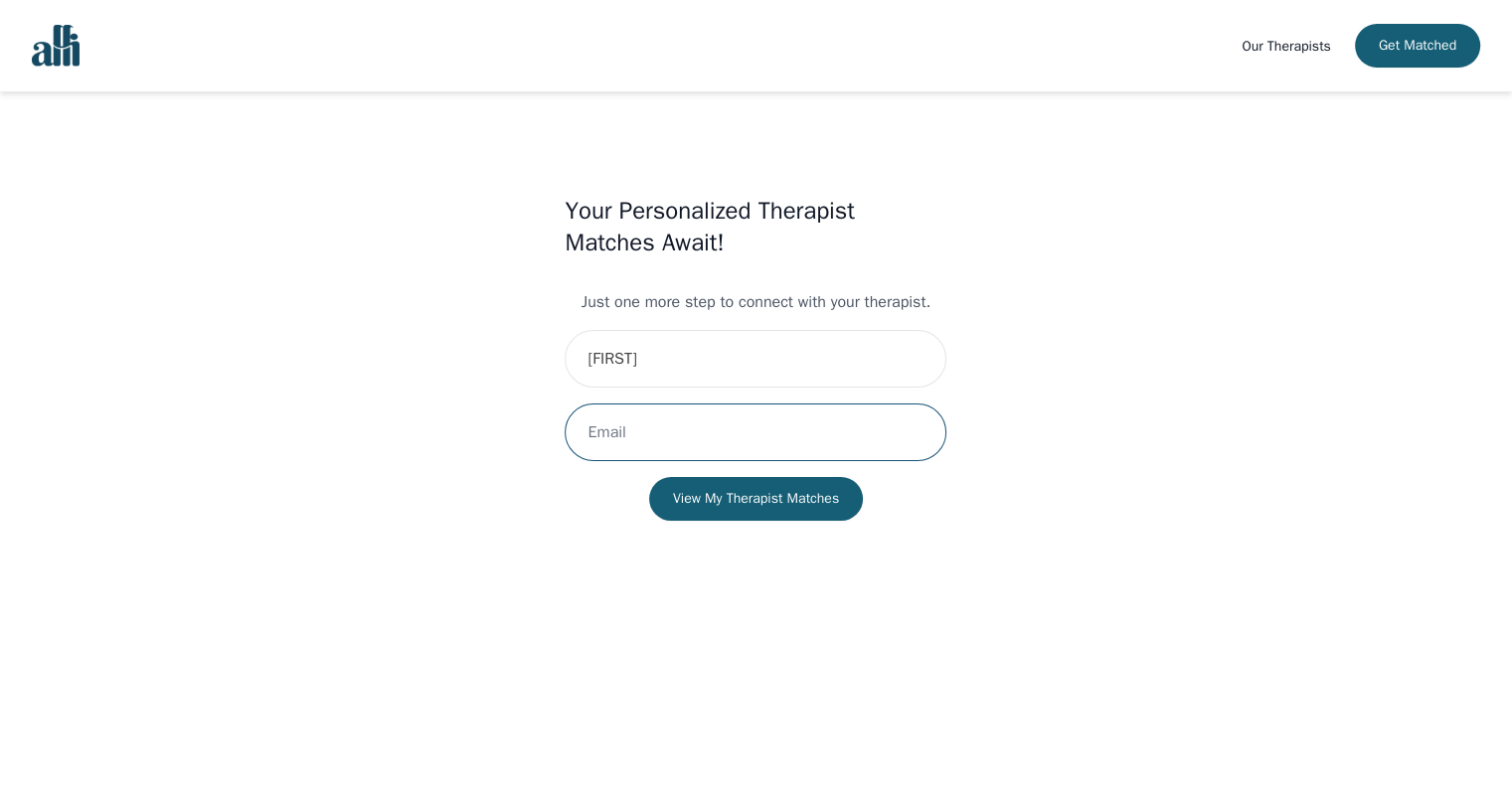 type on "[EMAIL]" 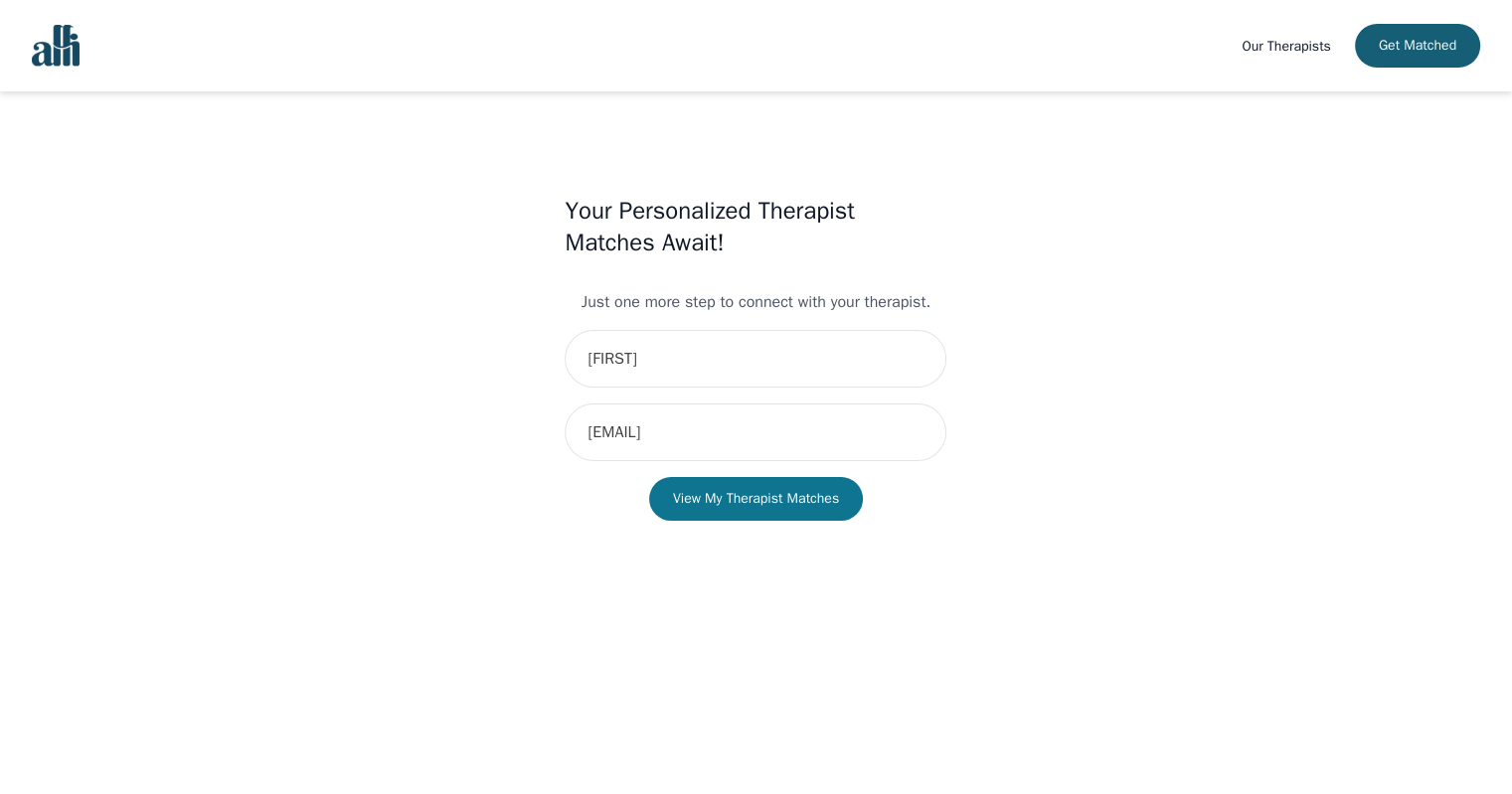 click on "View My Therapist Matches" at bounding box center (756, 499) 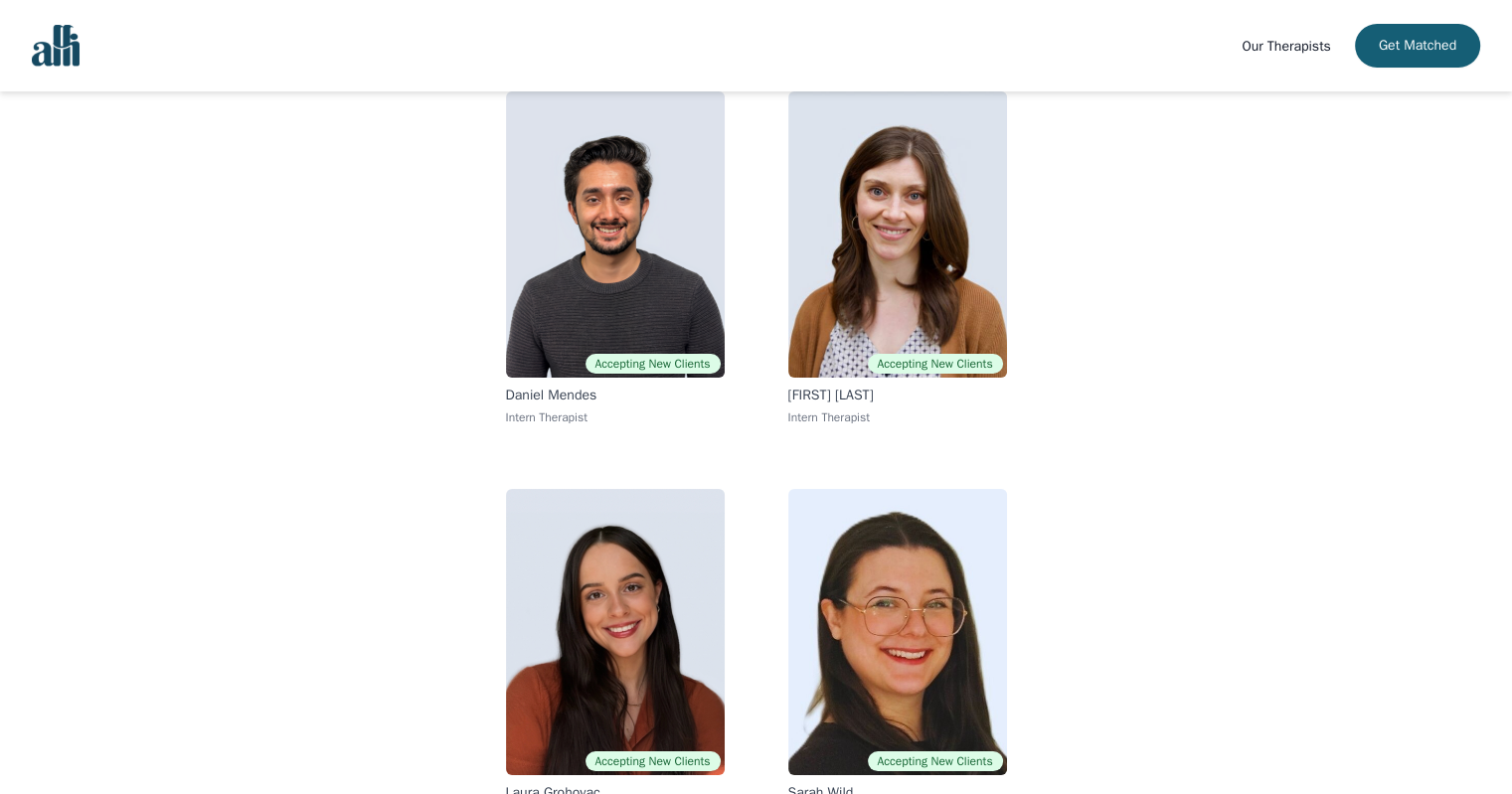 scroll, scrollTop: 242, scrollLeft: 0, axis: vertical 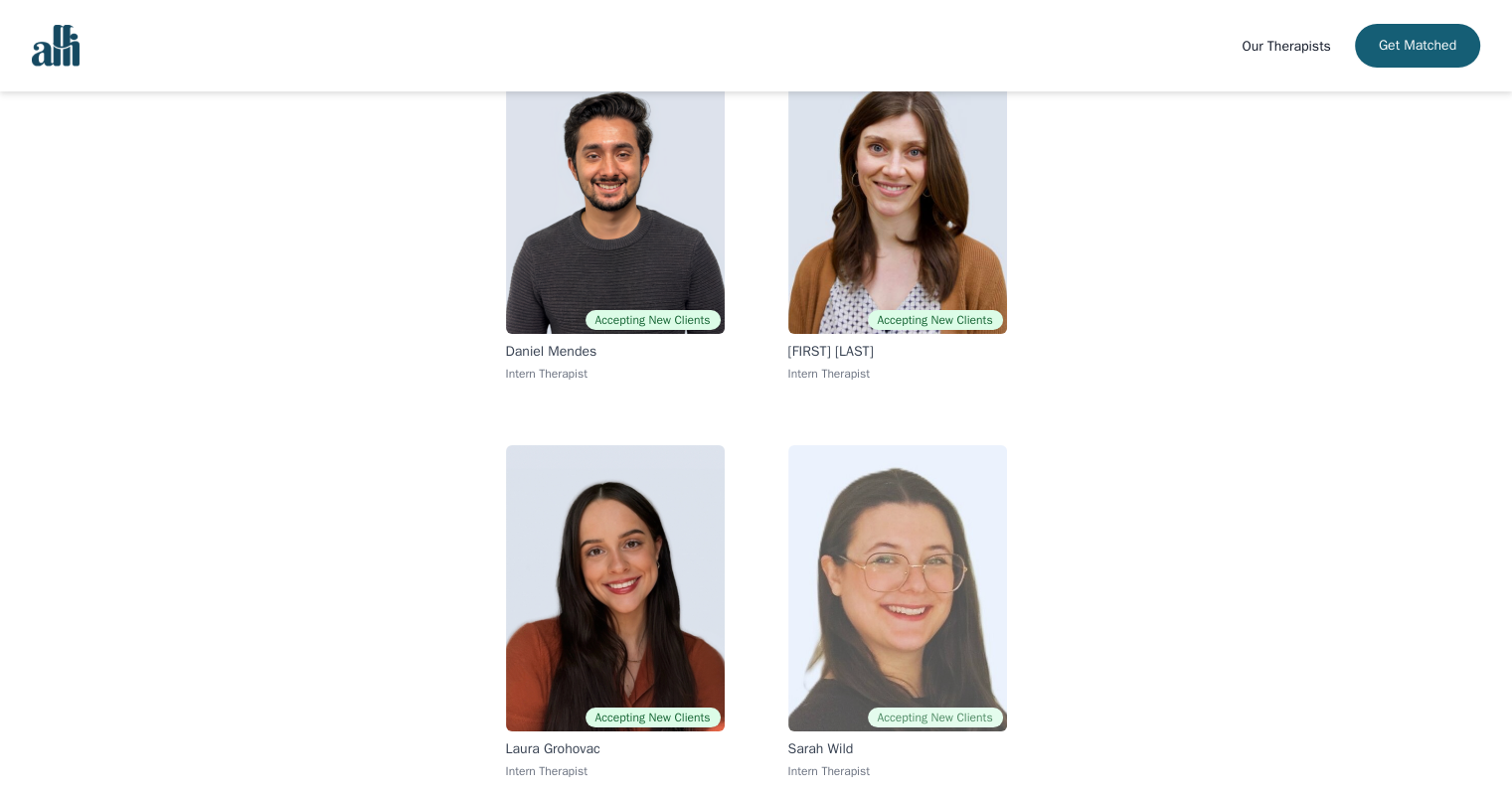 click at bounding box center (898, 588) 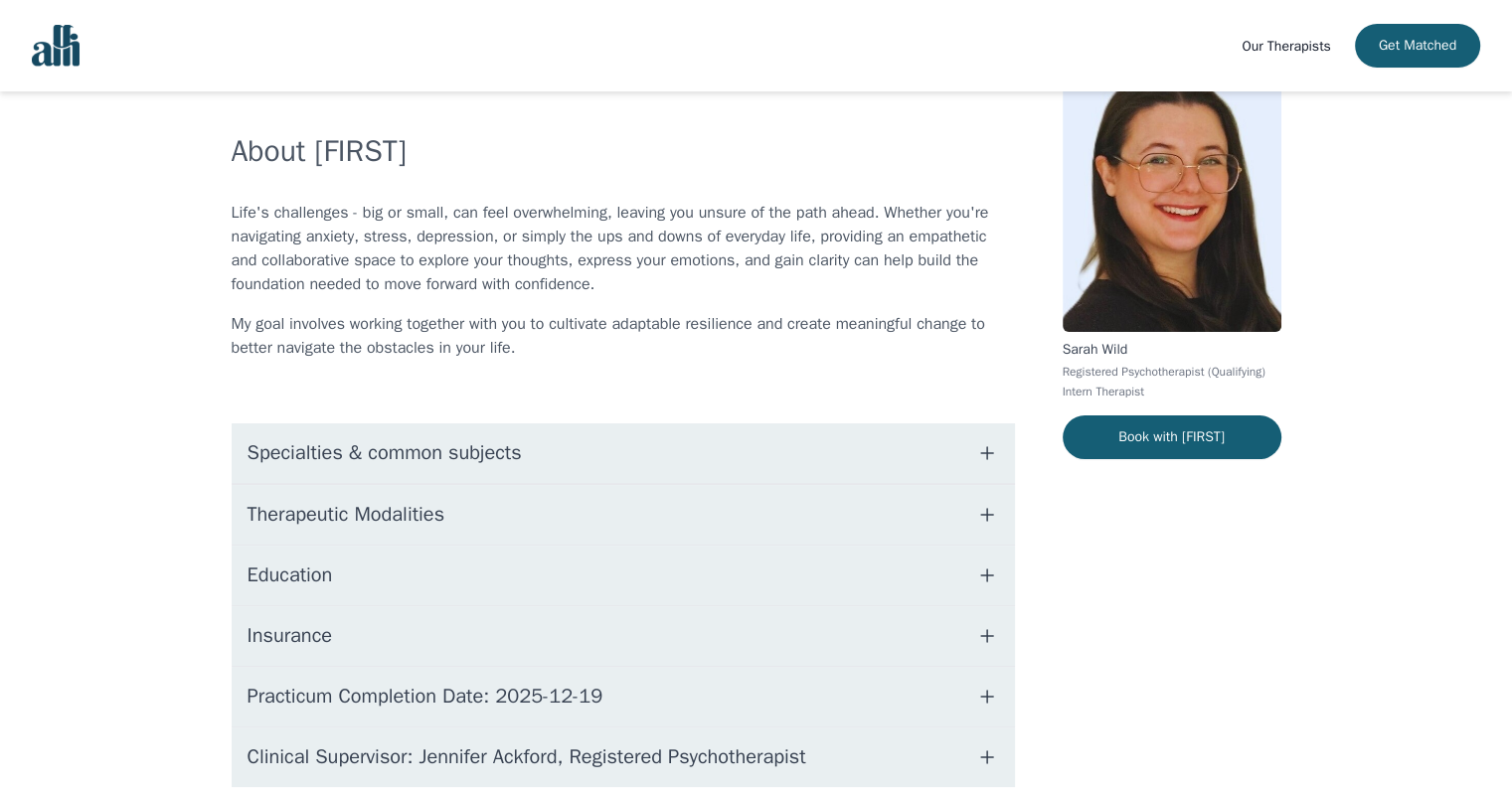 scroll, scrollTop: 180, scrollLeft: 0, axis: vertical 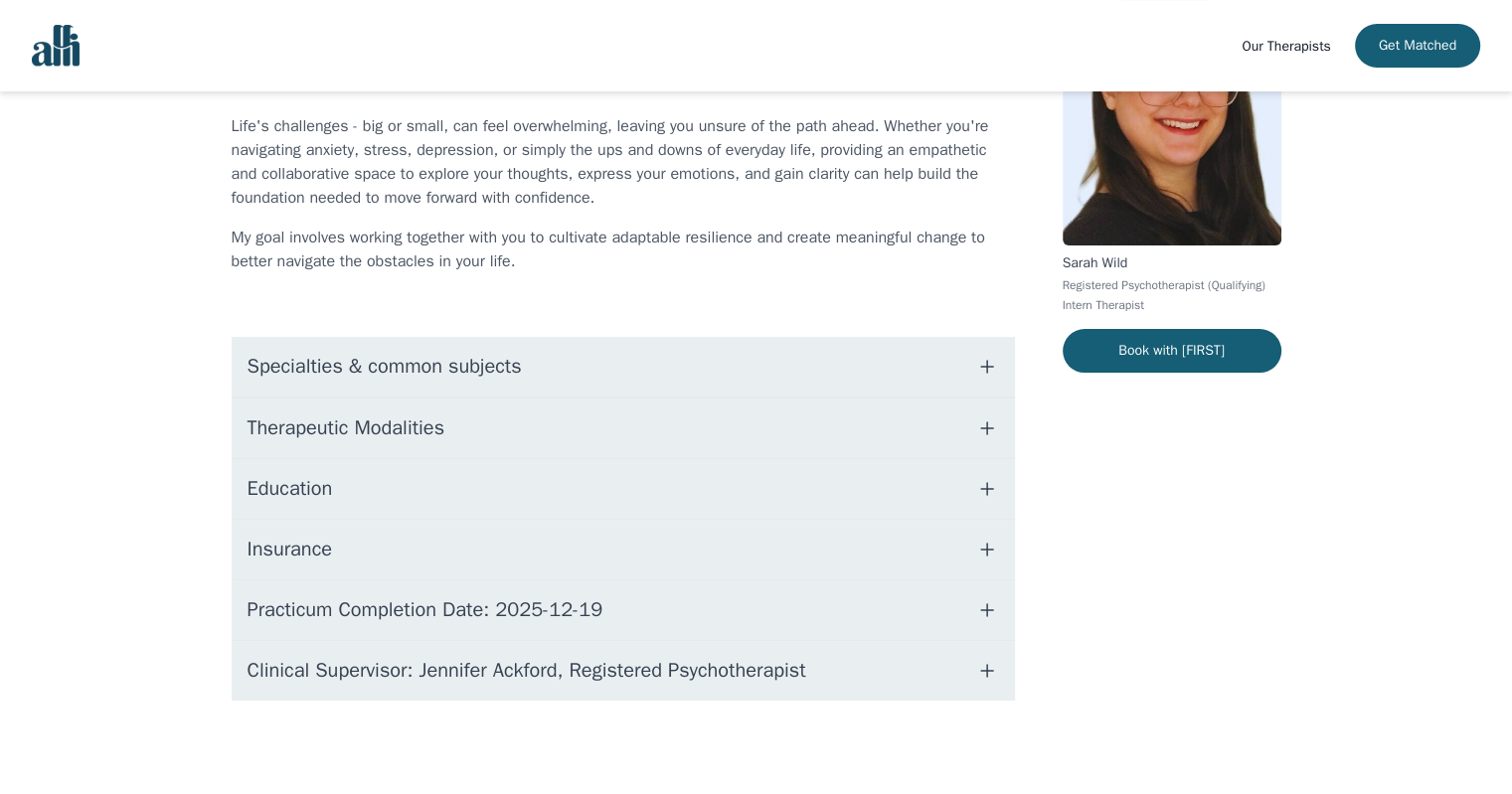 click on "Specialties & common subjects" at bounding box center [623, 367] 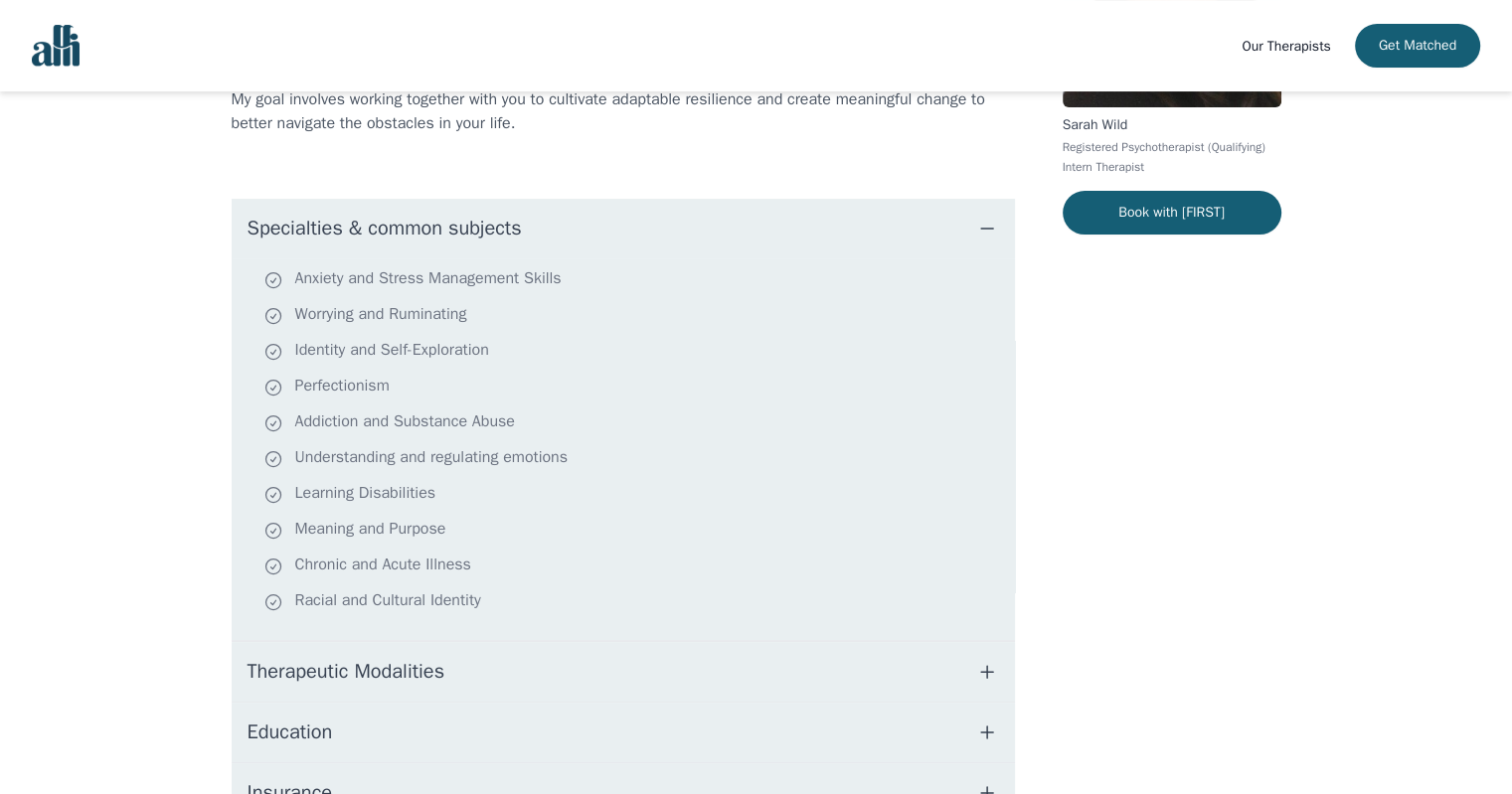 scroll, scrollTop: 379, scrollLeft: 0, axis: vertical 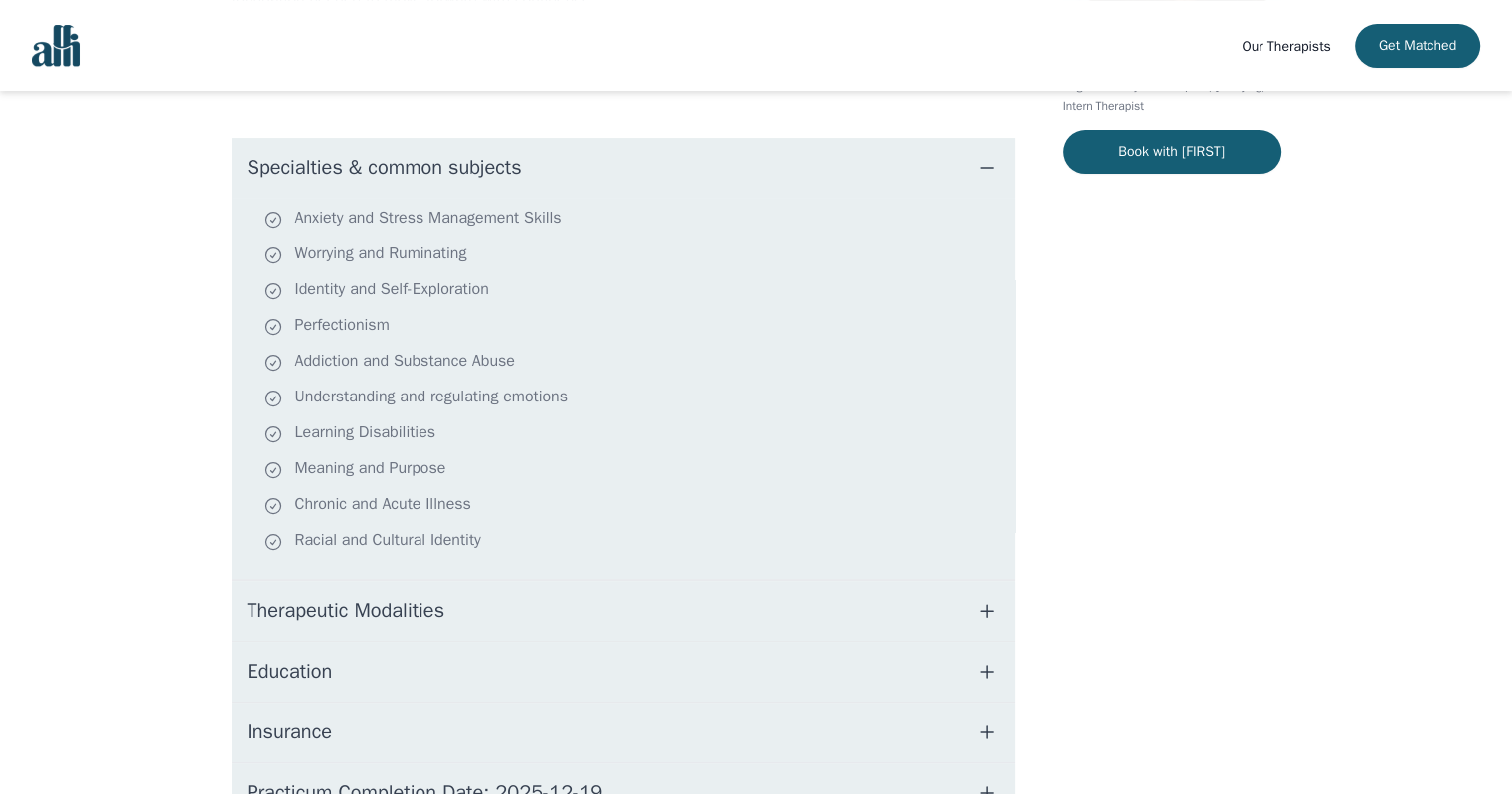 click on "Anxiety and Stress Management Skills Worrying and Ruminating Identity and Self-Exploration Perfectionism Addiction and Substance Abuse Understanding and regulating emotions Learning Disabilities Meaning and Purpose Chronic and Acute Illness Racial and Cultural Identity" at bounding box center (623, 389) 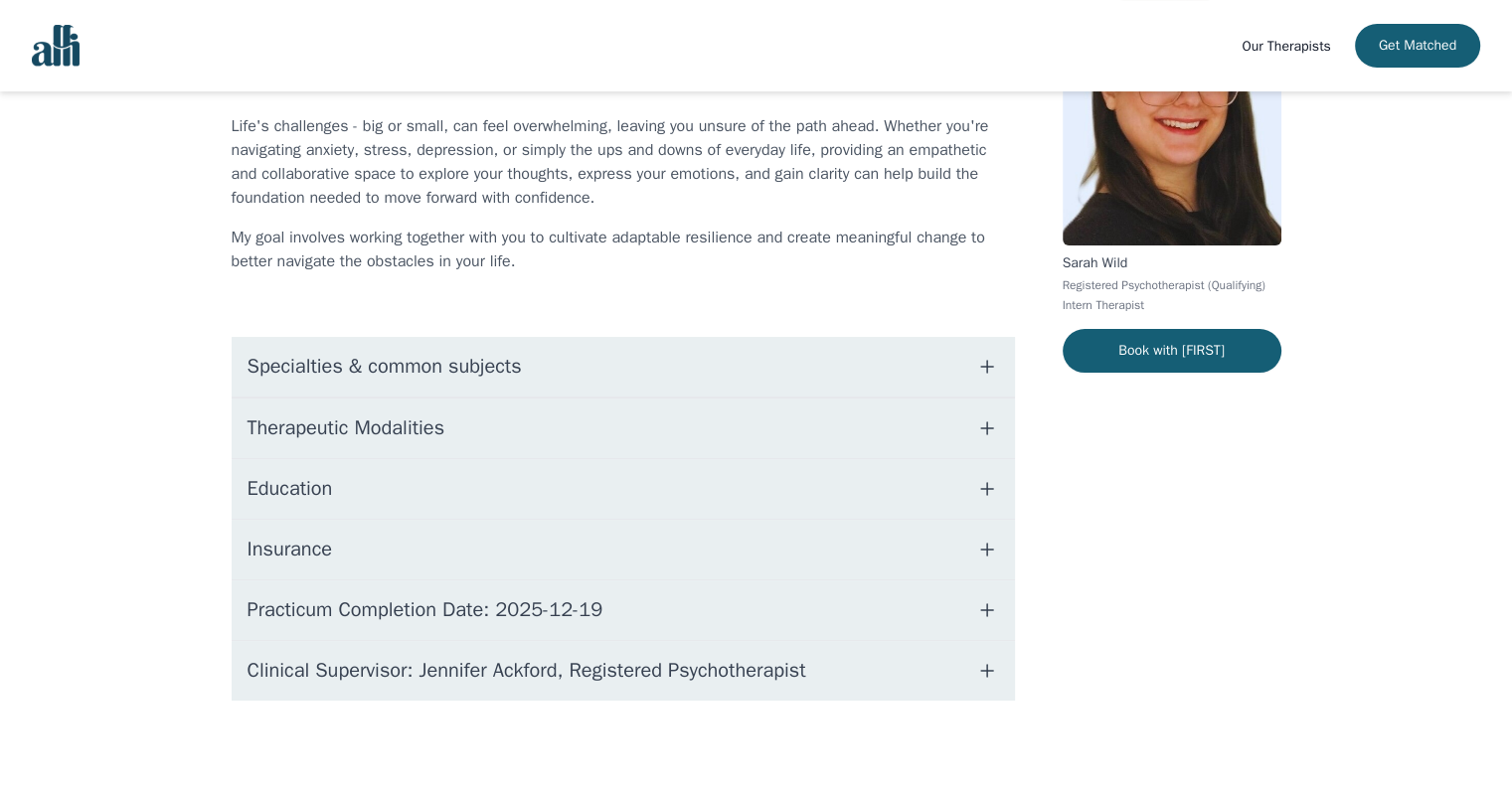 scroll, scrollTop: 0, scrollLeft: 0, axis: both 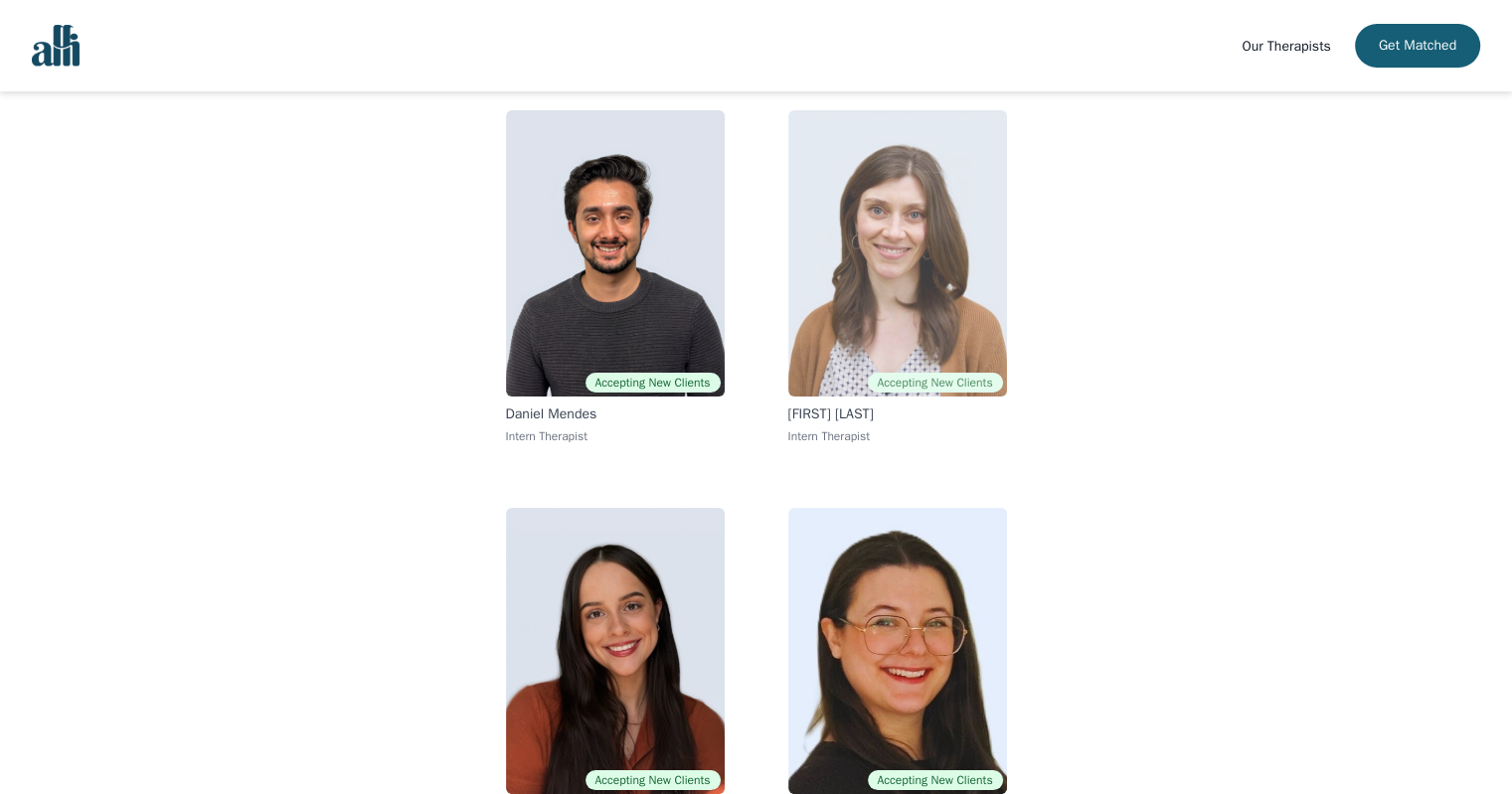 click at bounding box center [898, 253] 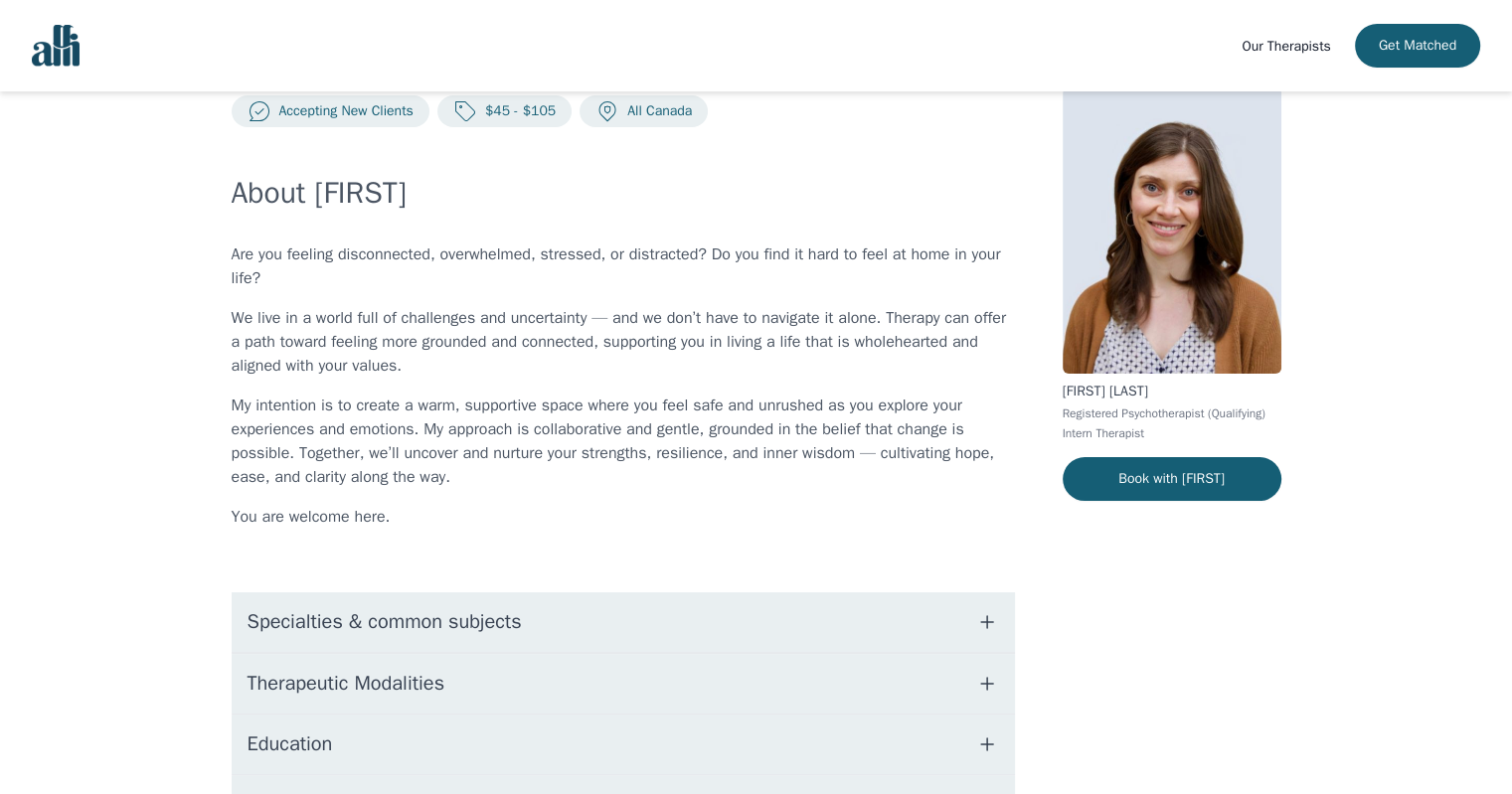scroll, scrollTop: 298, scrollLeft: 0, axis: vertical 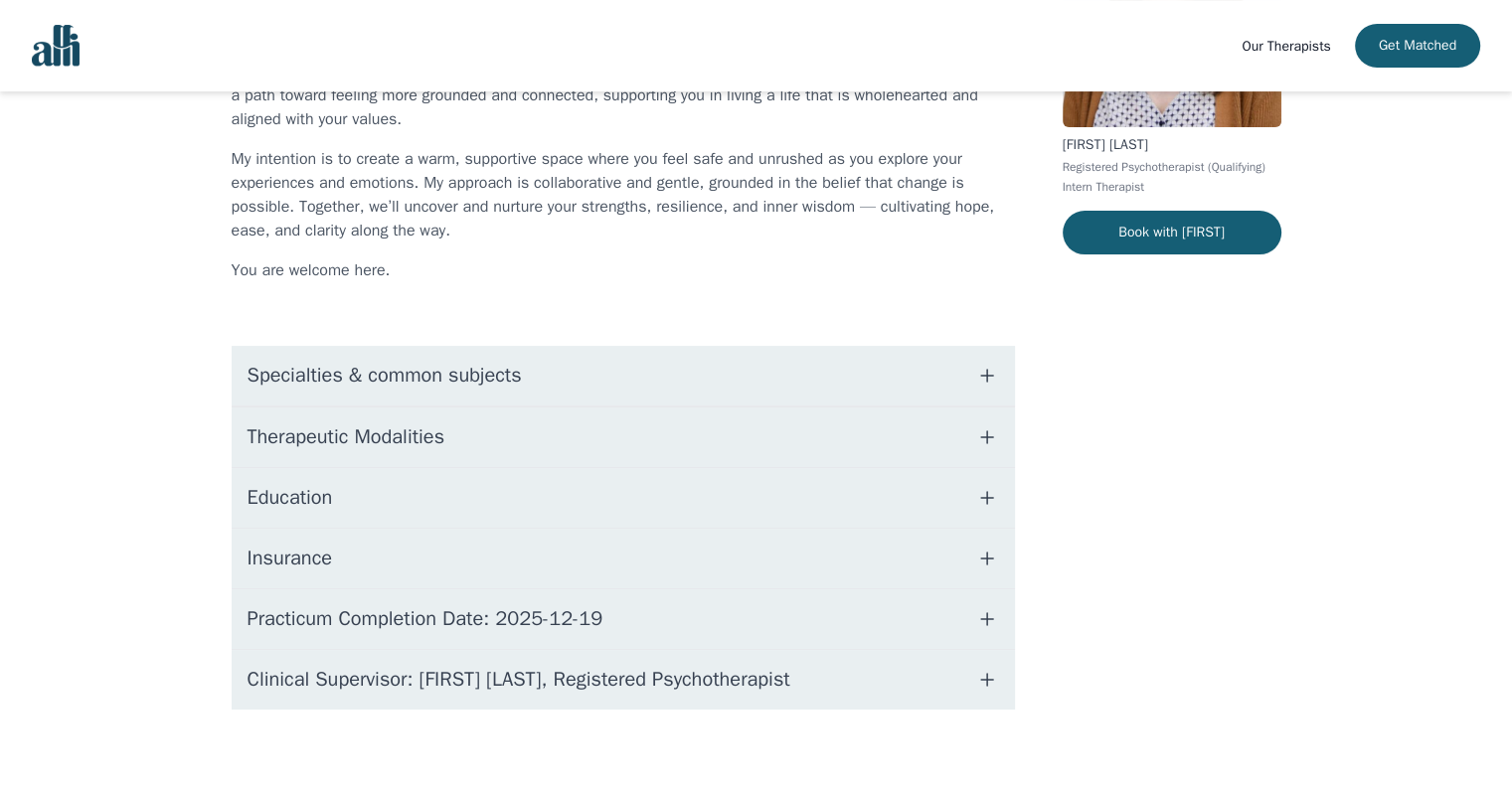 click on "Specialties & common subjects" at bounding box center (623, 376) 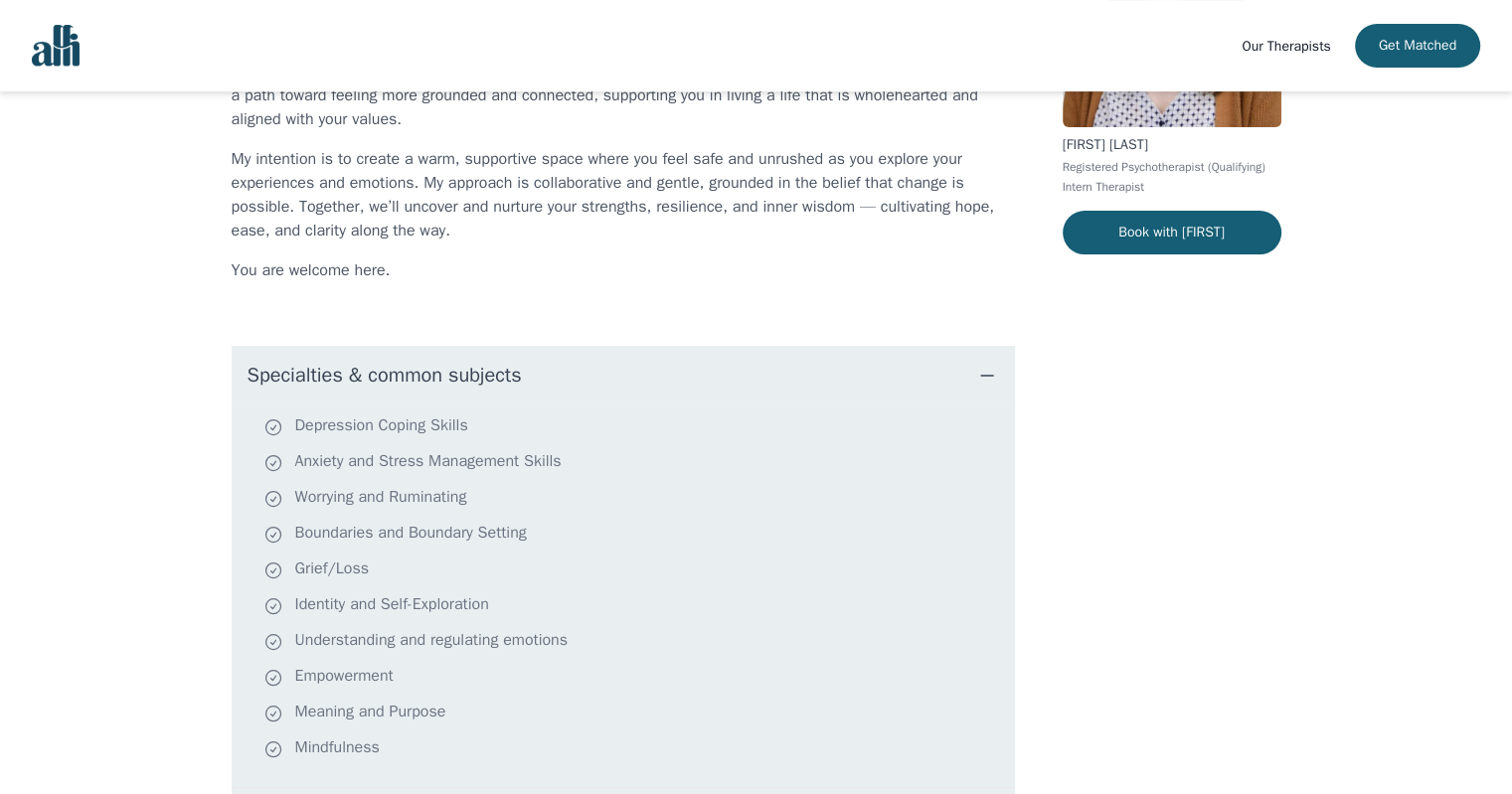 click on "Specialties & common subjects" at bounding box center [385, 376] 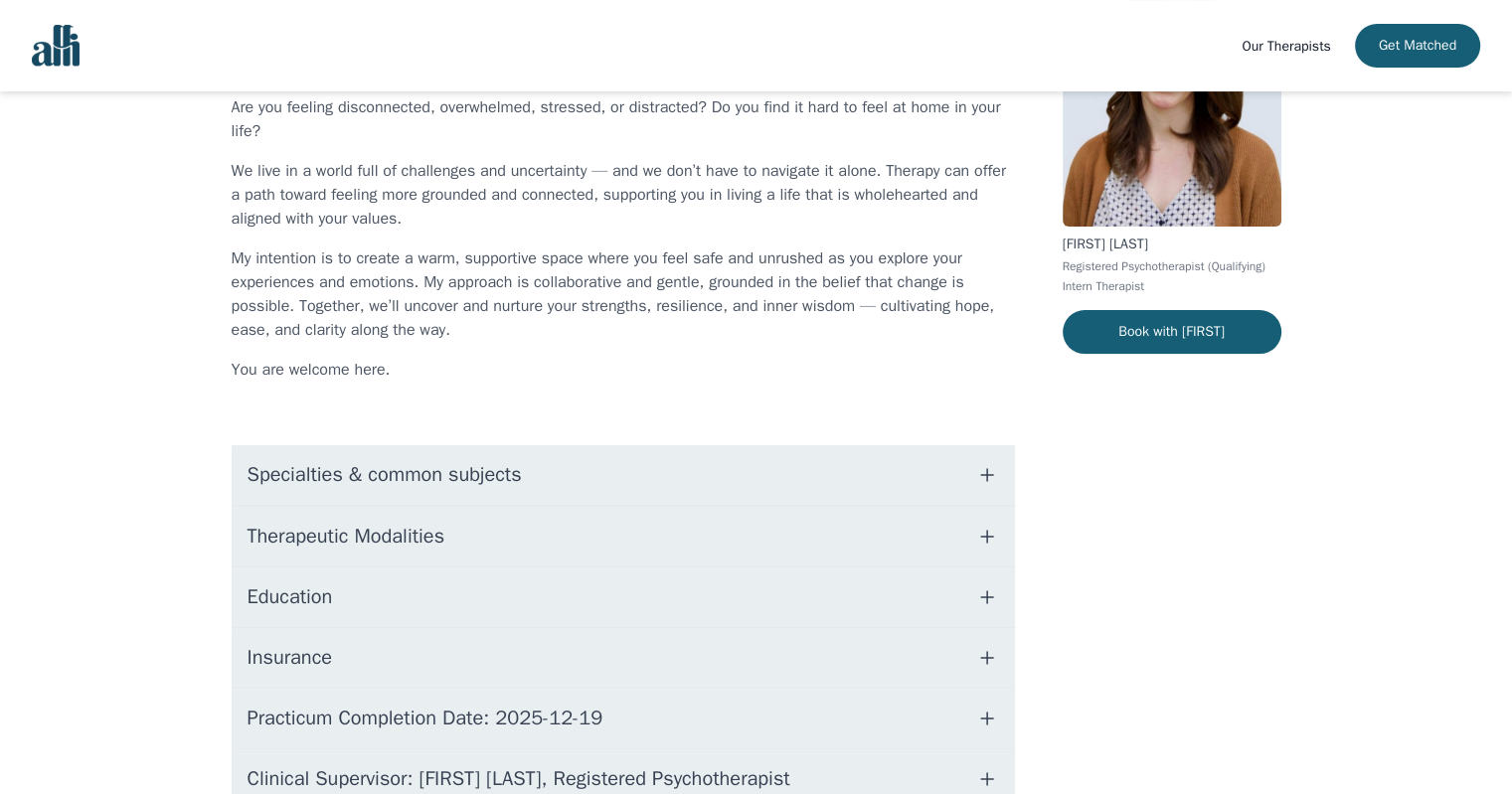 scroll, scrollTop: 180, scrollLeft: 0, axis: vertical 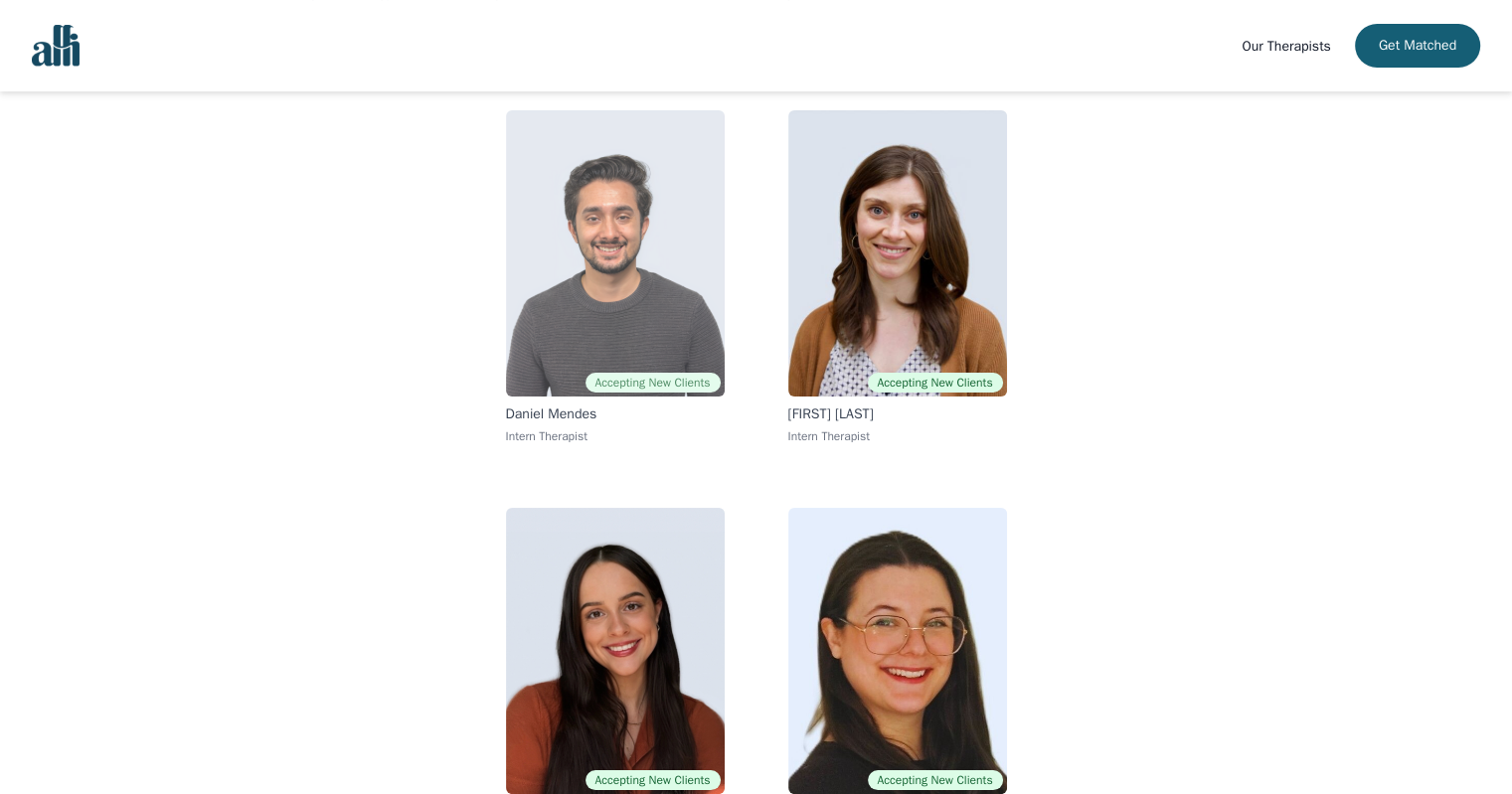 click at bounding box center (615, 253) 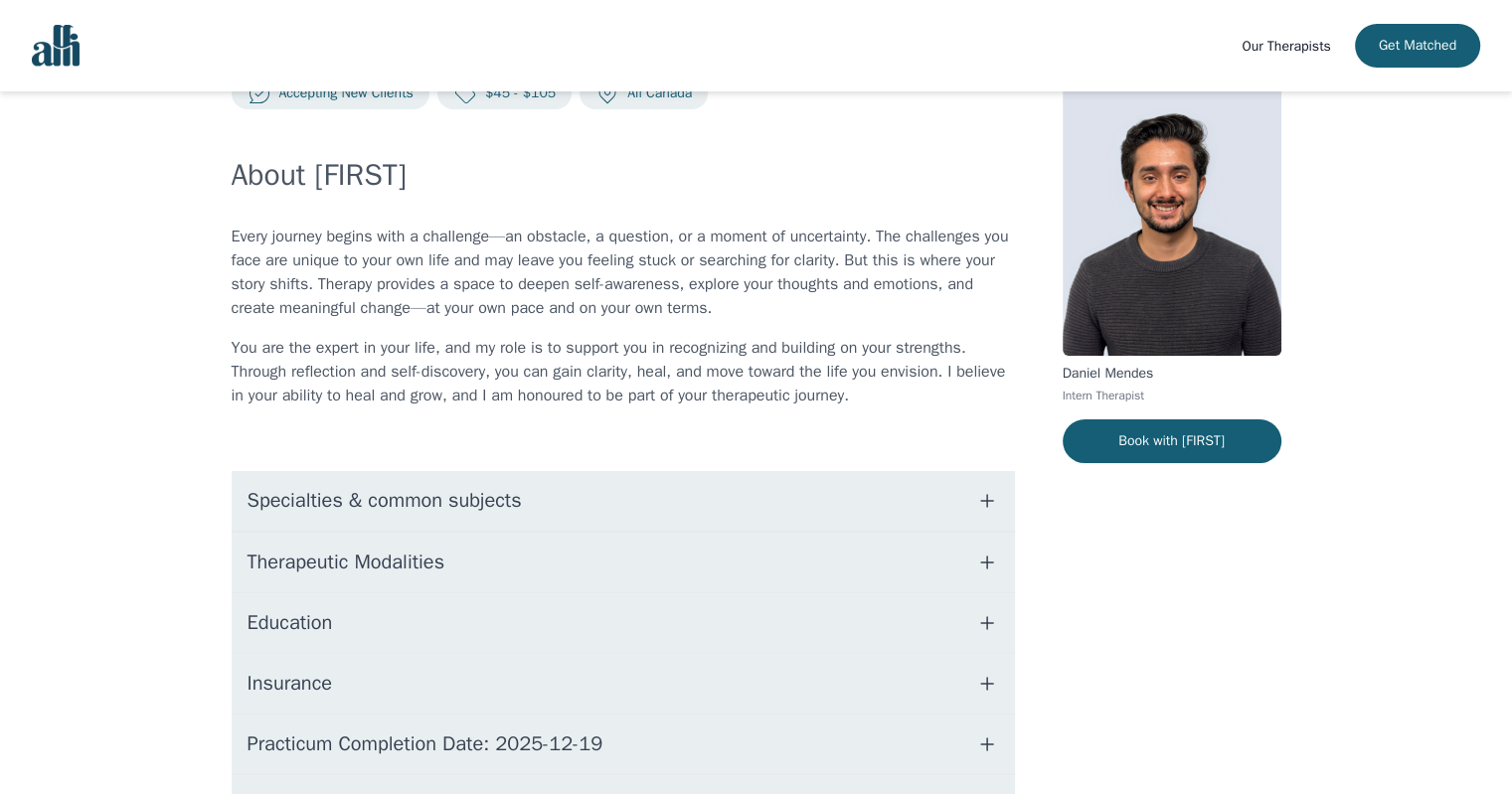 scroll, scrollTop: 99, scrollLeft: 0, axis: vertical 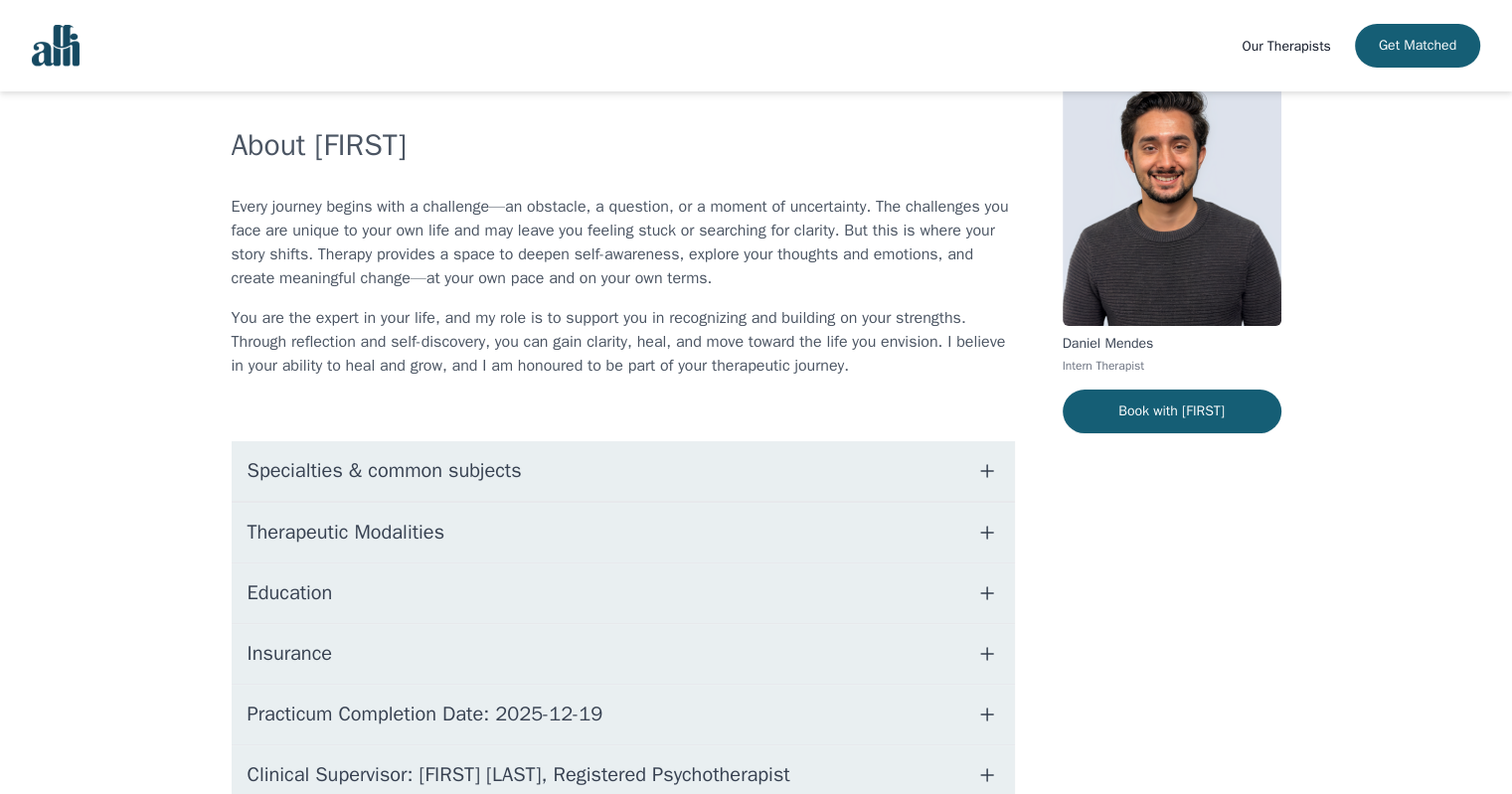 click on "Specialties & common subjects" at bounding box center [623, 471] 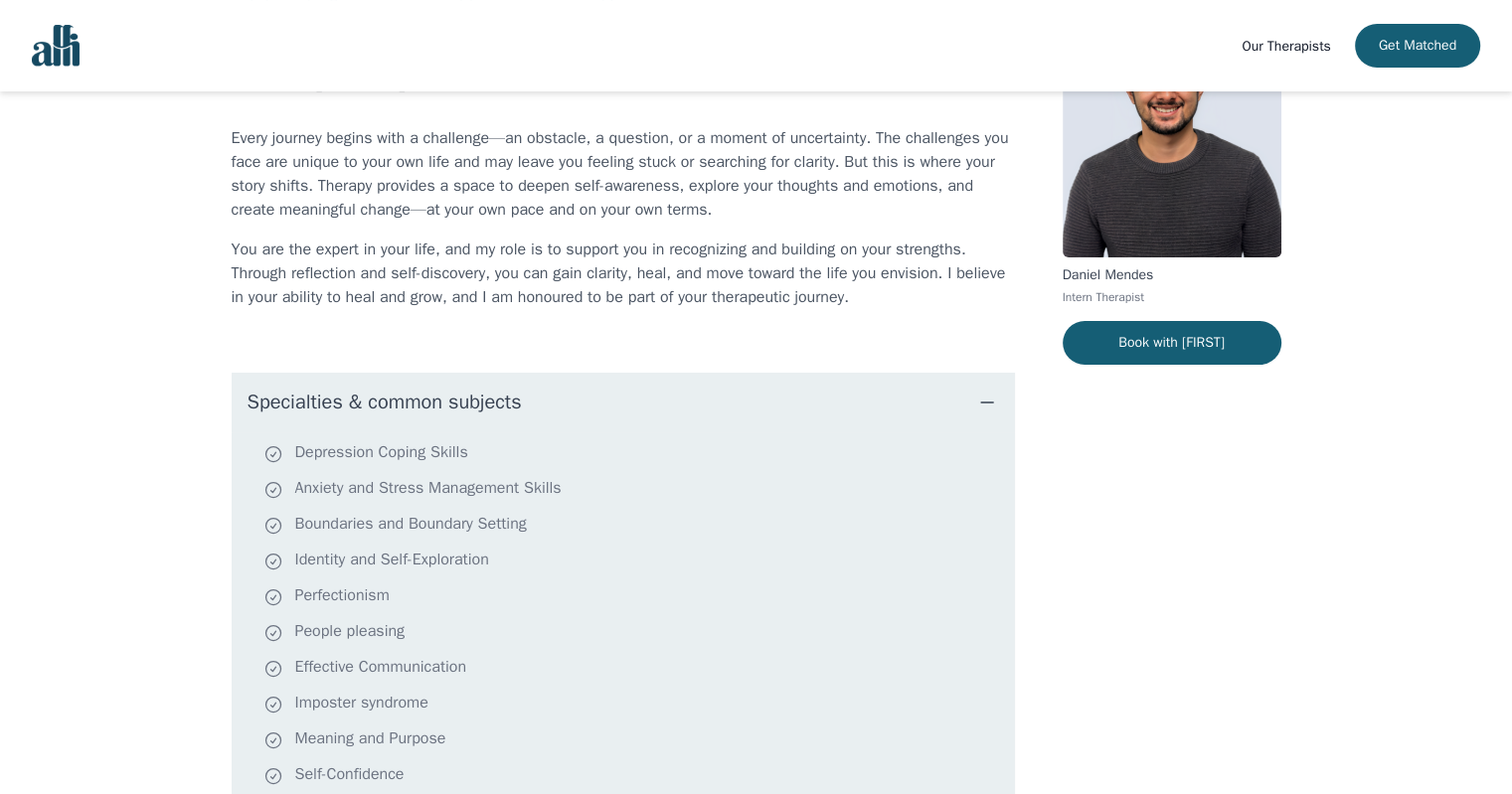 scroll, scrollTop: 199, scrollLeft: 0, axis: vertical 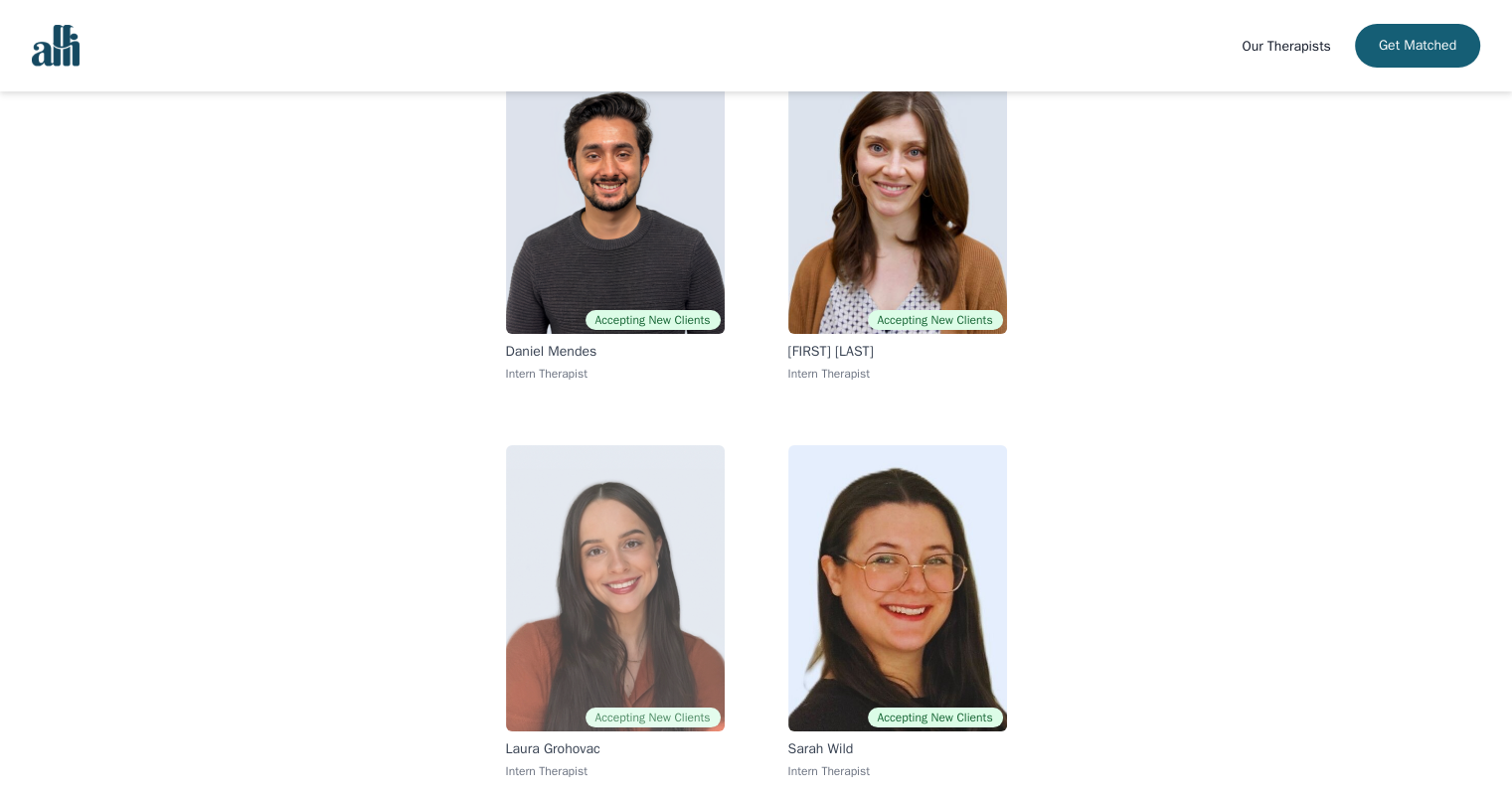 click at bounding box center (615, 588) 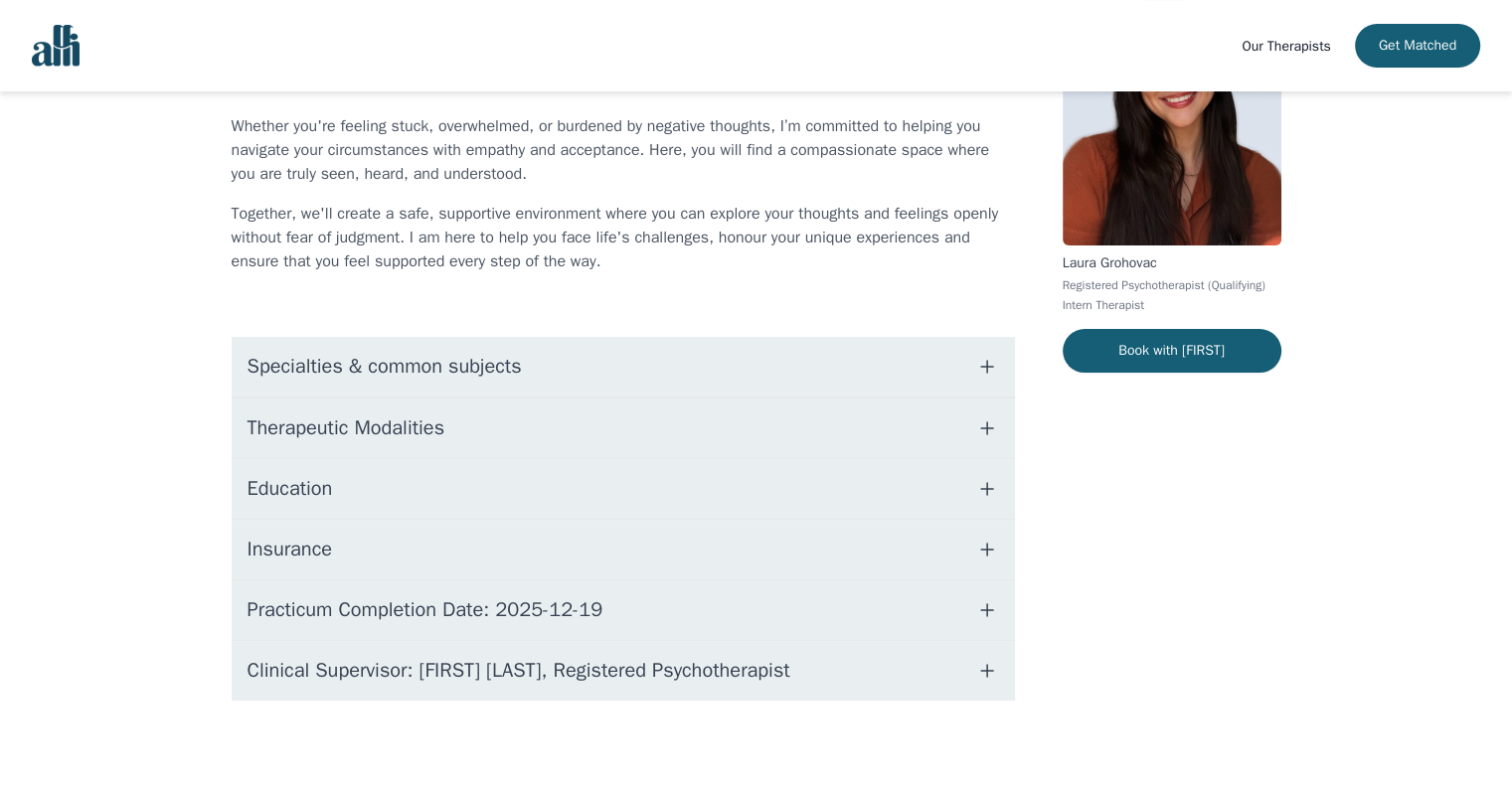scroll, scrollTop: 0, scrollLeft: 0, axis: both 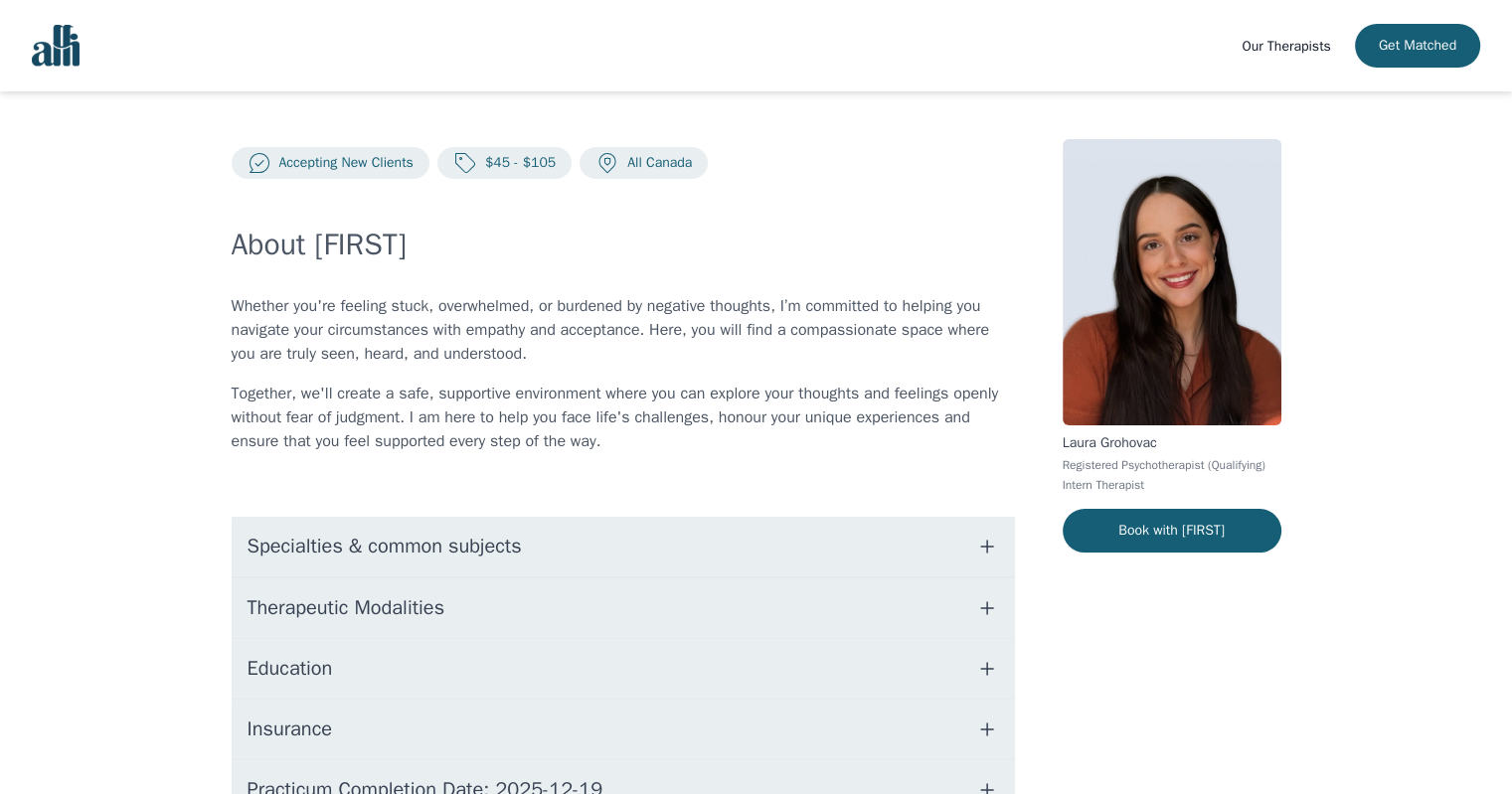 click on "Specialties & common subjects" at bounding box center (623, 547) 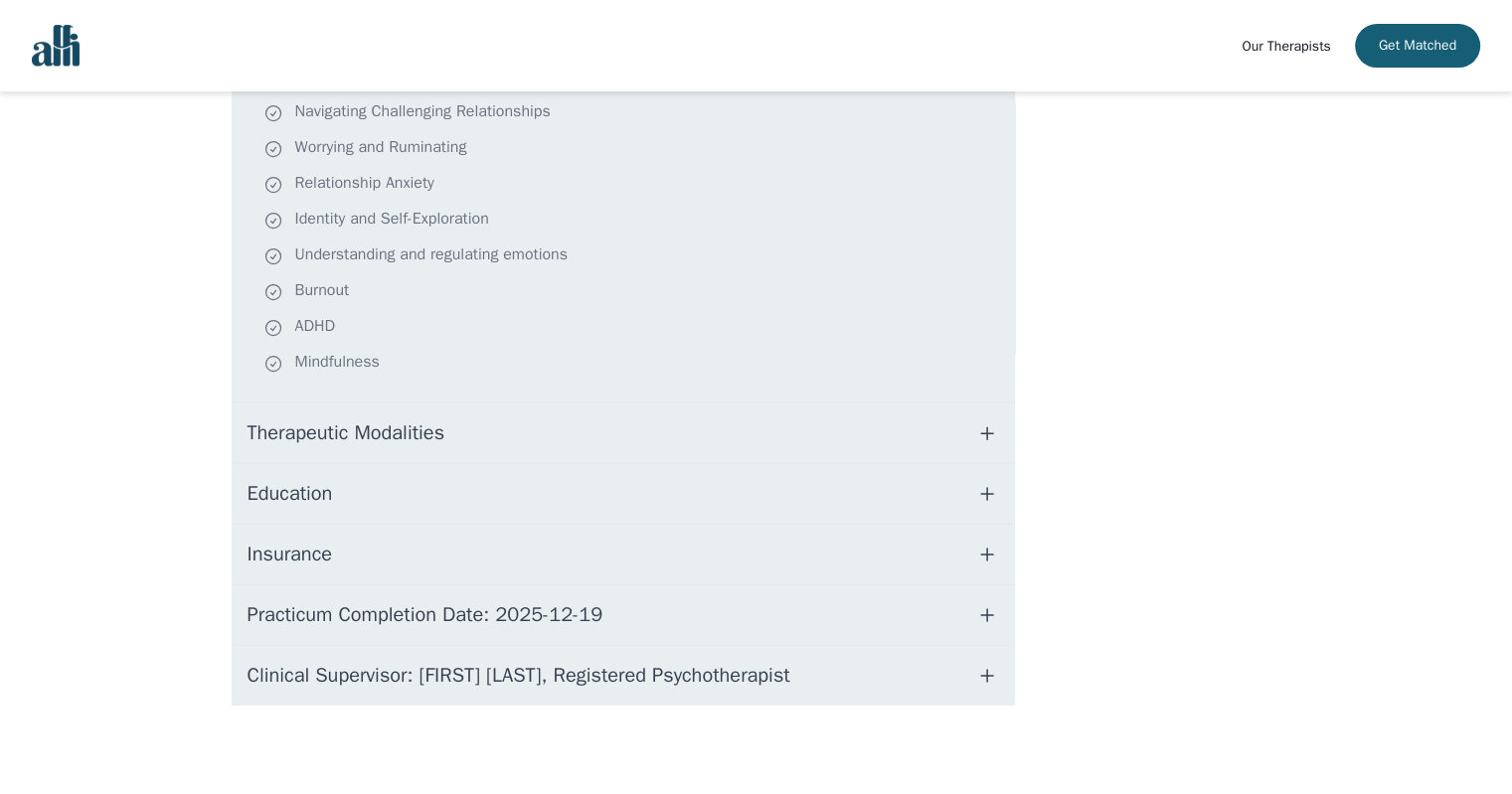 scroll, scrollTop: 561, scrollLeft: 0, axis: vertical 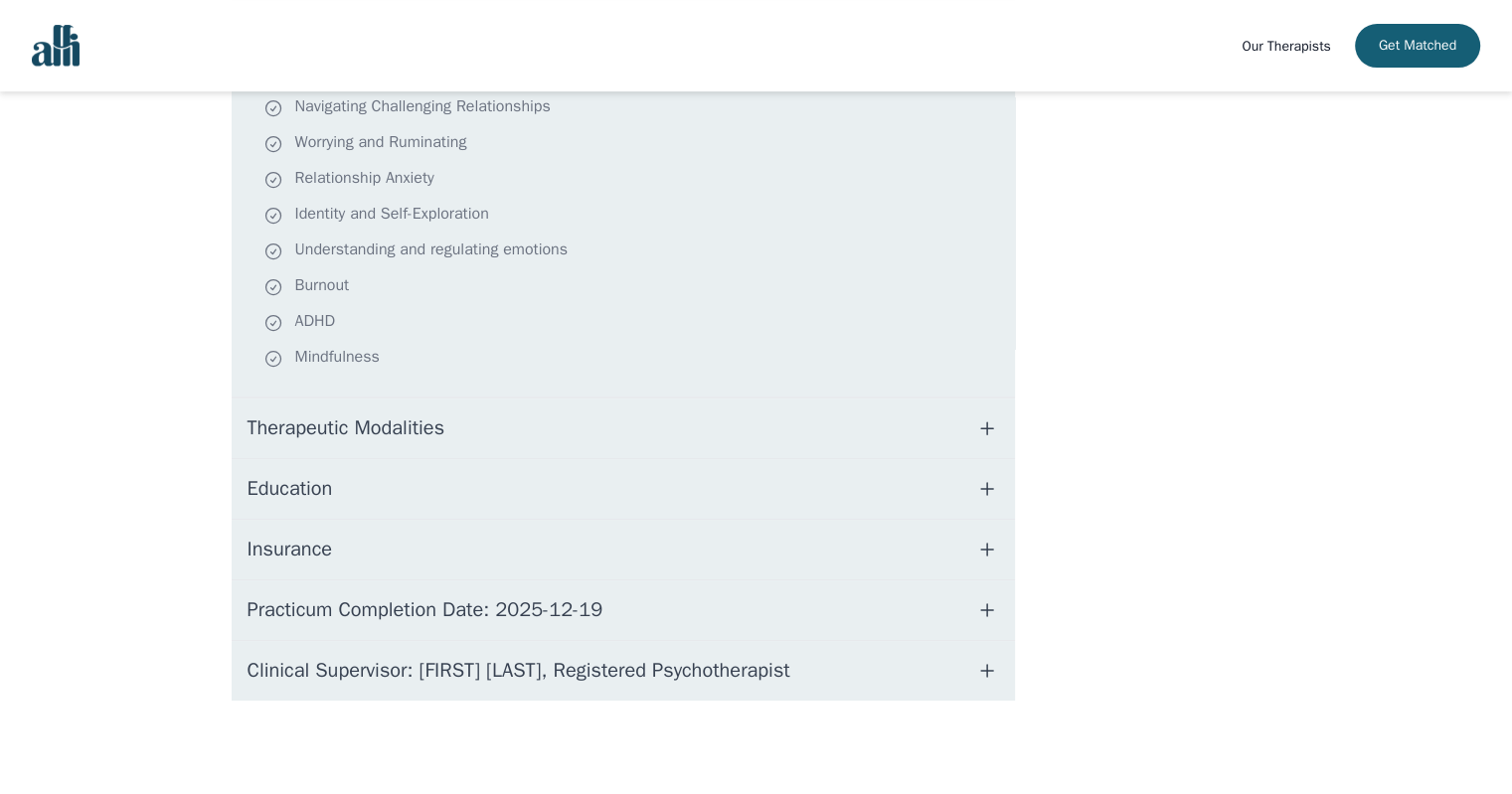 click on "Therapeutic Modalities" at bounding box center (346, 428) 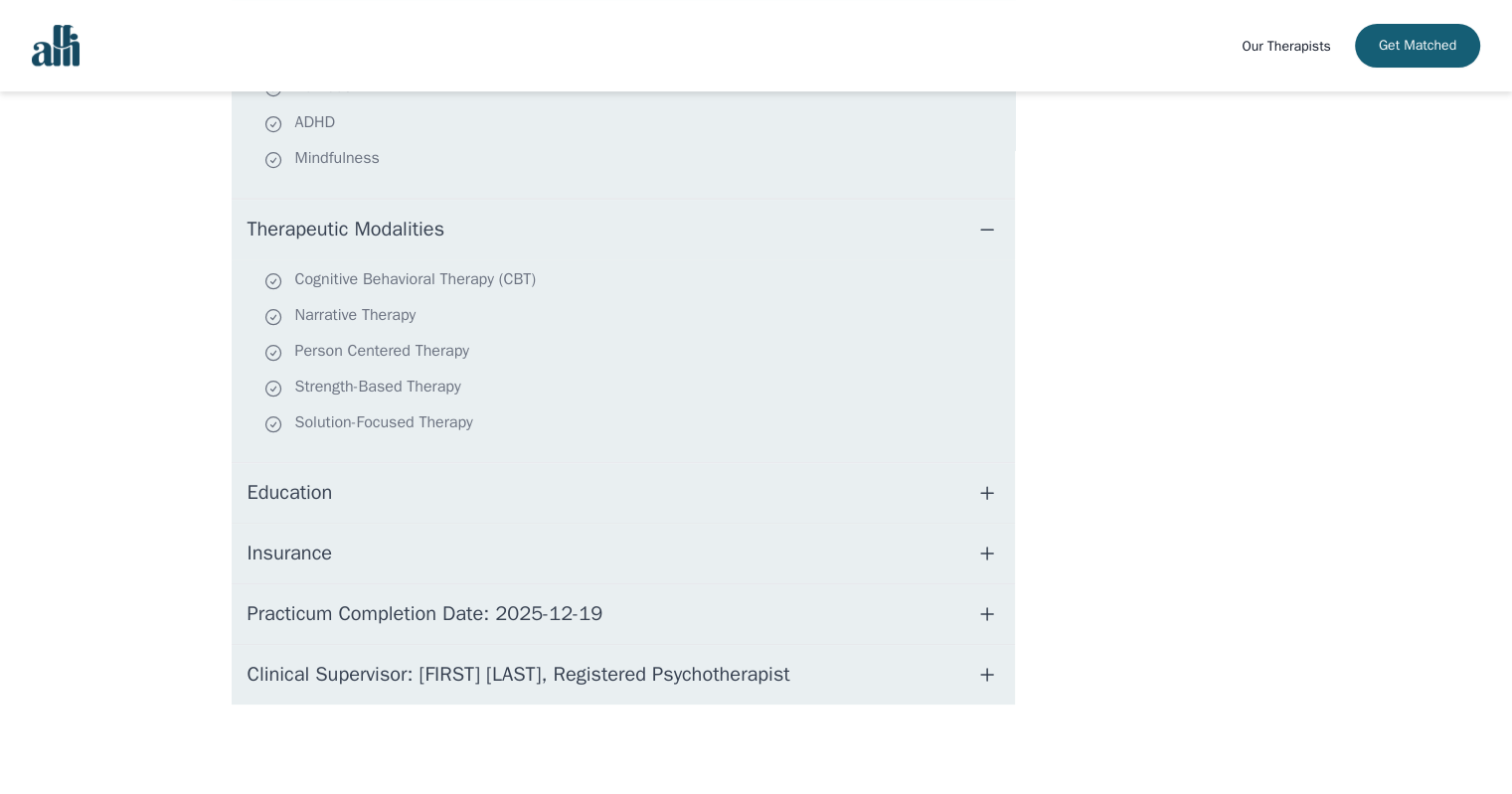 click on "Education" at bounding box center [290, 493] 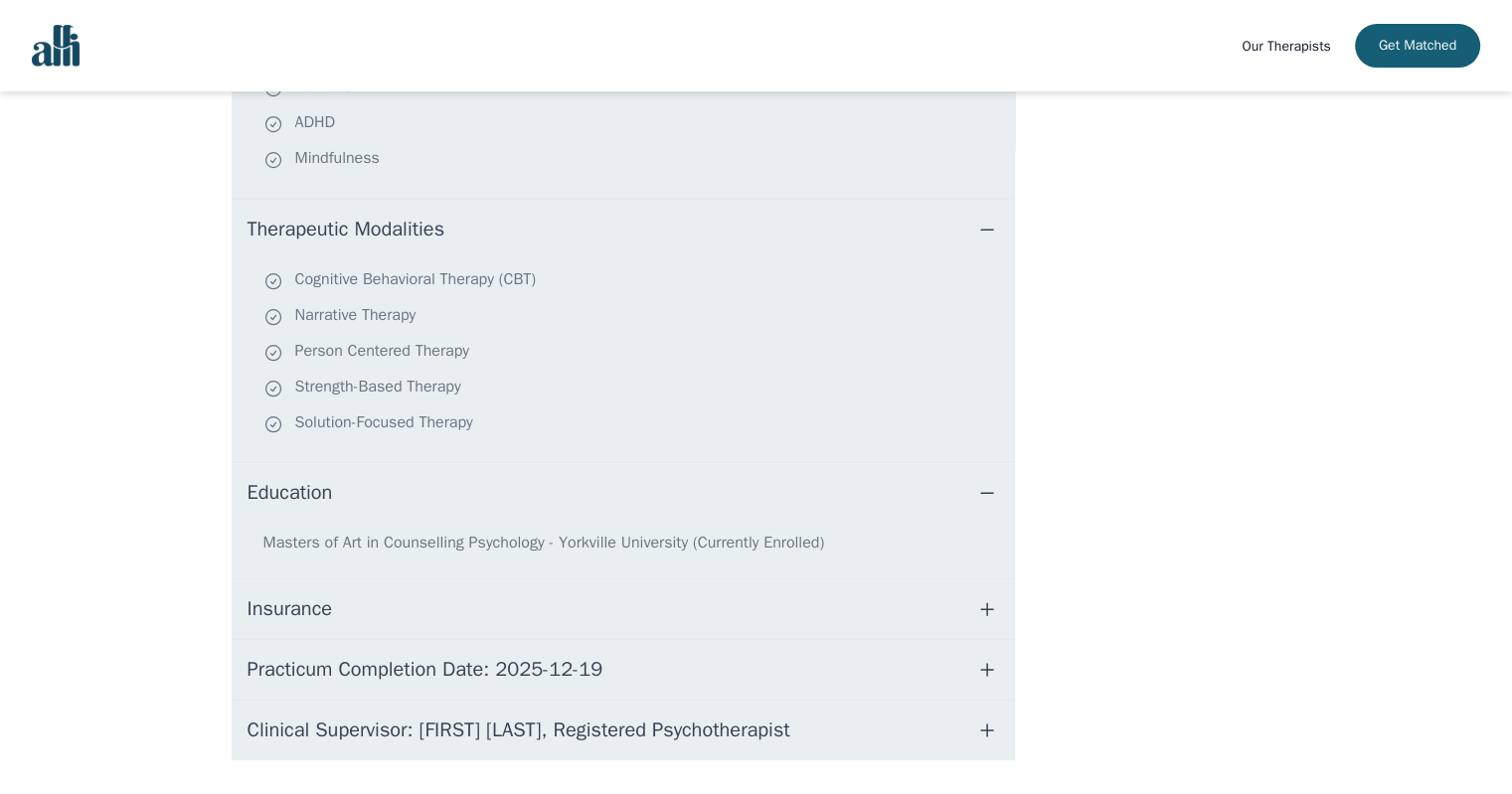 scroll, scrollTop: 820, scrollLeft: 0, axis: vertical 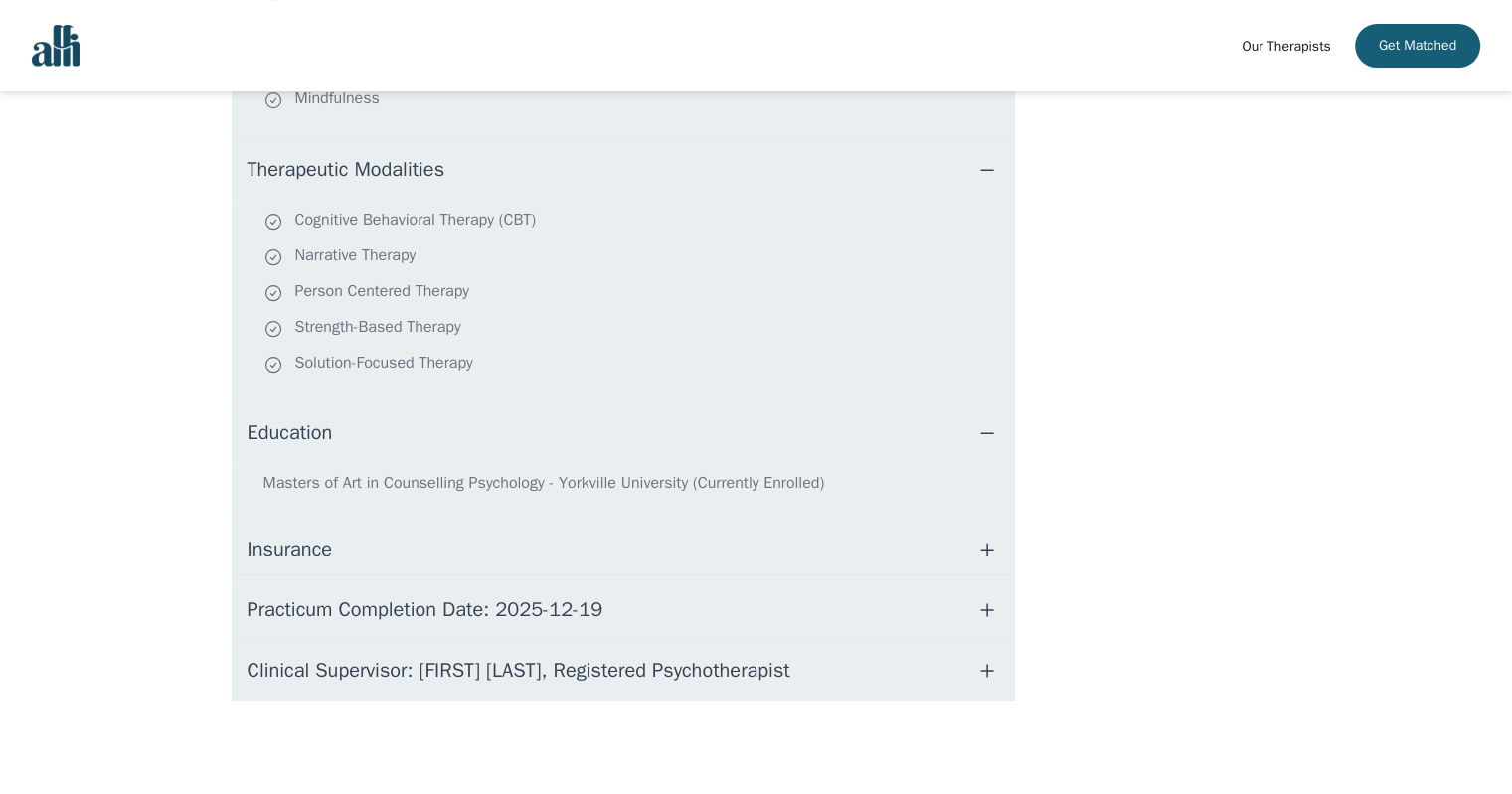 click on "Insurance" at bounding box center [289, 550] 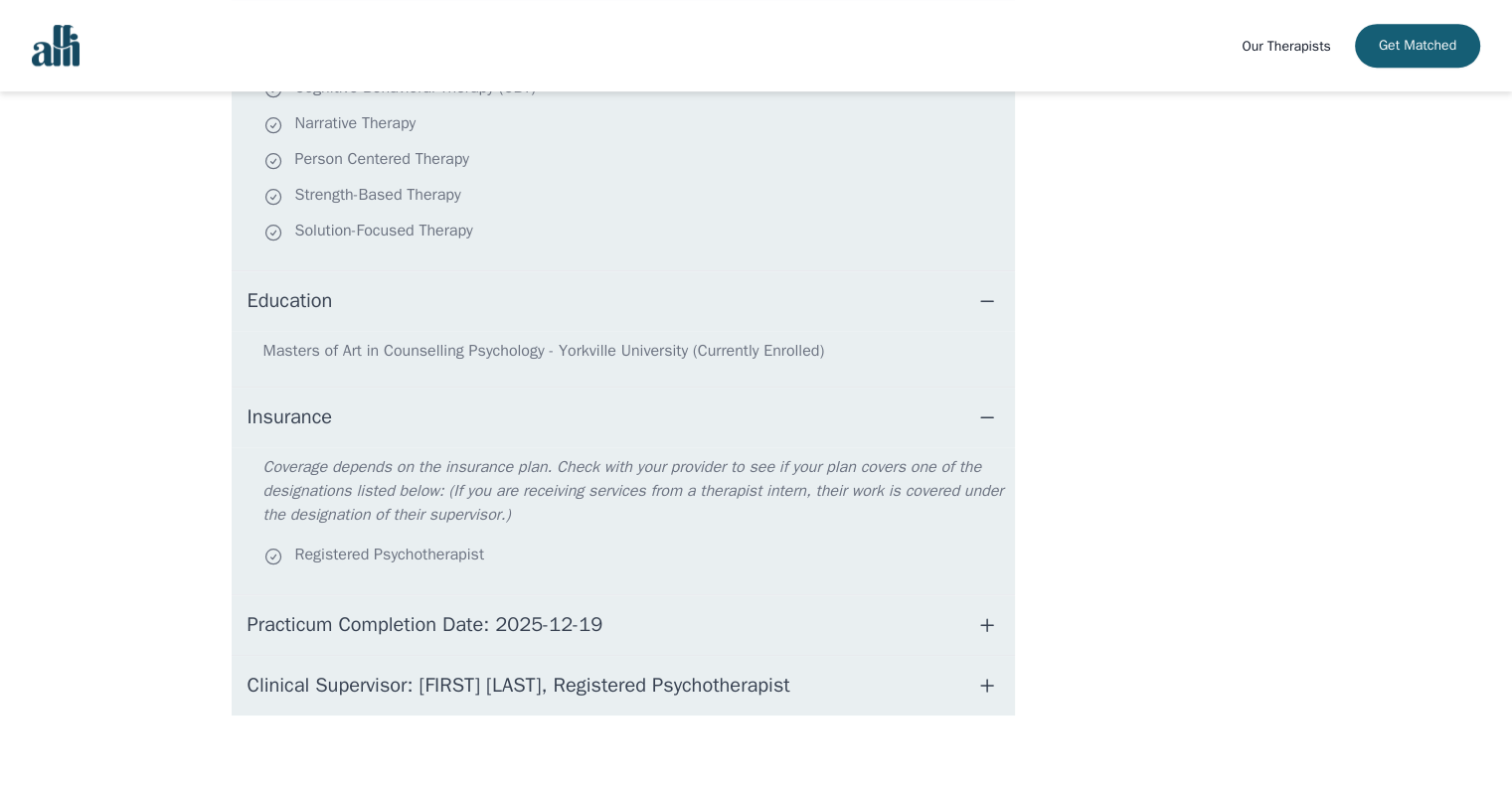 scroll, scrollTop: 967, scrollLeft: 0, axis: vertical 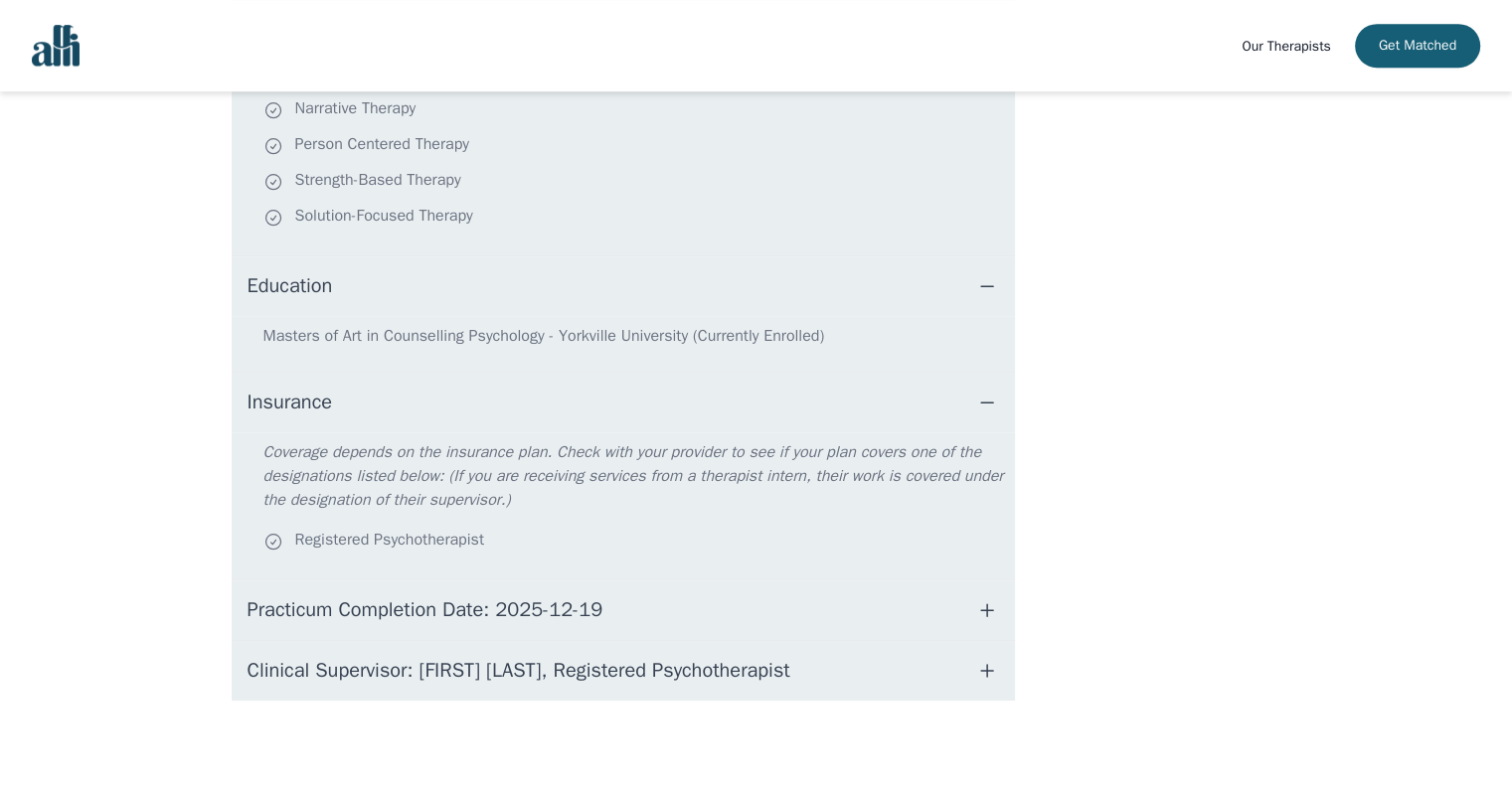 click on "Practicum Completion Date: 2025-12-19" at bounding box center (425, 610) 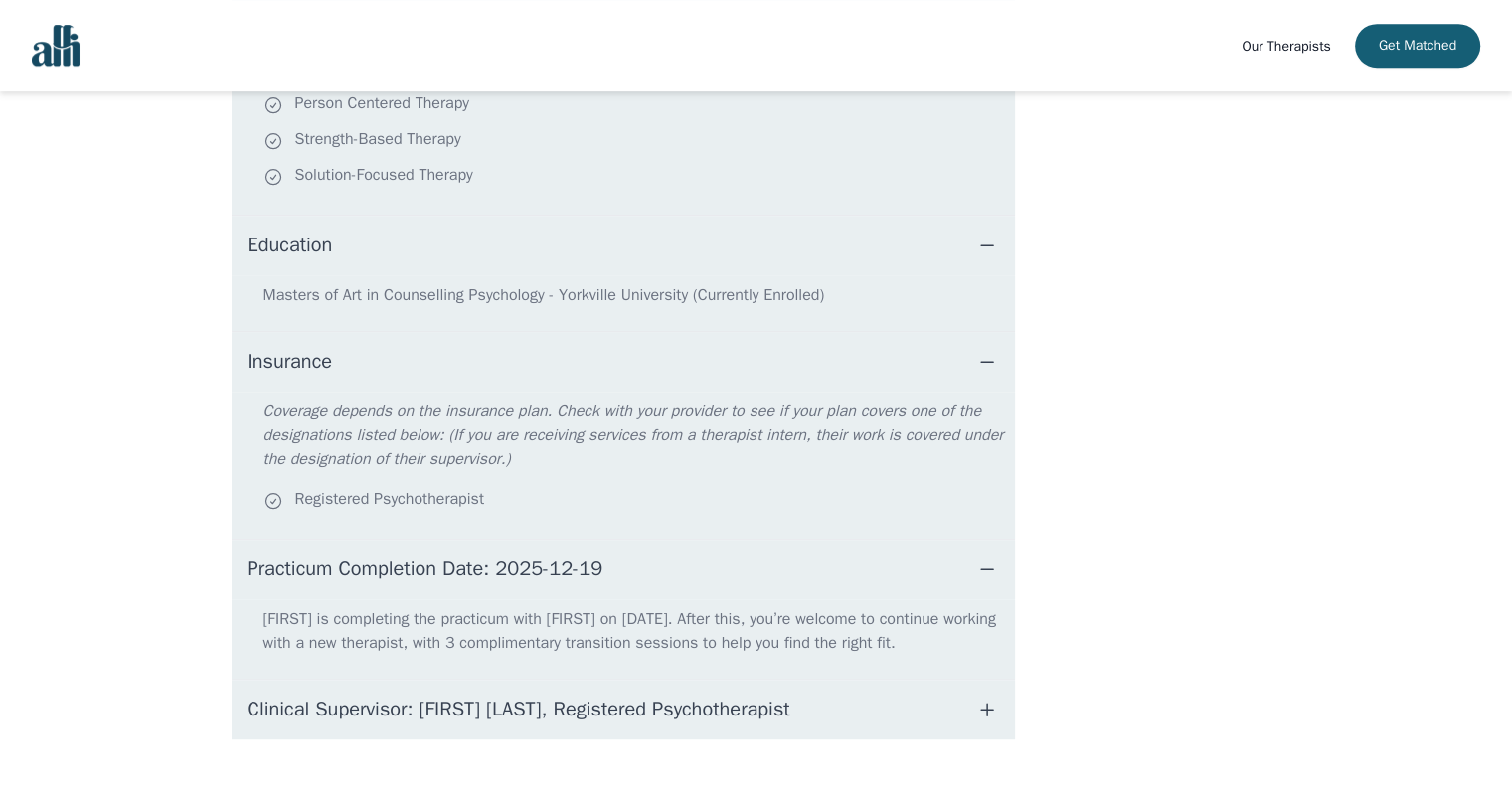 scroll, scrollTop: 1046, scrollLeft: 0, axis: vertical 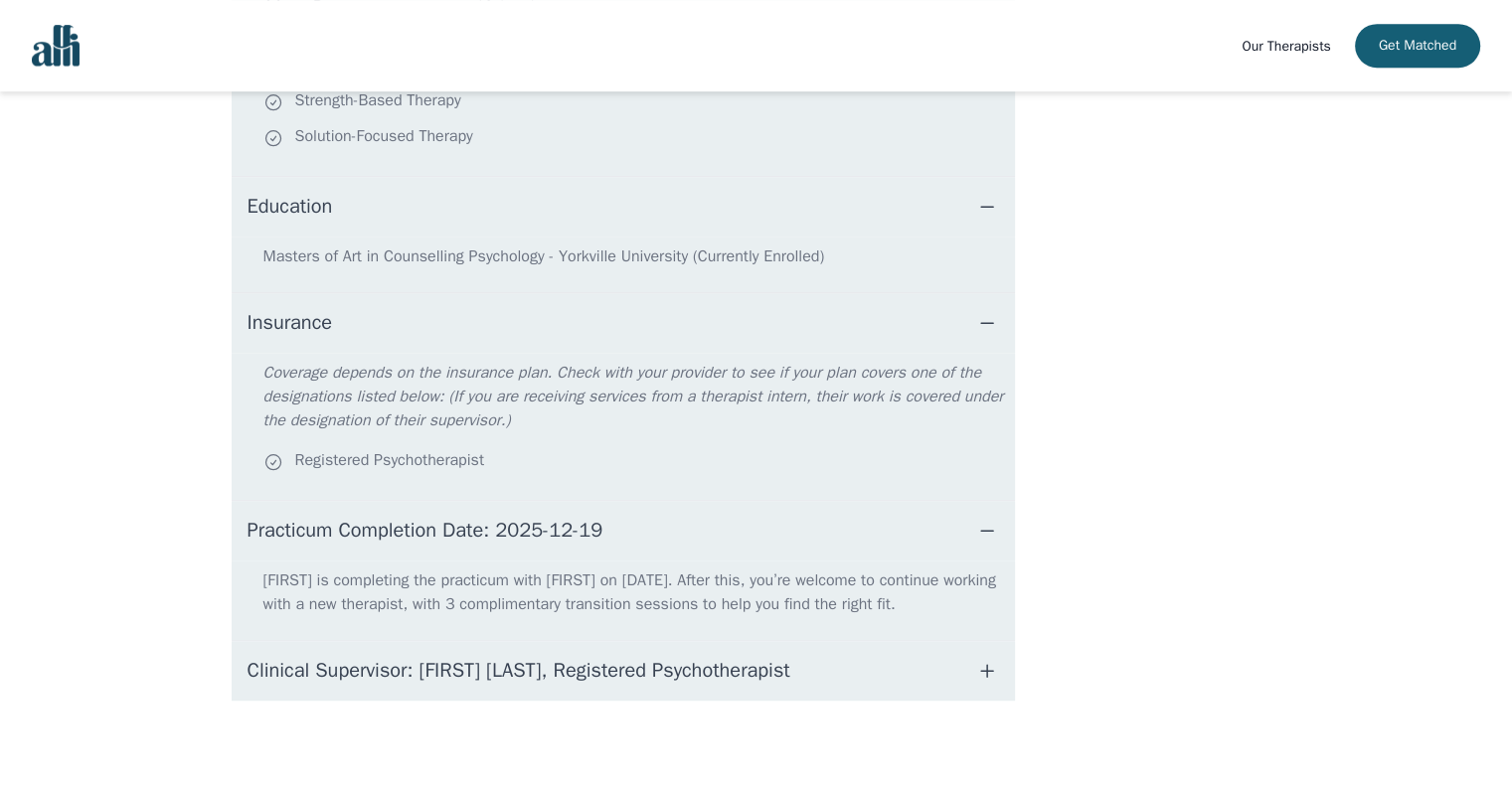 click on "Clinical Supervisor: [FIRST] [LAST], Registered Psychotherapist" at bounding box center [623, 671] 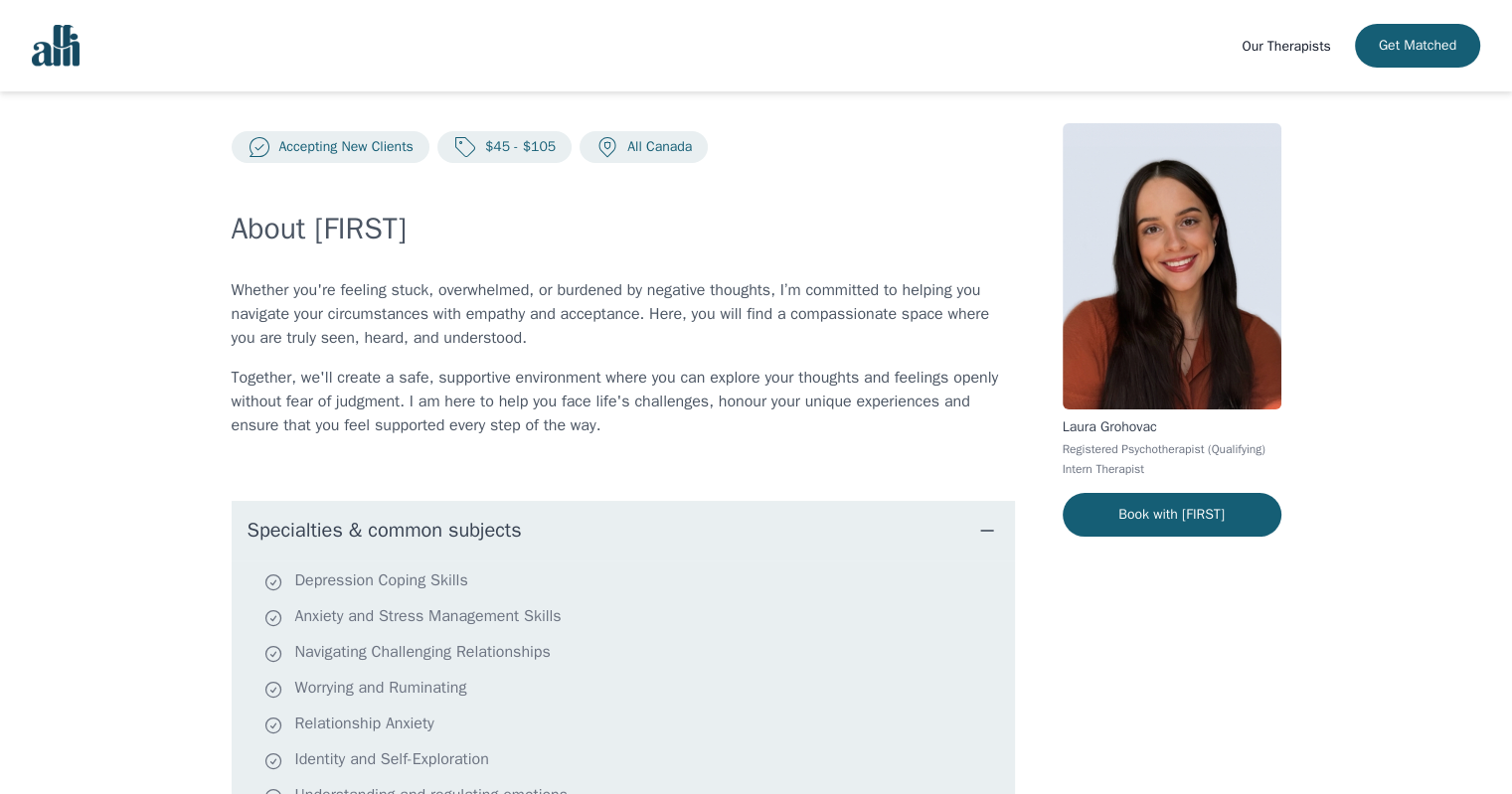 scroll, scrollTop: 0, scrollLeft: 0, axis: both 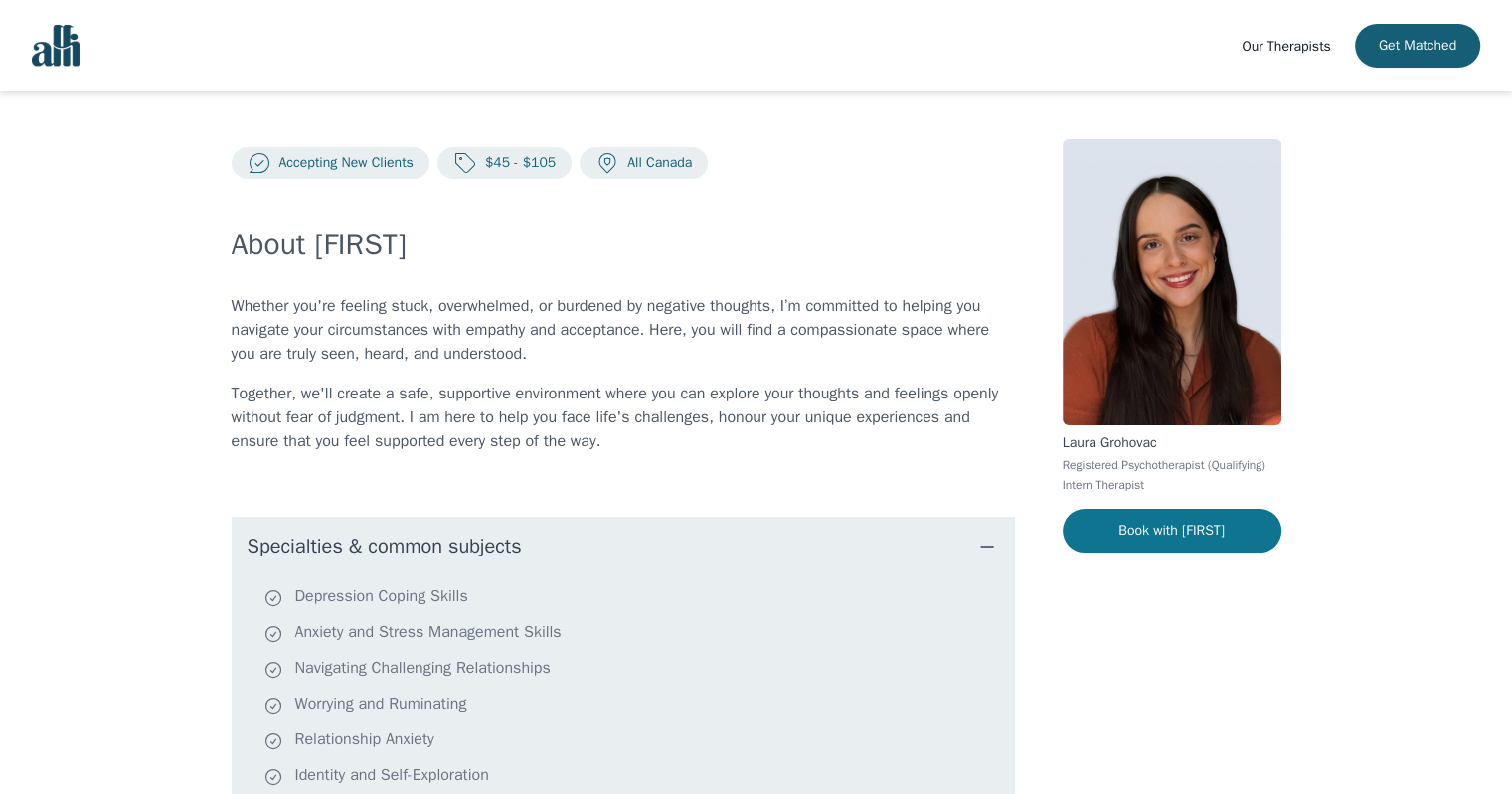 click on "Book with [FIRST]" at bounding box center [1172, 531] 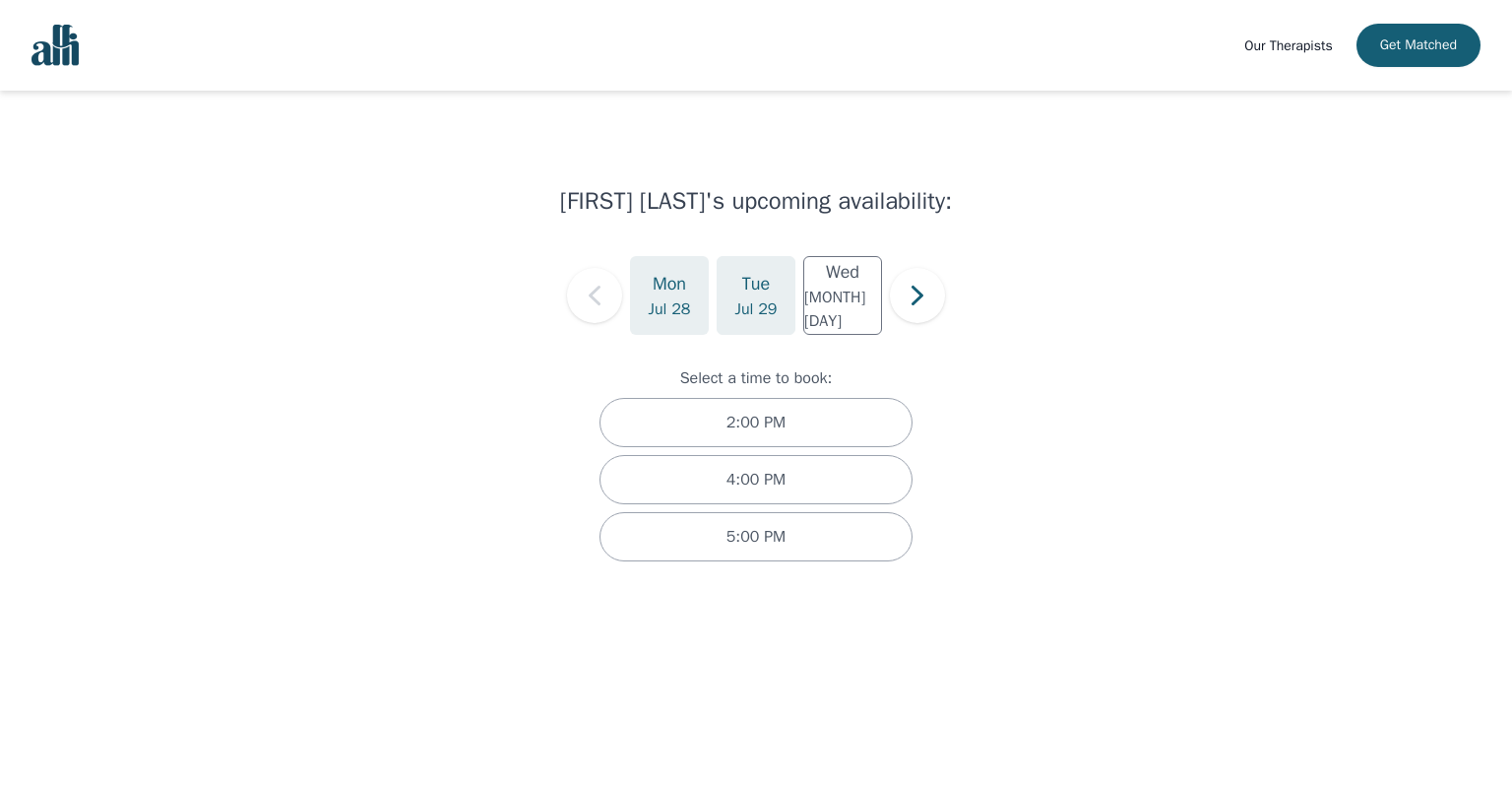 click on "Jul 29" at bounding box center [756, 309] 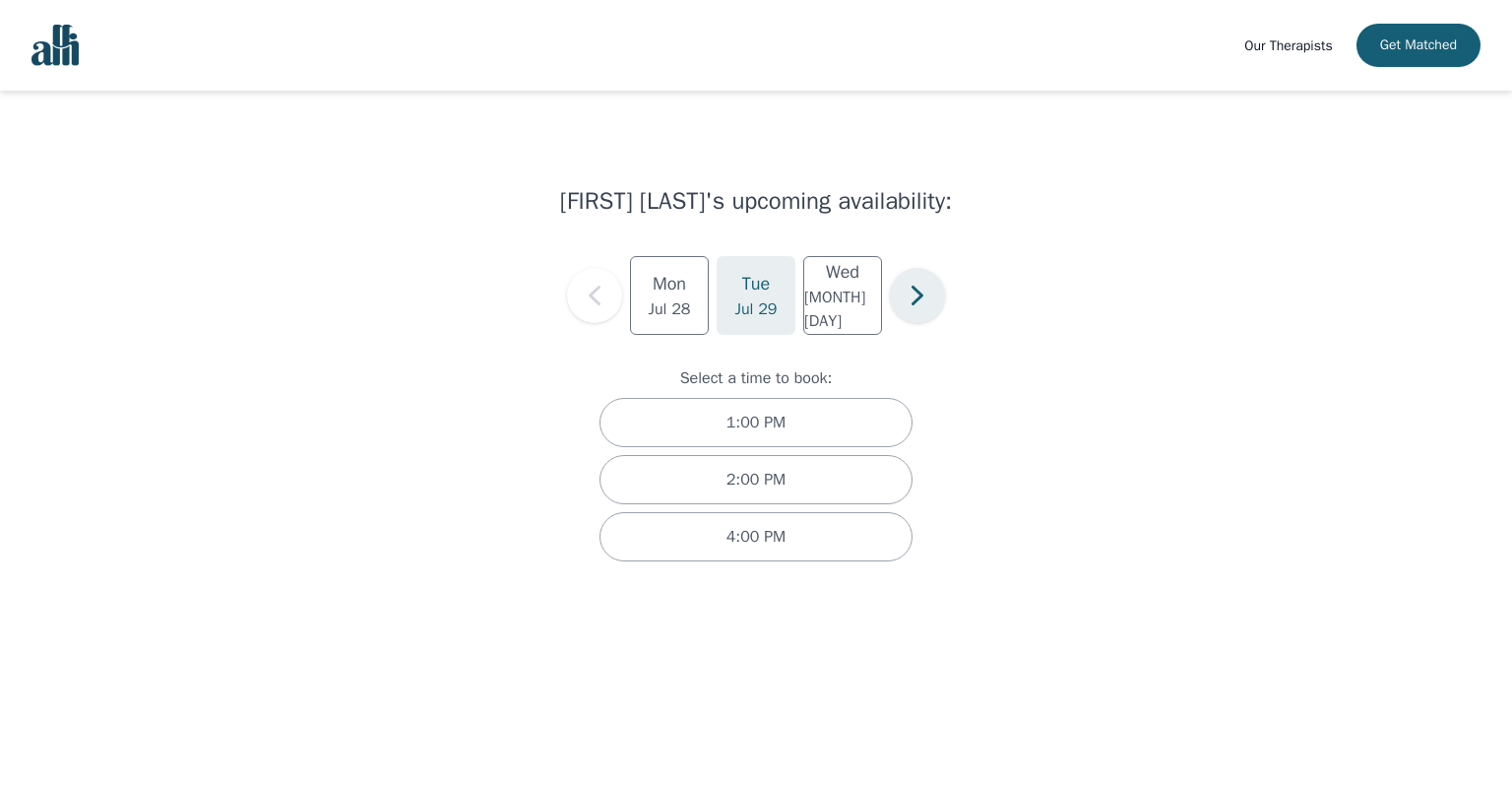 click at bounding box center [917, 295] 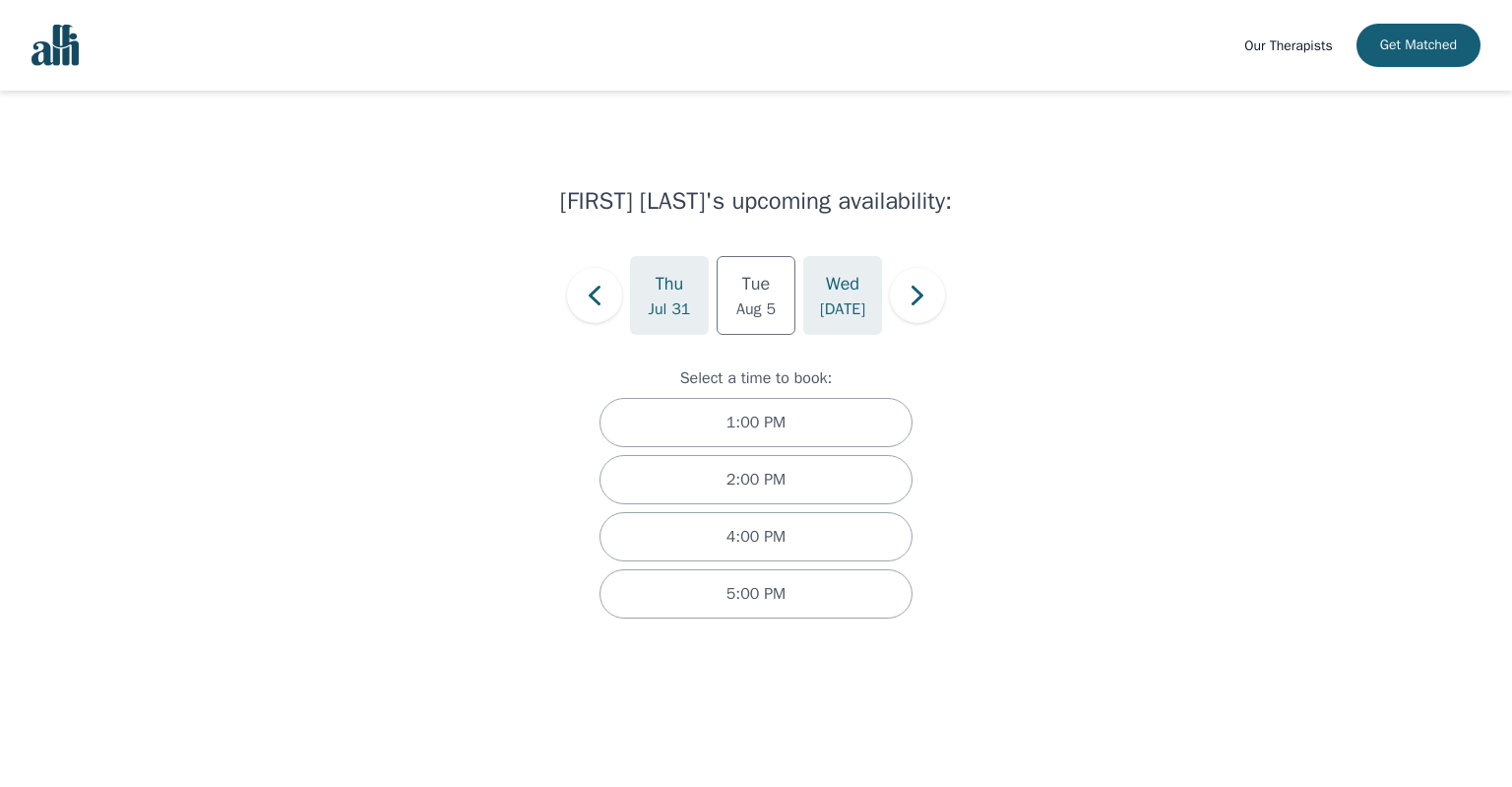 click on "[DATE]" at bounding box center (756, 309) 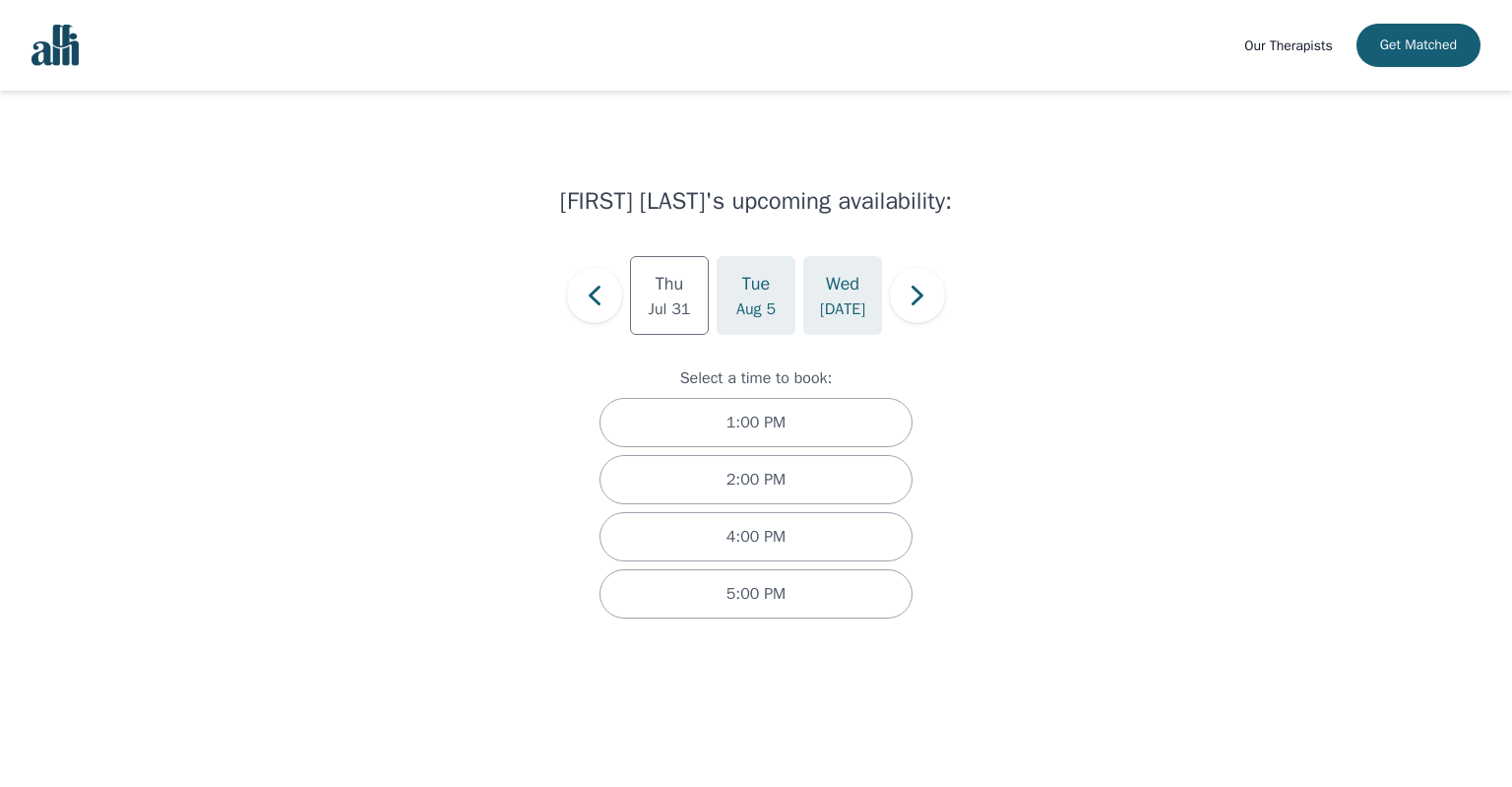 click on "Aug 5" at bounding box center (669, 309) 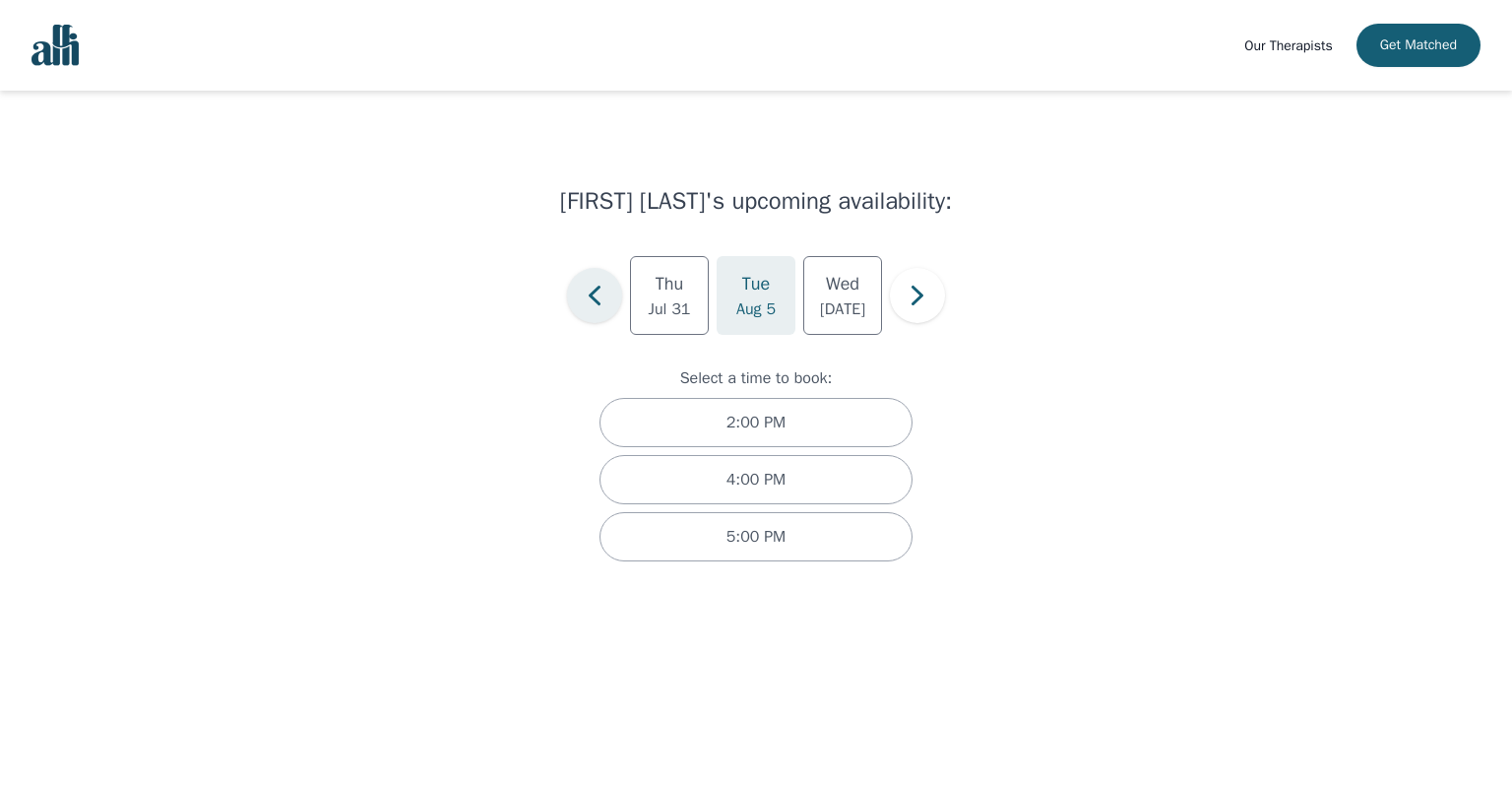 click at bounding box center [595, 295] 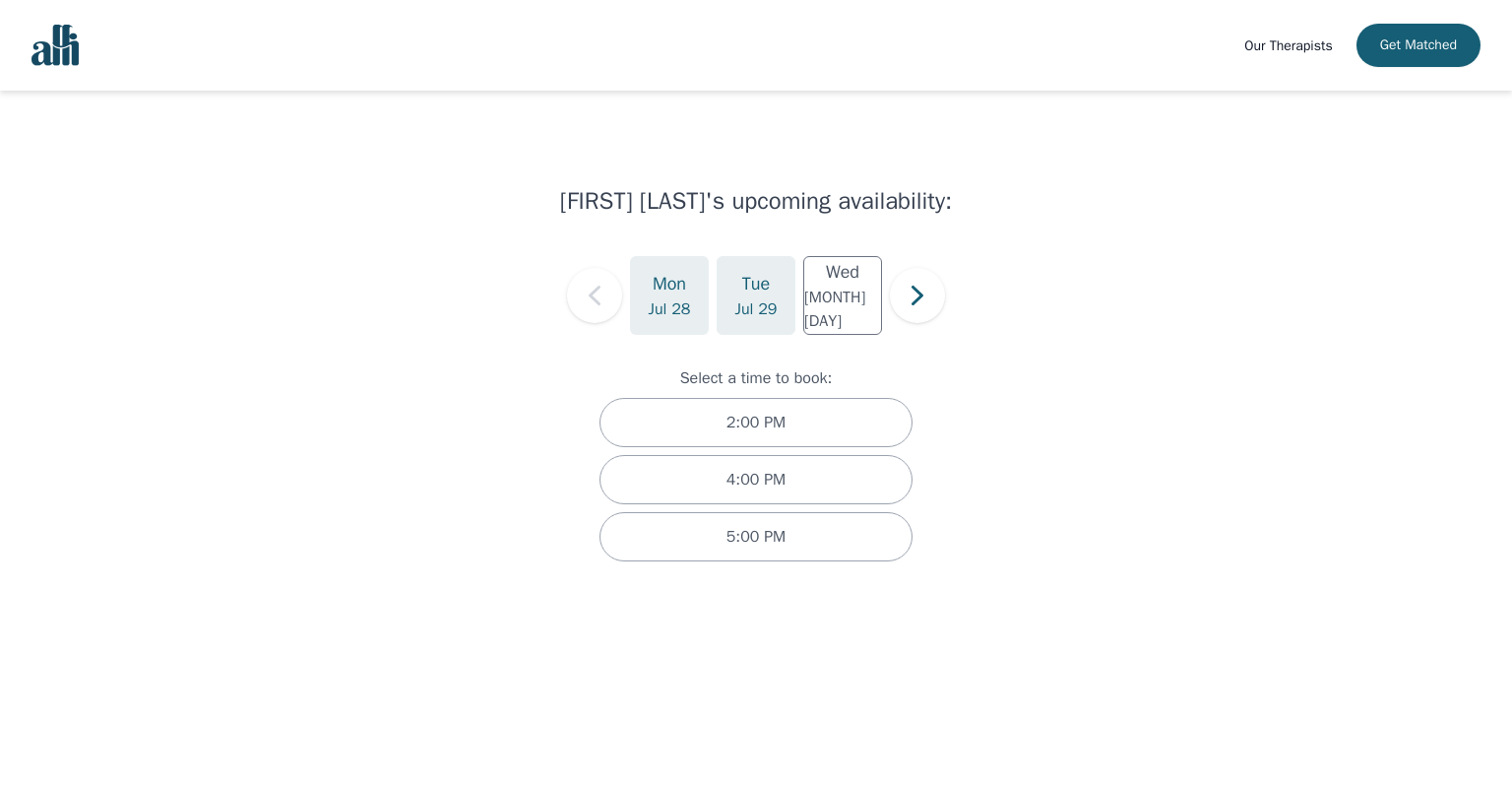 click on "Tue" at bounding box center [756, 284] 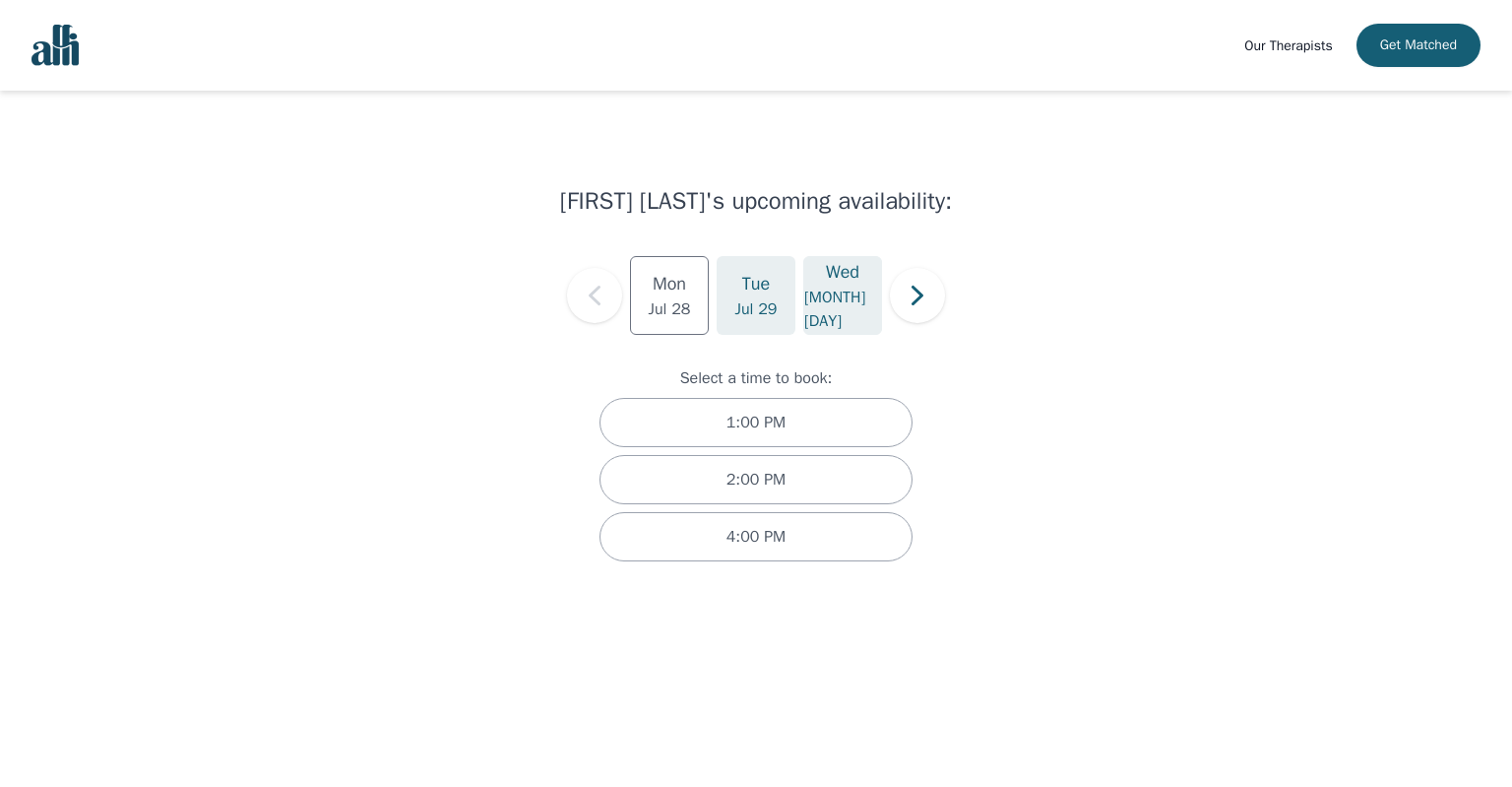click on "Wed" at bounding box center [669, 284] 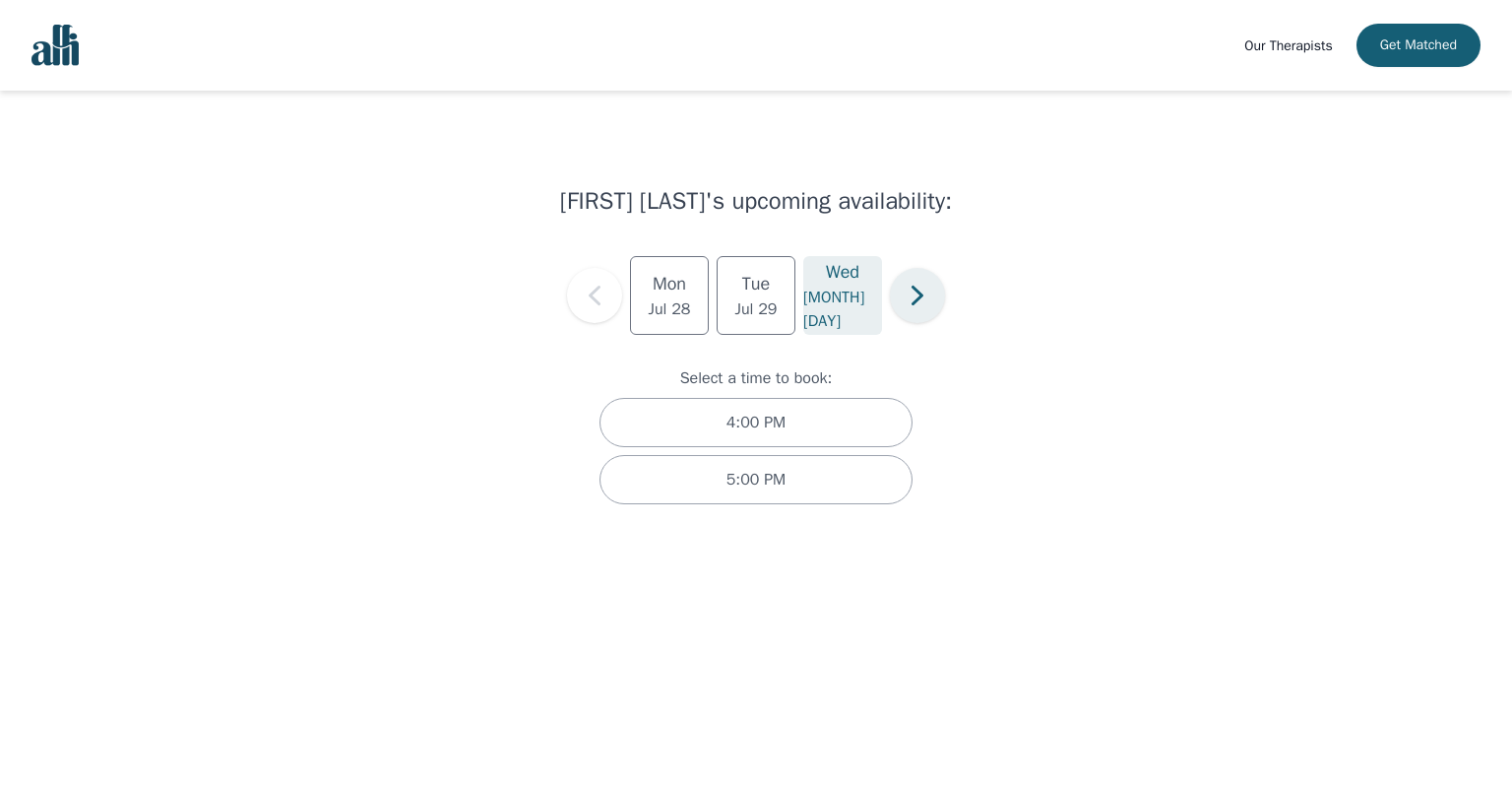 click at bounding box center (917, 295) 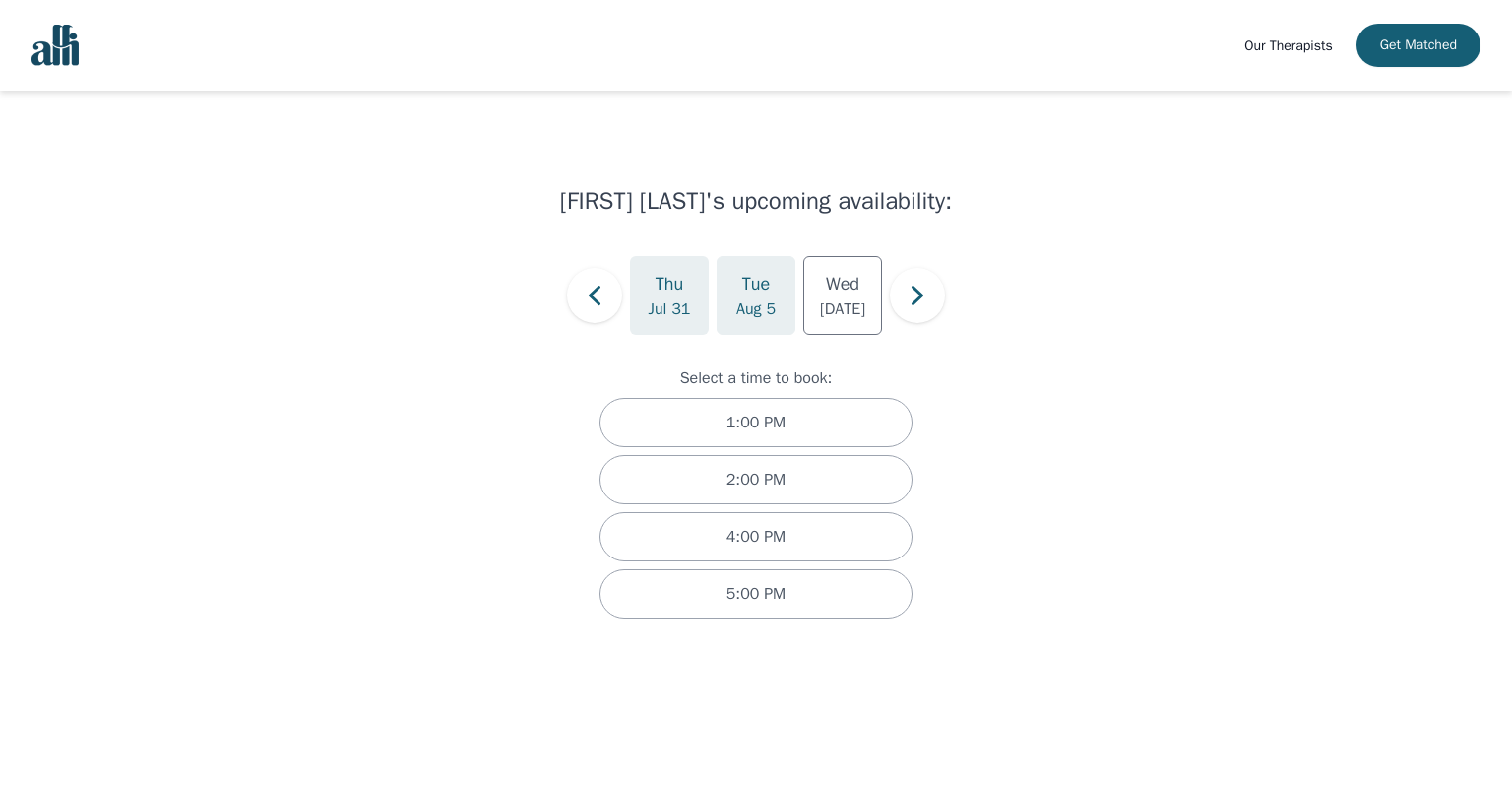 click on "Aug 5" at bounding box center [756, 309] 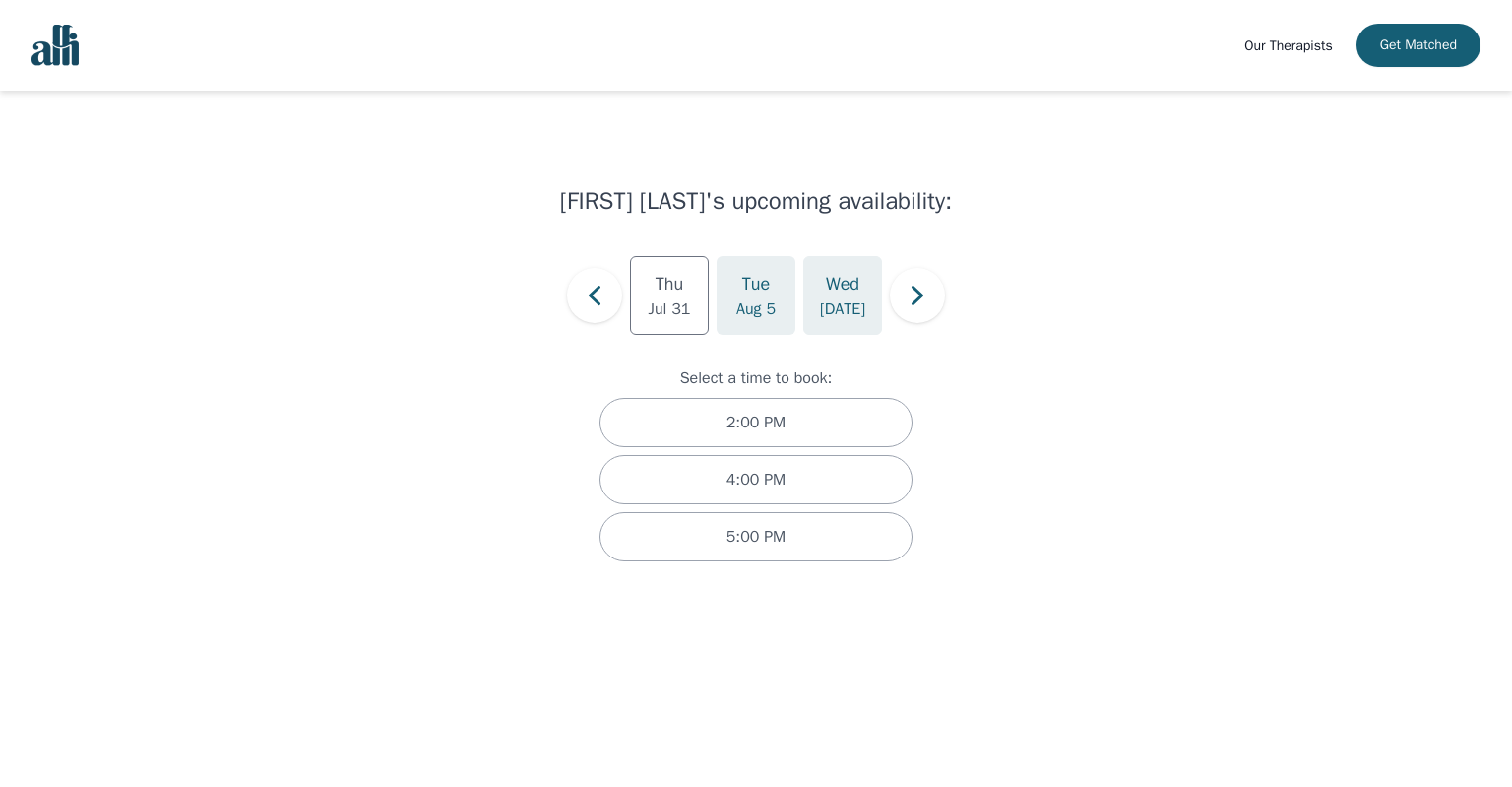 click on "[DATE]" at bounding box center (669, 309) 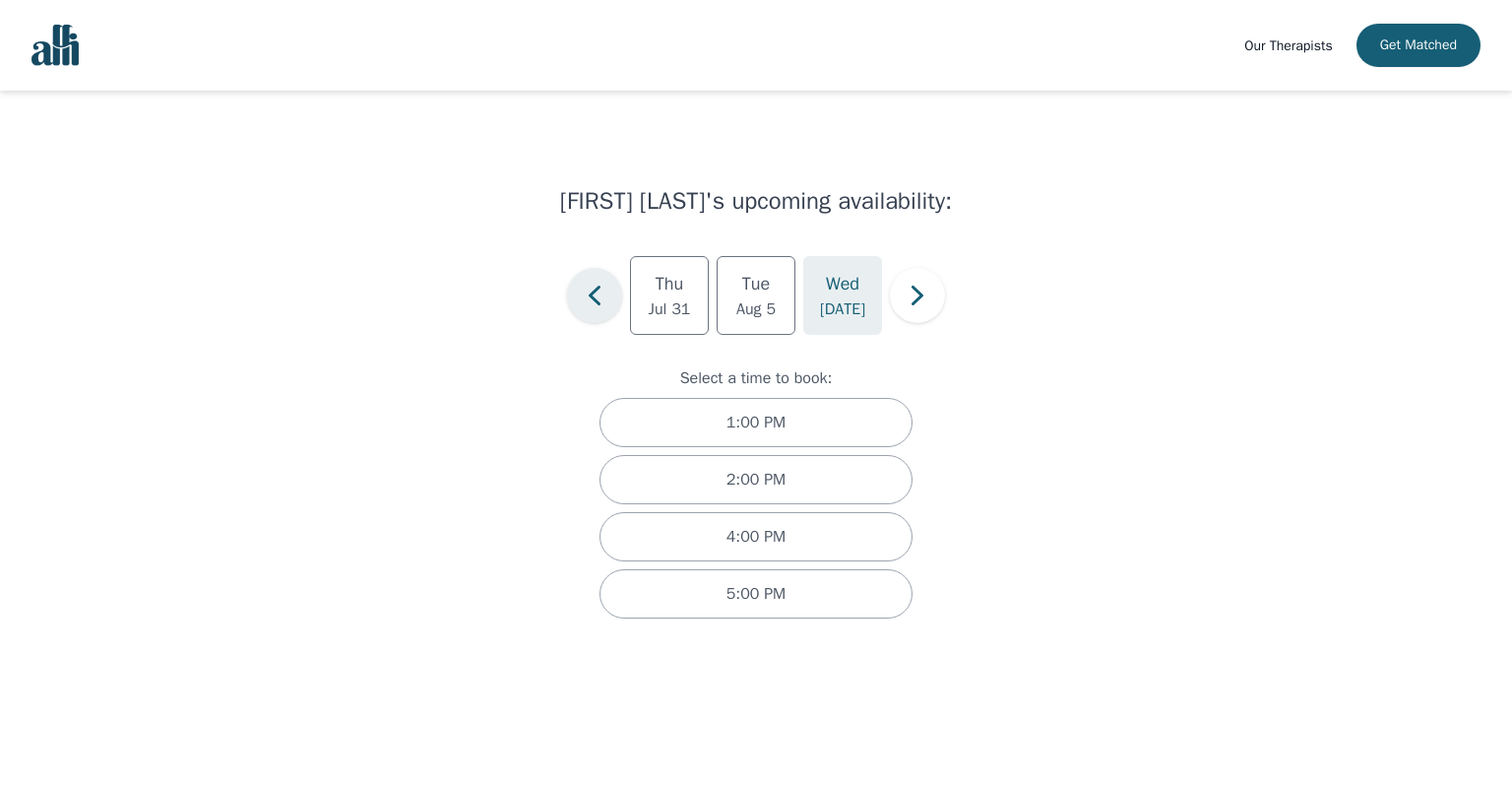 click at bounding box center (595, 295) 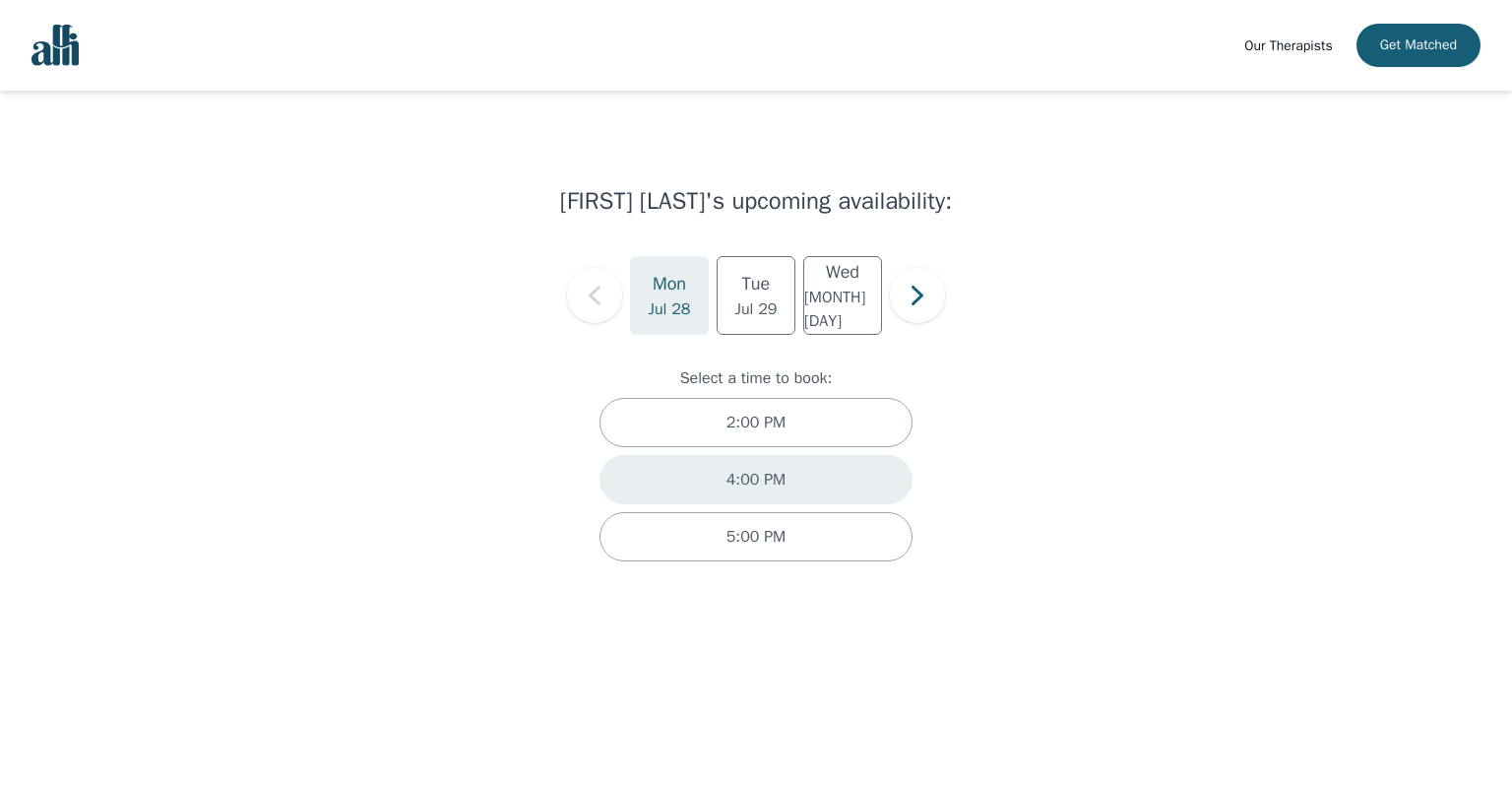 click on "4:00 PM" at bounding box center [756, 480] 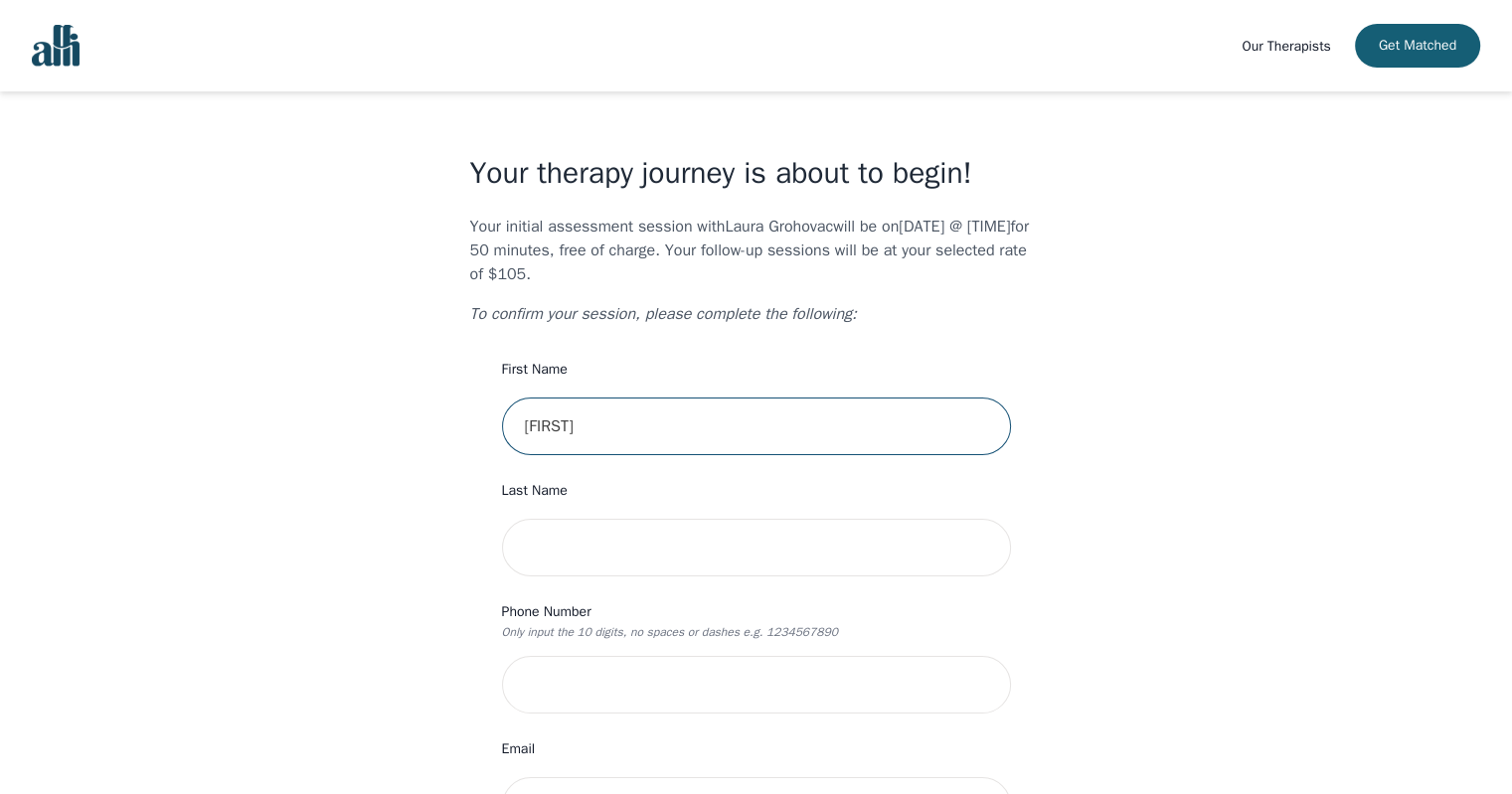 click on "[FIRST]" at bounding box center (756, 426) 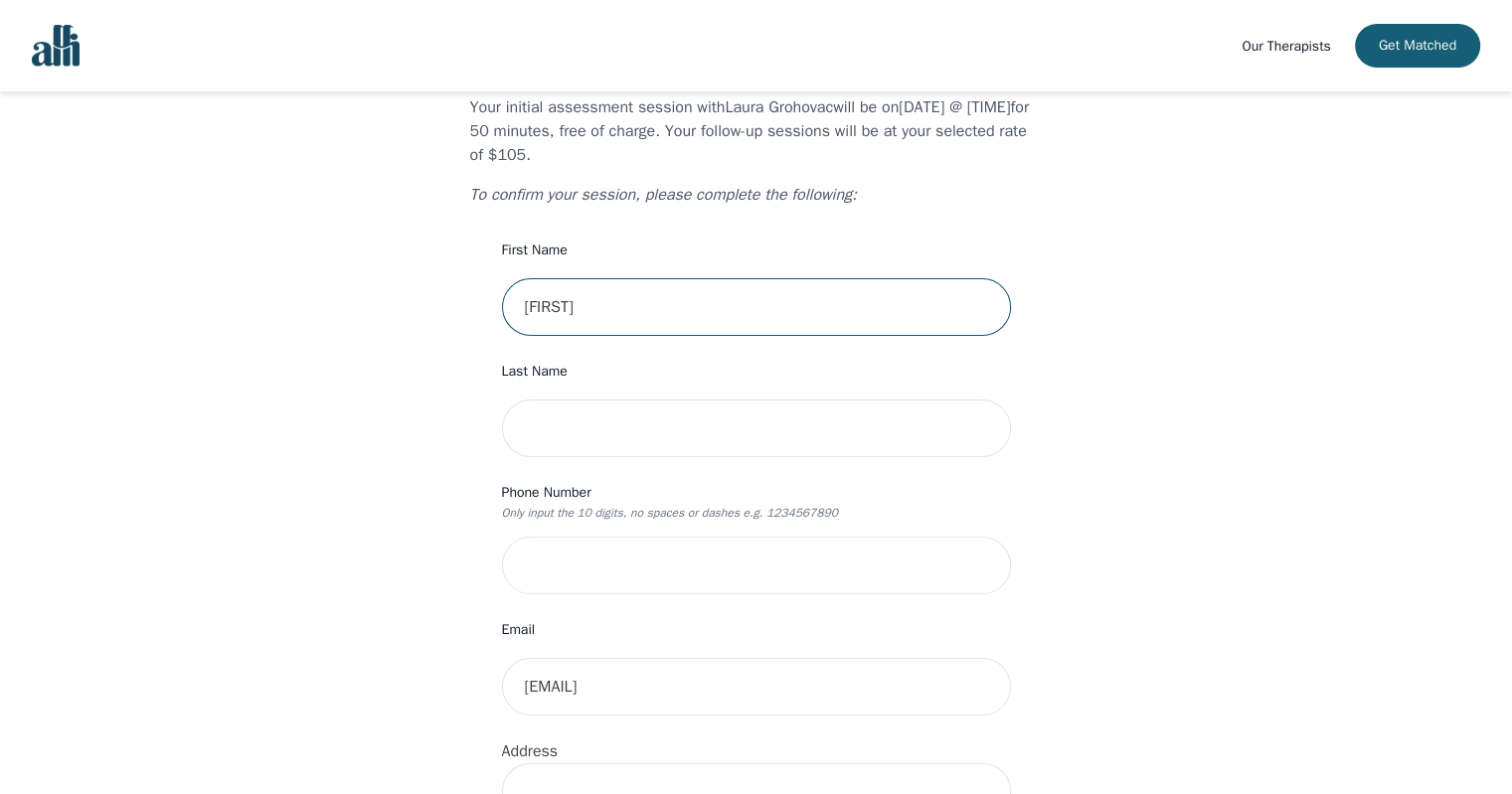 scroll, scrollTop: 0, scrollLeft: 0, axis: both 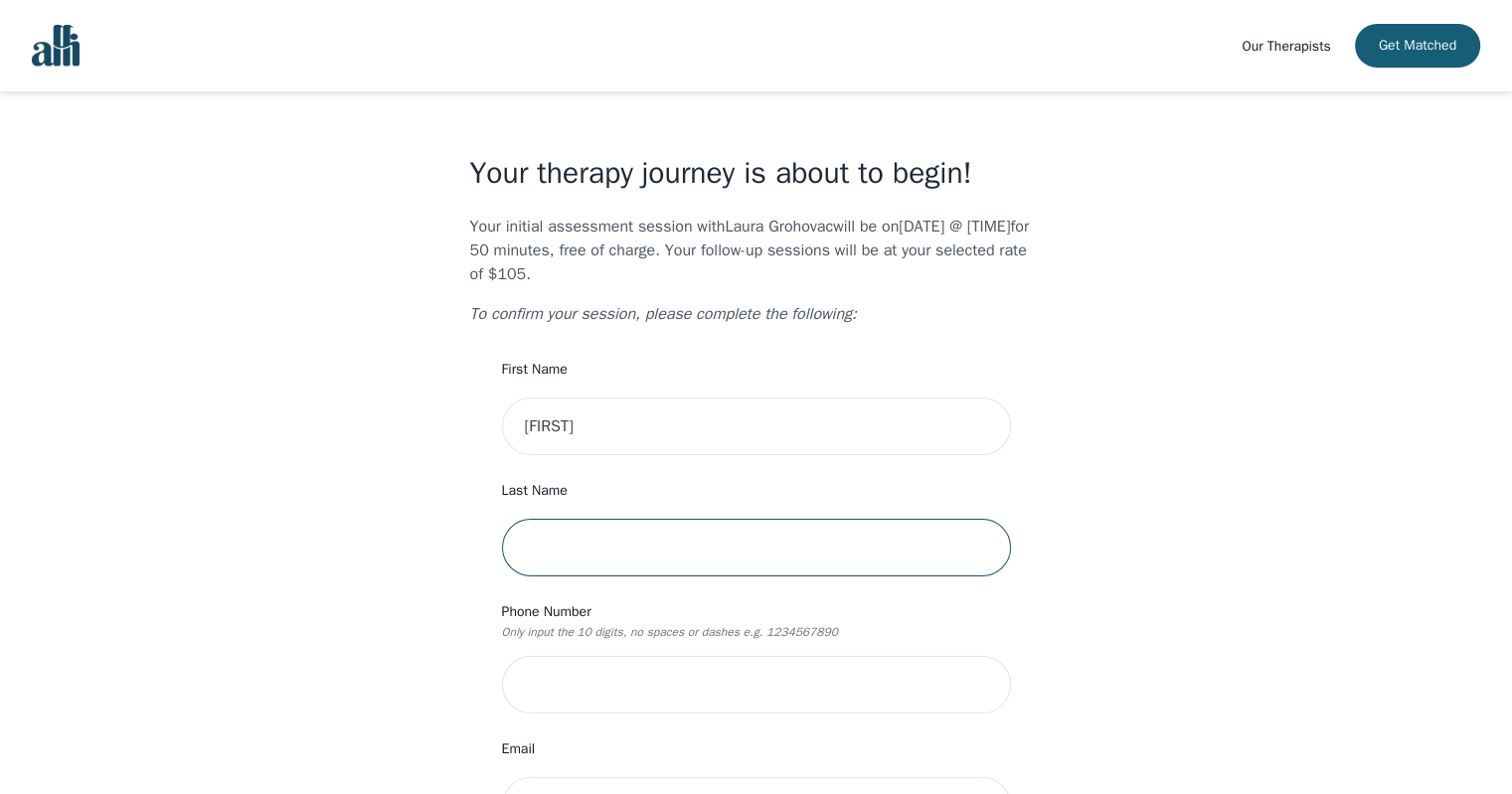 drag, startPoint x: 569, startPoint y: 541, endPoint x: 577, endPoint y: 534, distance: 10.630146 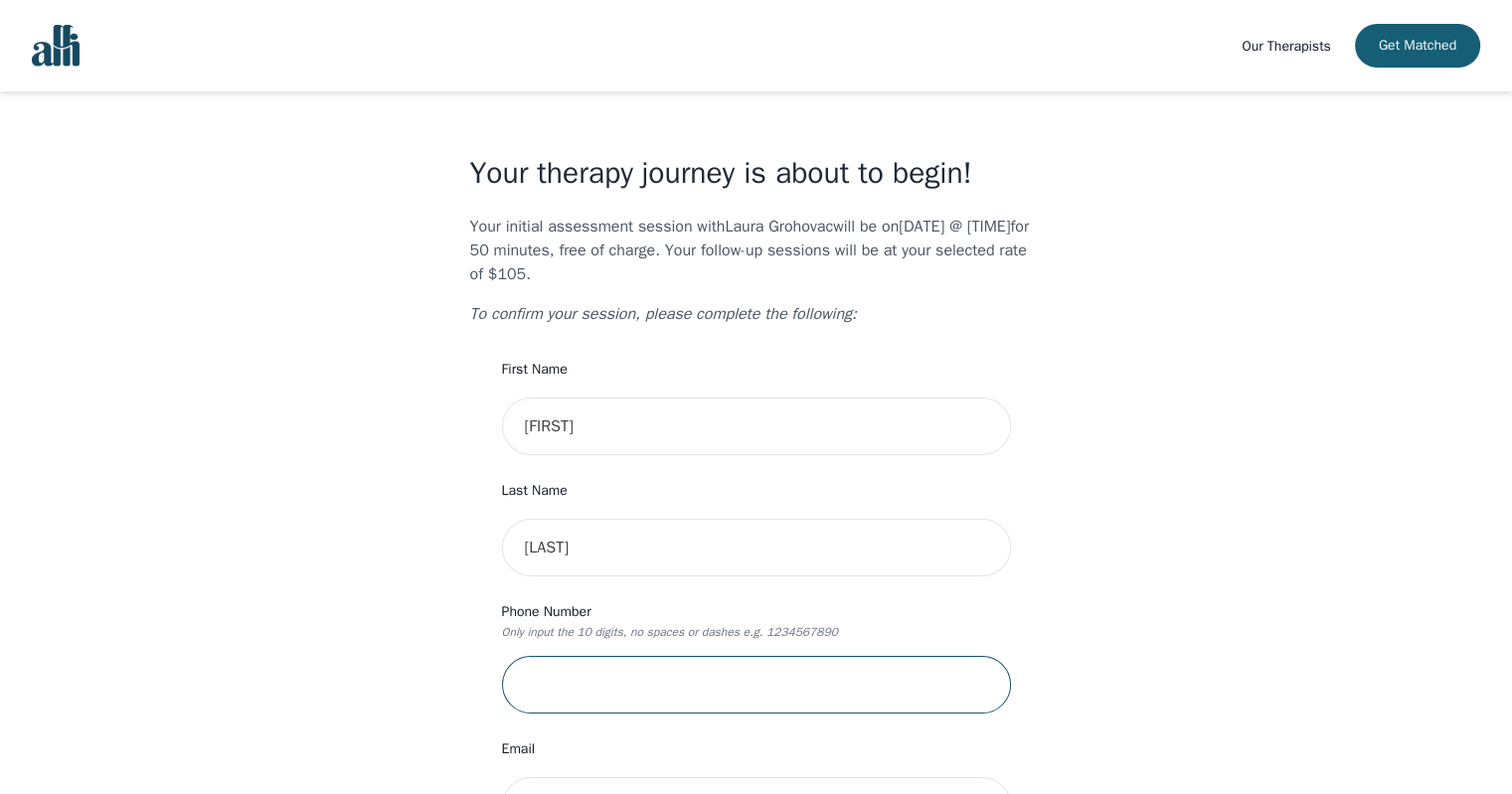 click at bounding box center (756, 685) 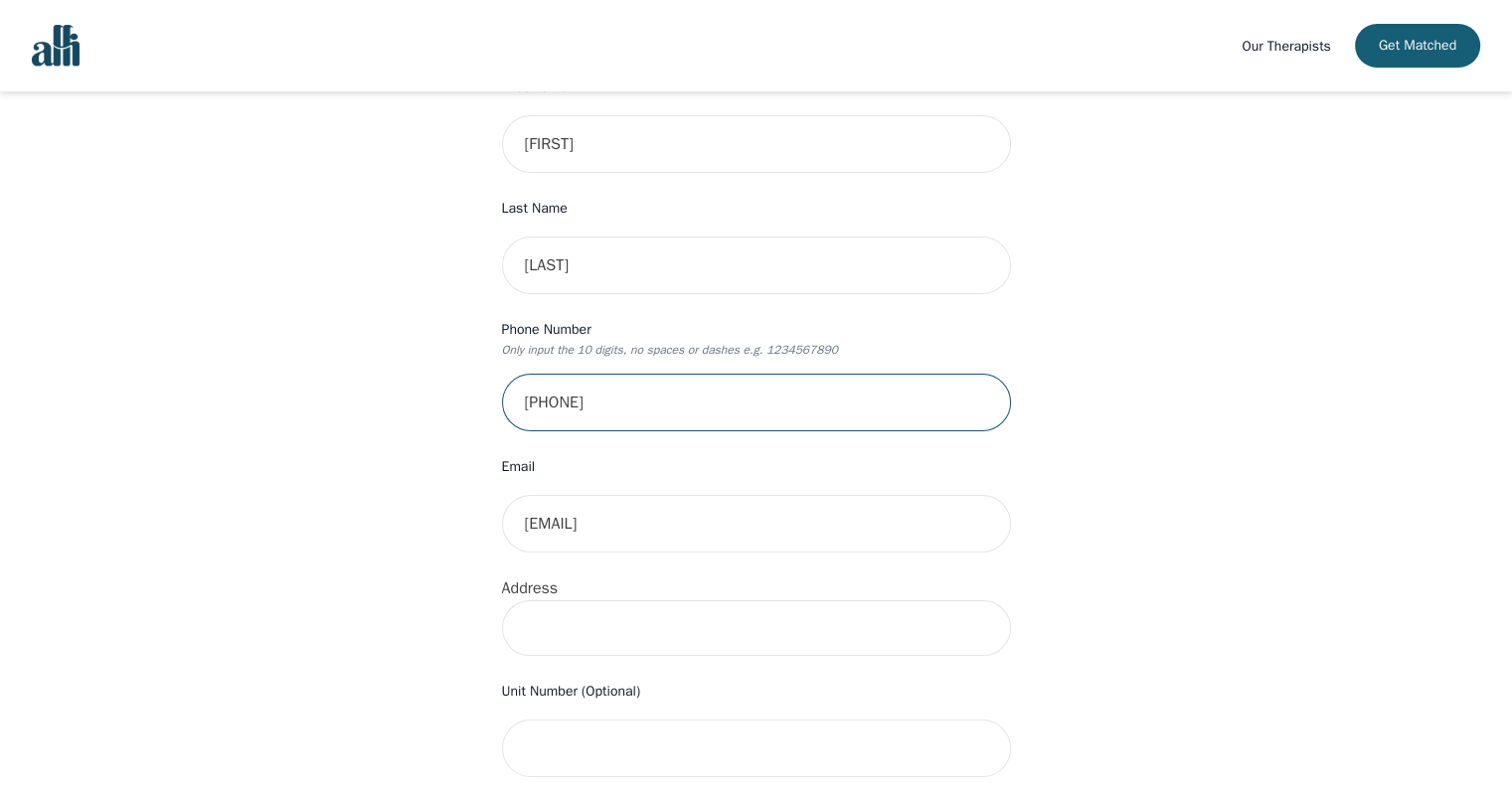 scroll, scrollTop: 298, scrollLeft: 0, axis: vertical 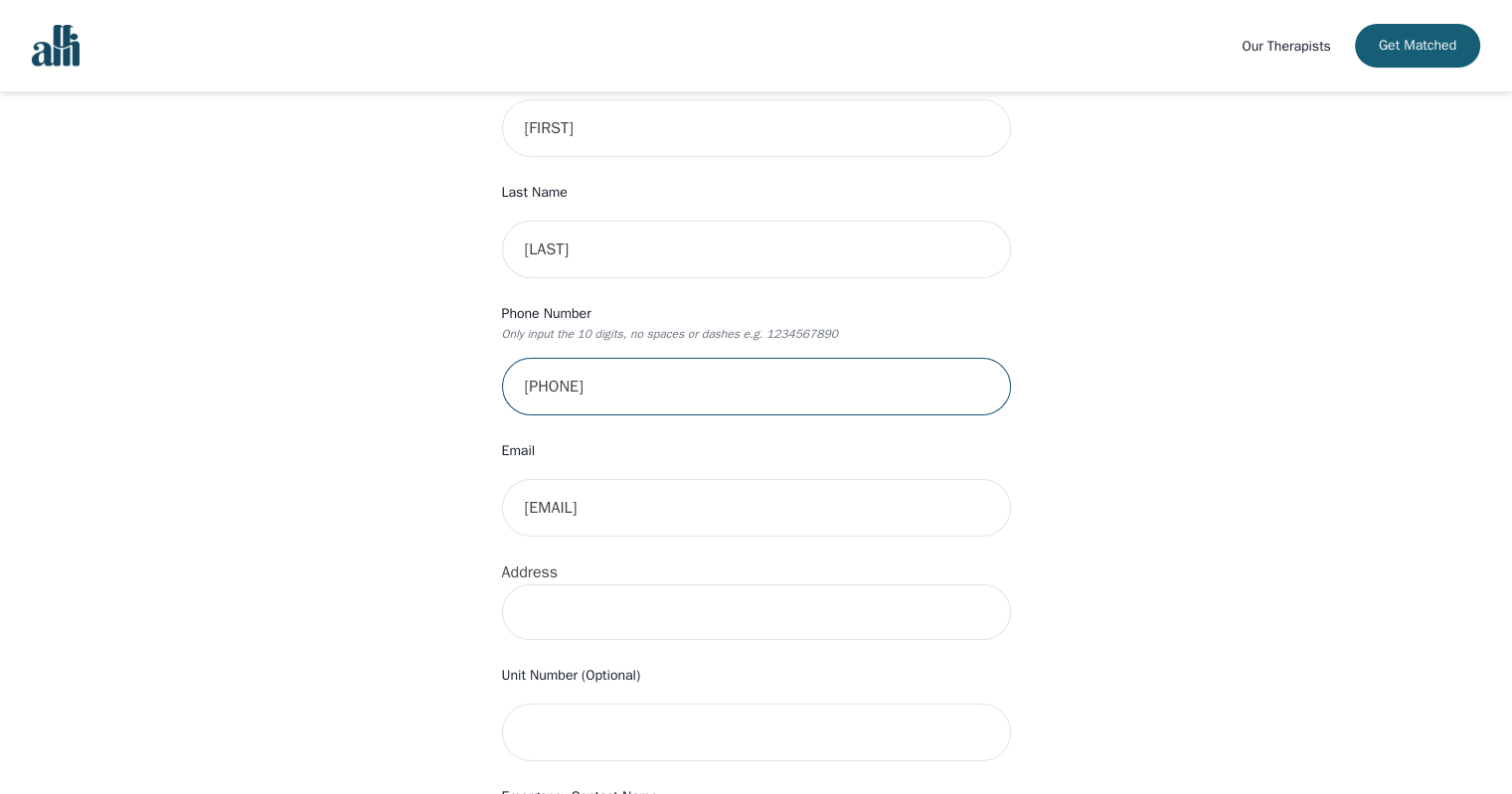 type on "[PHONE]" 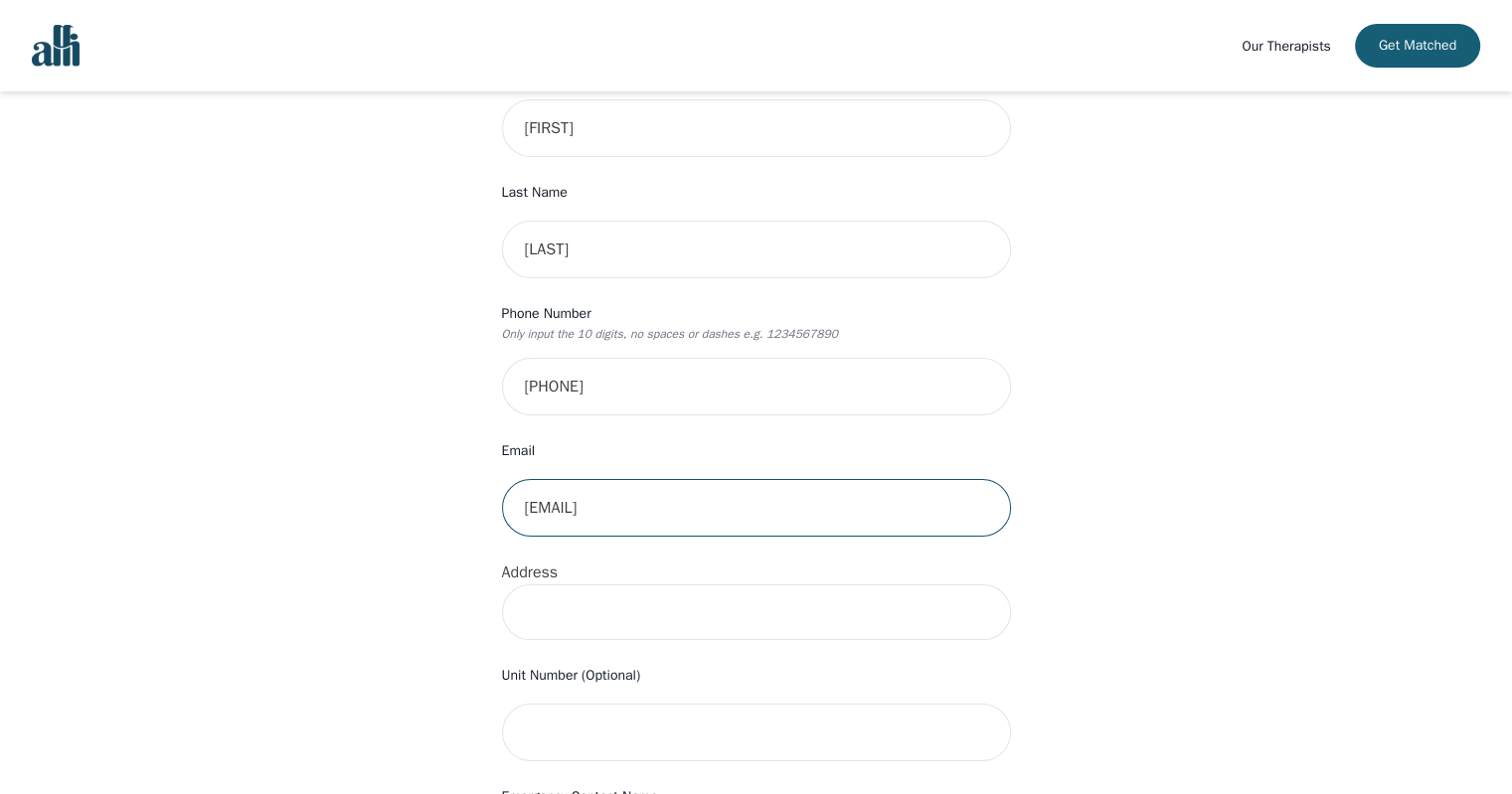 click on "[EMAIL]" at bounding box center (756, 508) 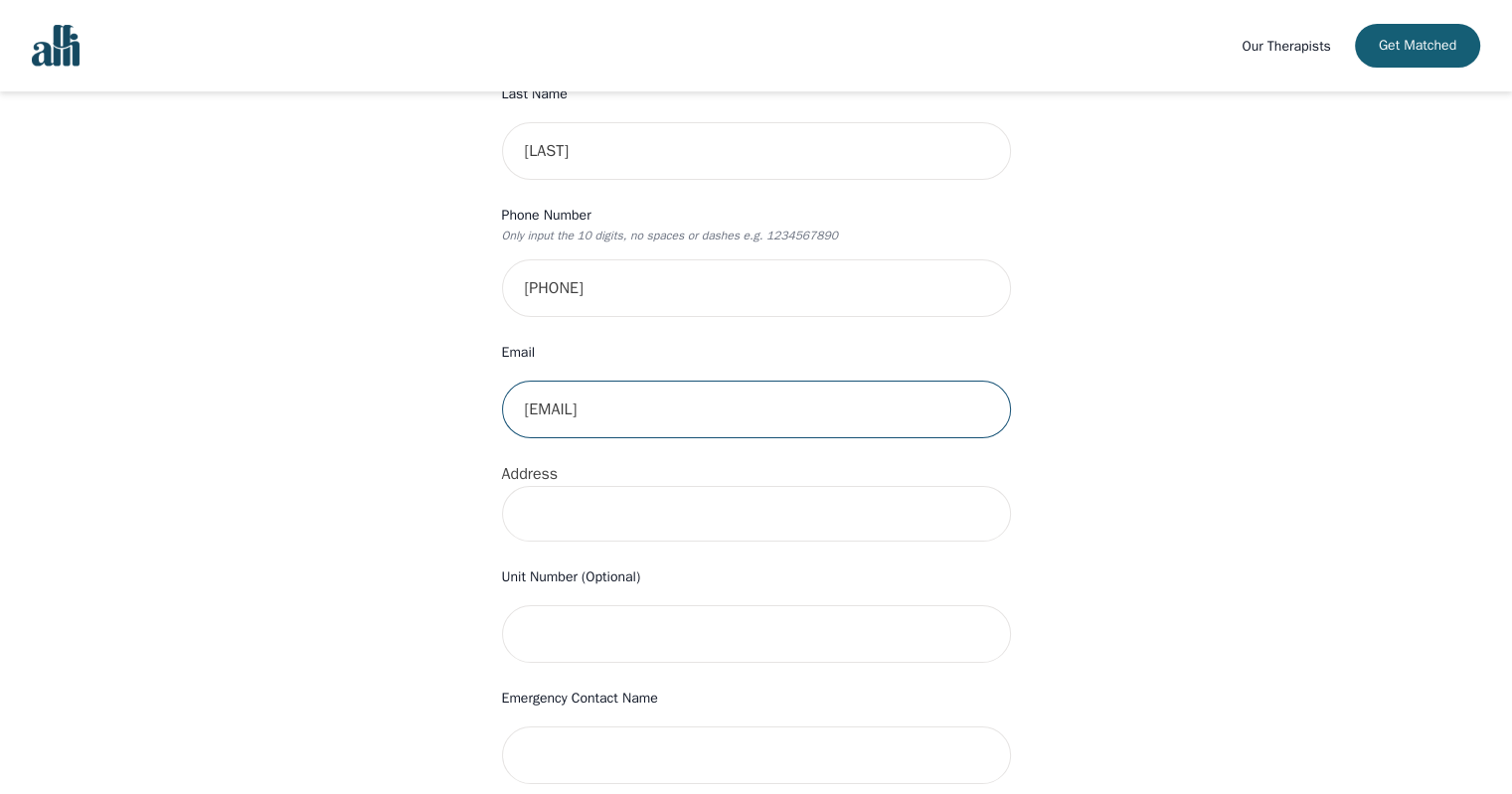 scroll, scrollTop: 397, scrollLeft: 0, axis: vertical 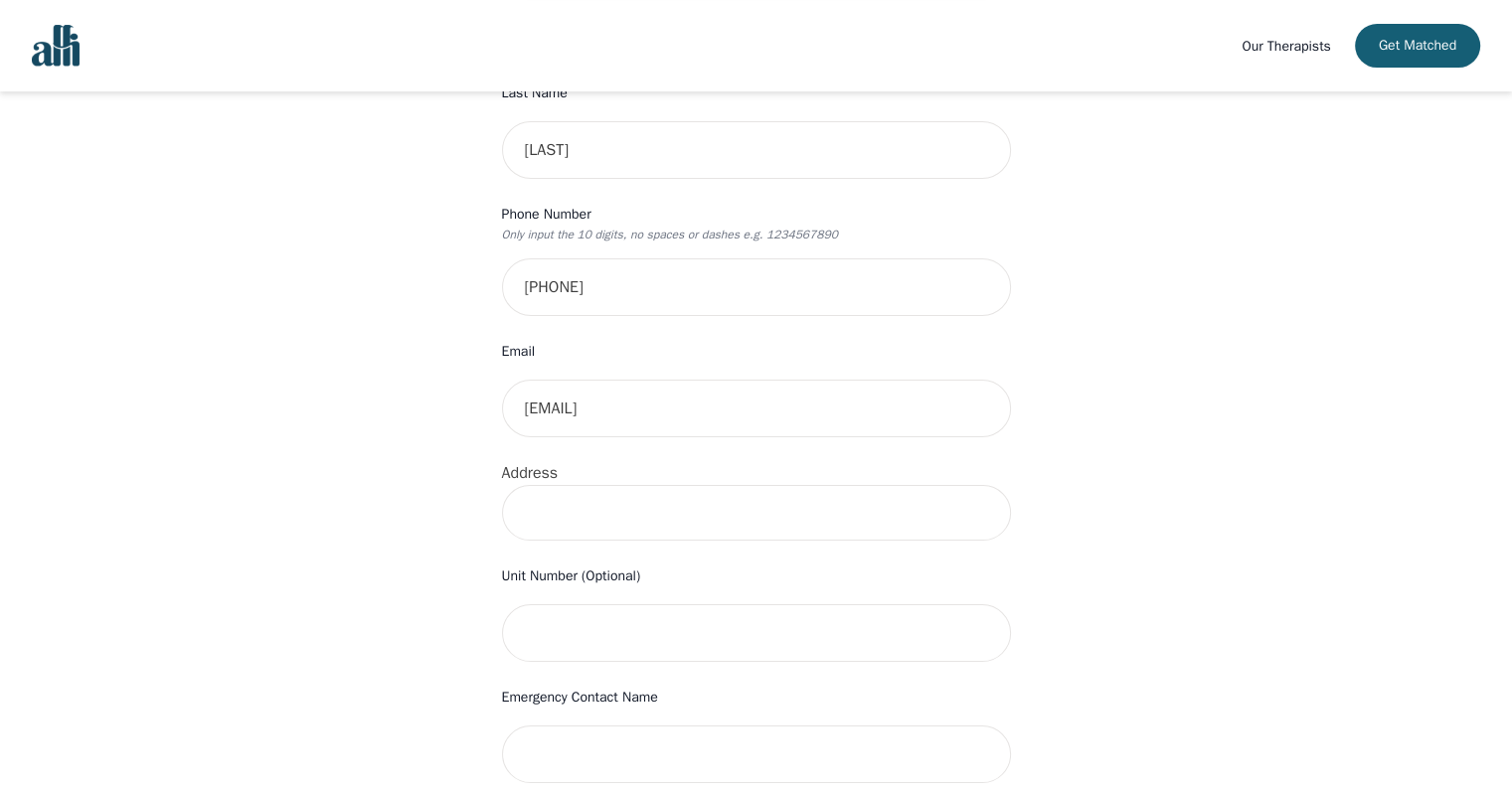 click at bounding box center (756, 513) 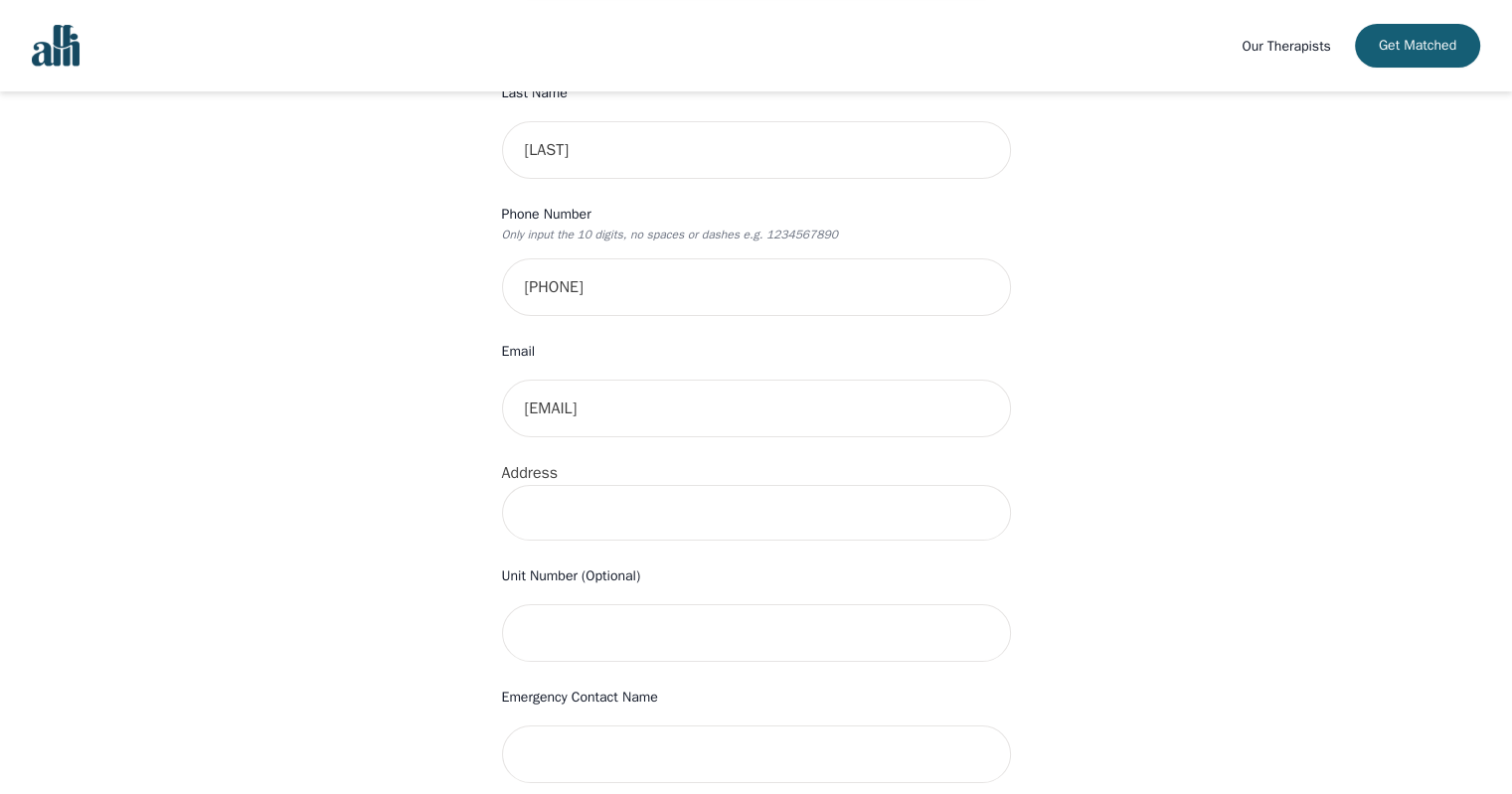 type on "[NUMBER] [STREET]" 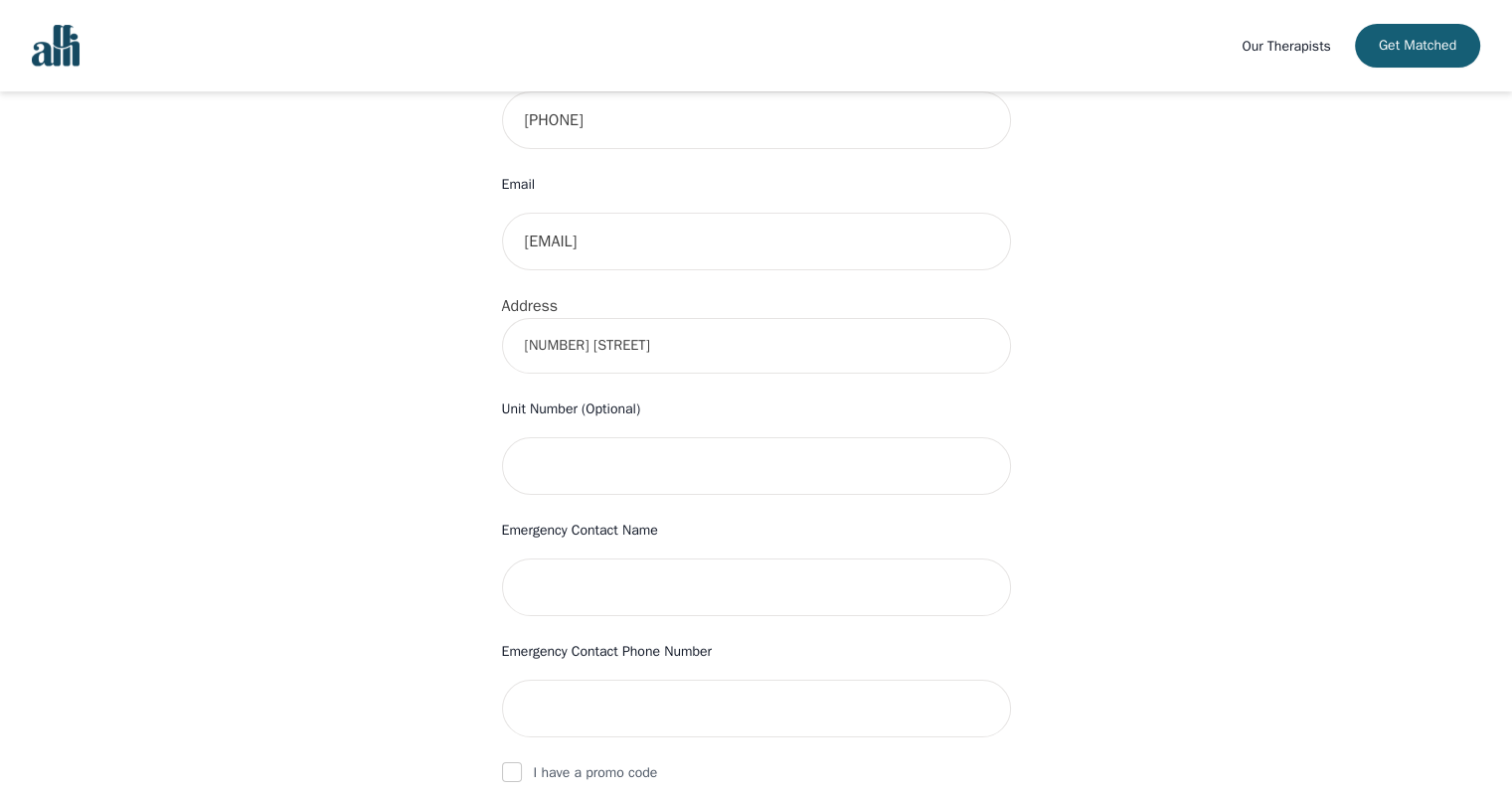 scroll, scrollTop: 596, scrollLeft: 0, axis: vertical 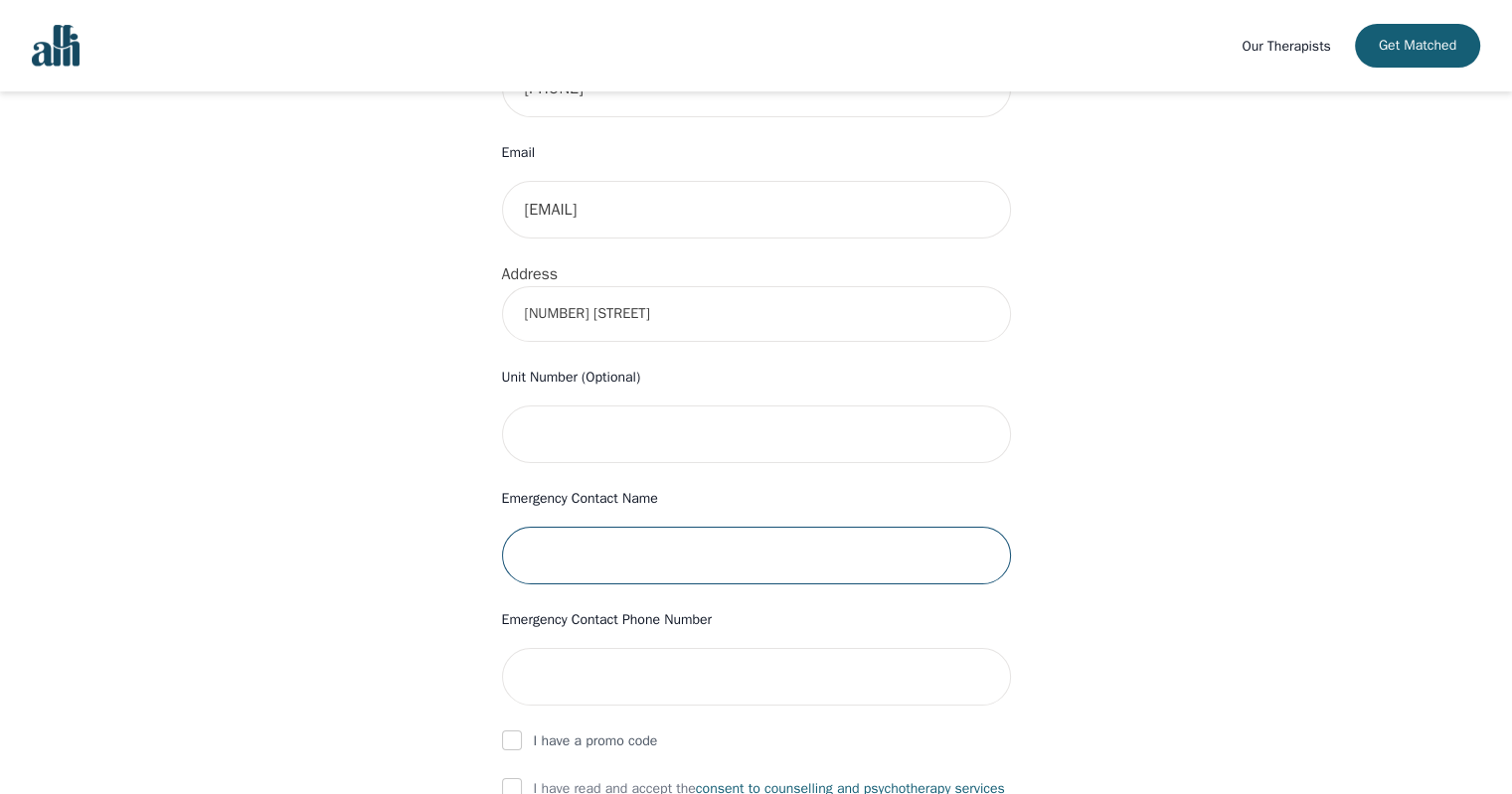 click at bounding box center [756, 556] 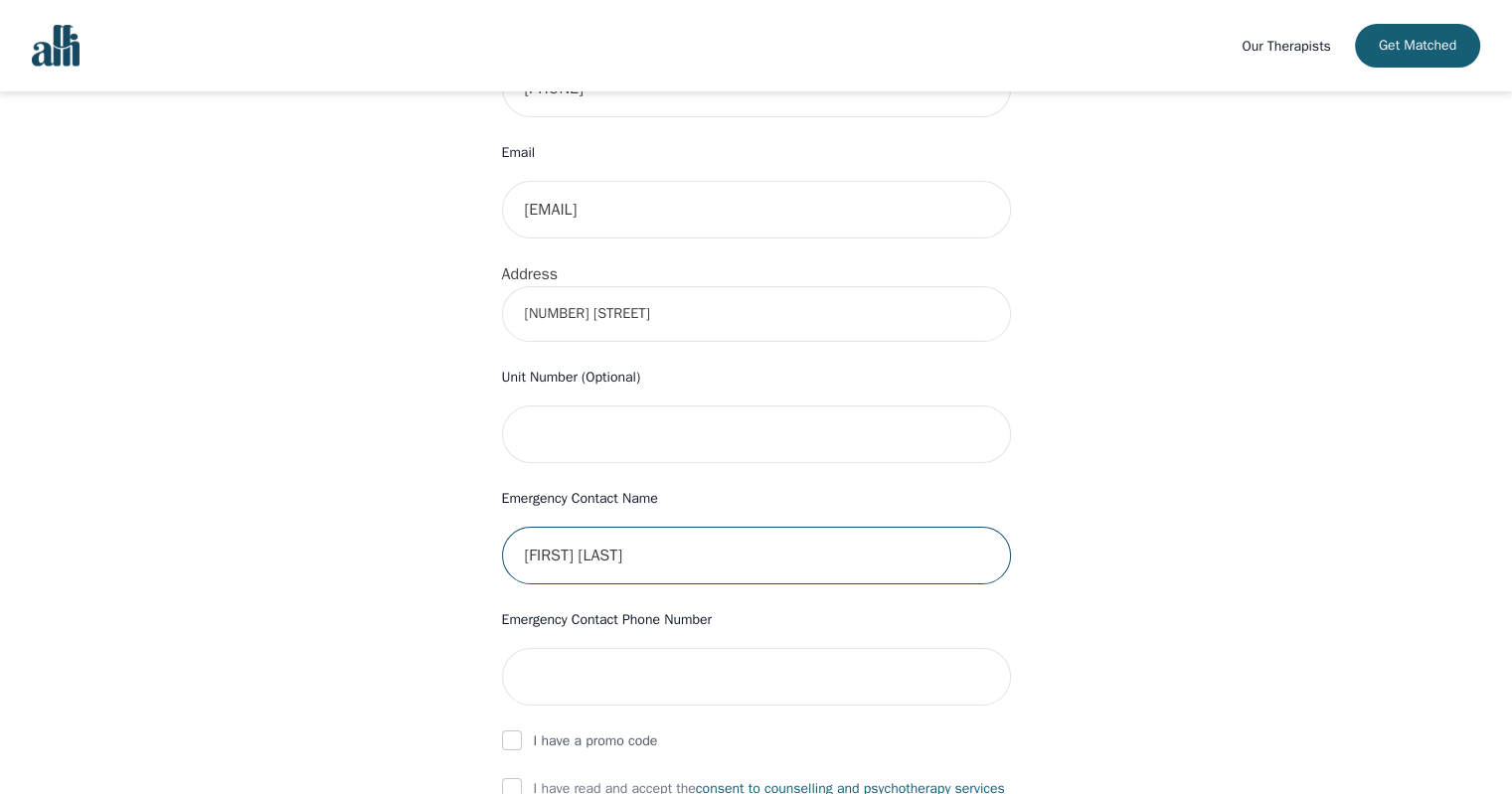 type on "[FIRST] [LAST]" 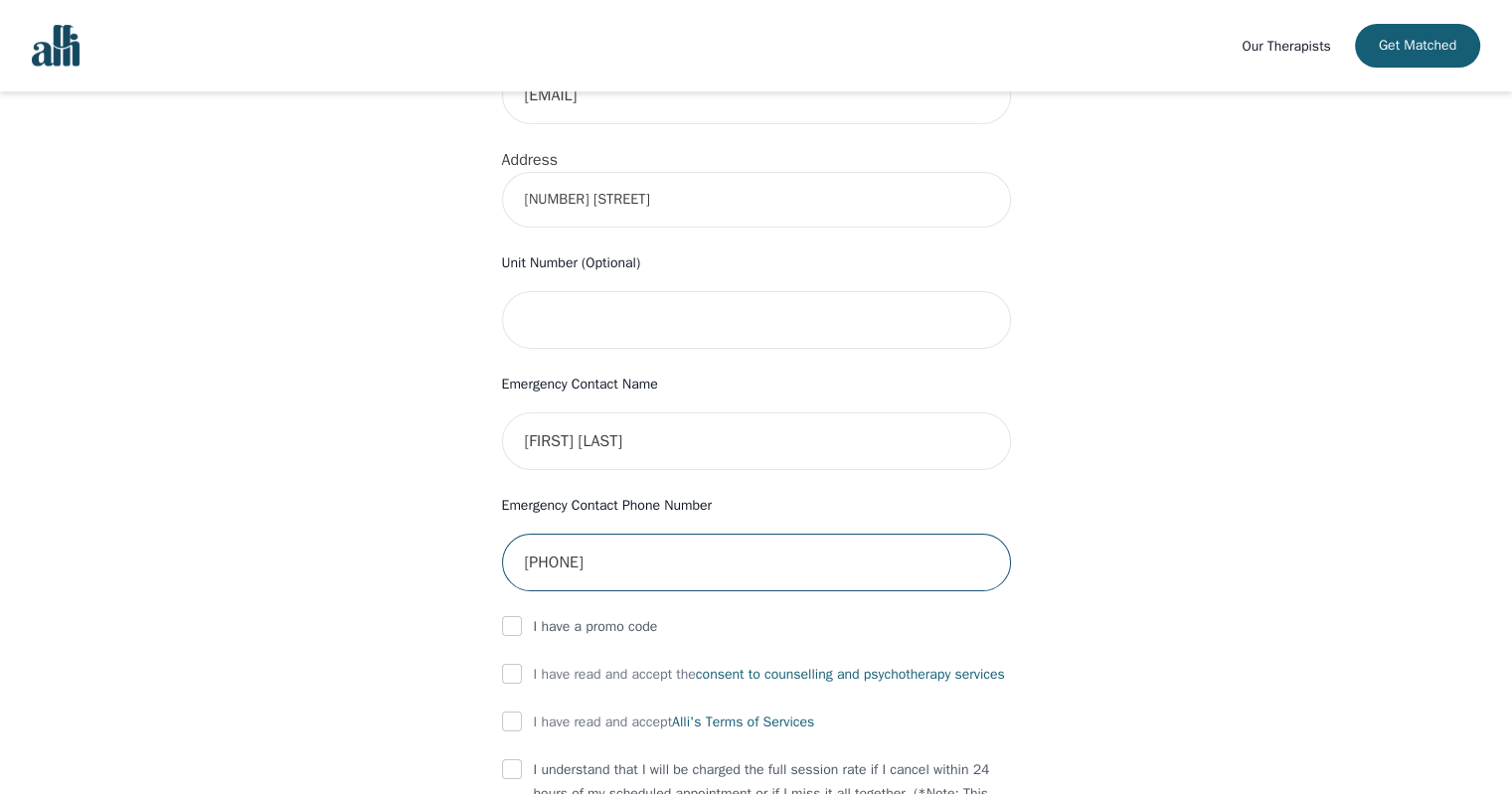 scroll, scrollTop: 795, scrollLeft: 0, axis: vertical 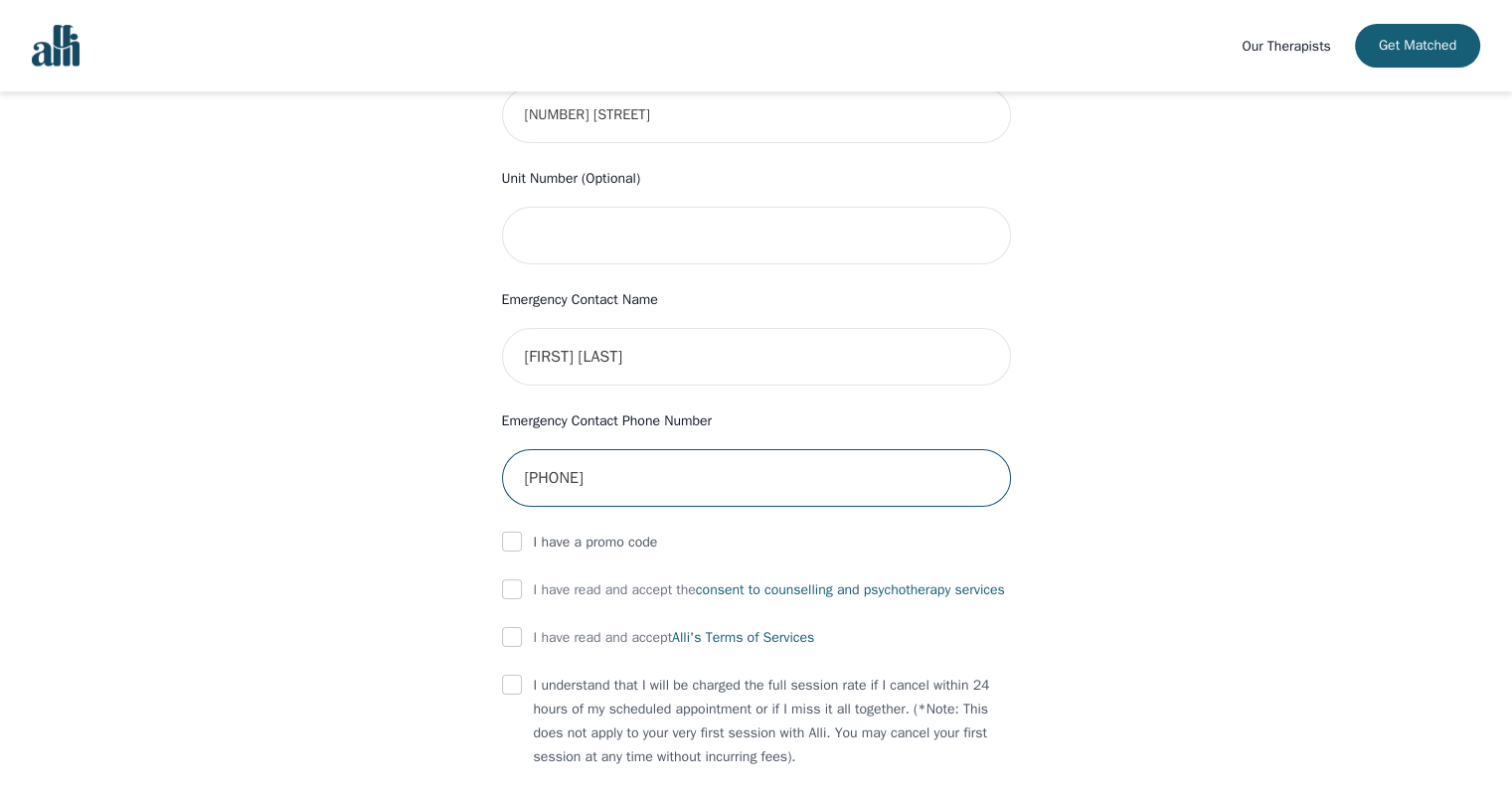 type on "[PHONE]" 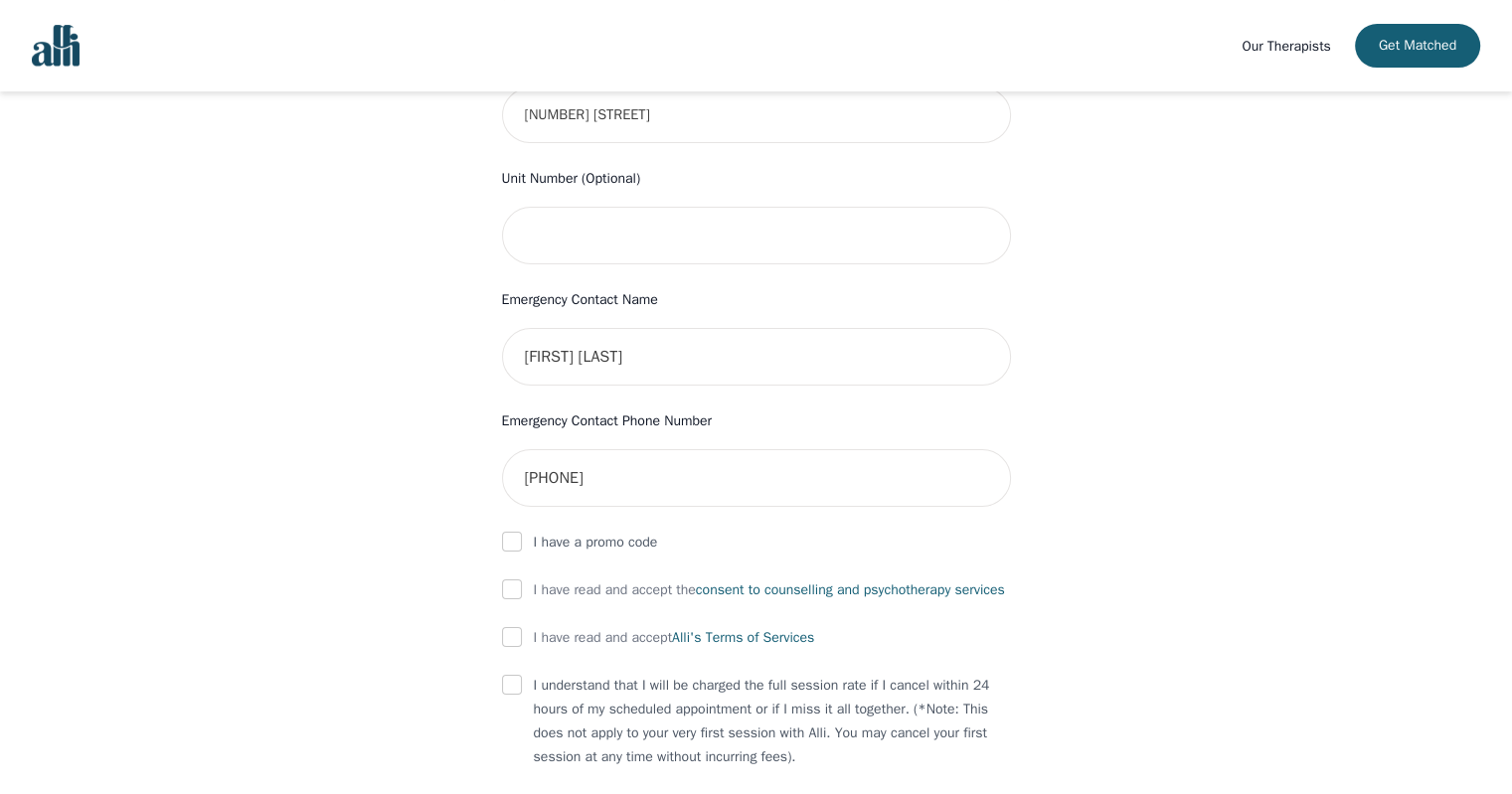 click on "I have read and accept the  consent to counselling and psychotherapy services" at bounding box center [756, 590] 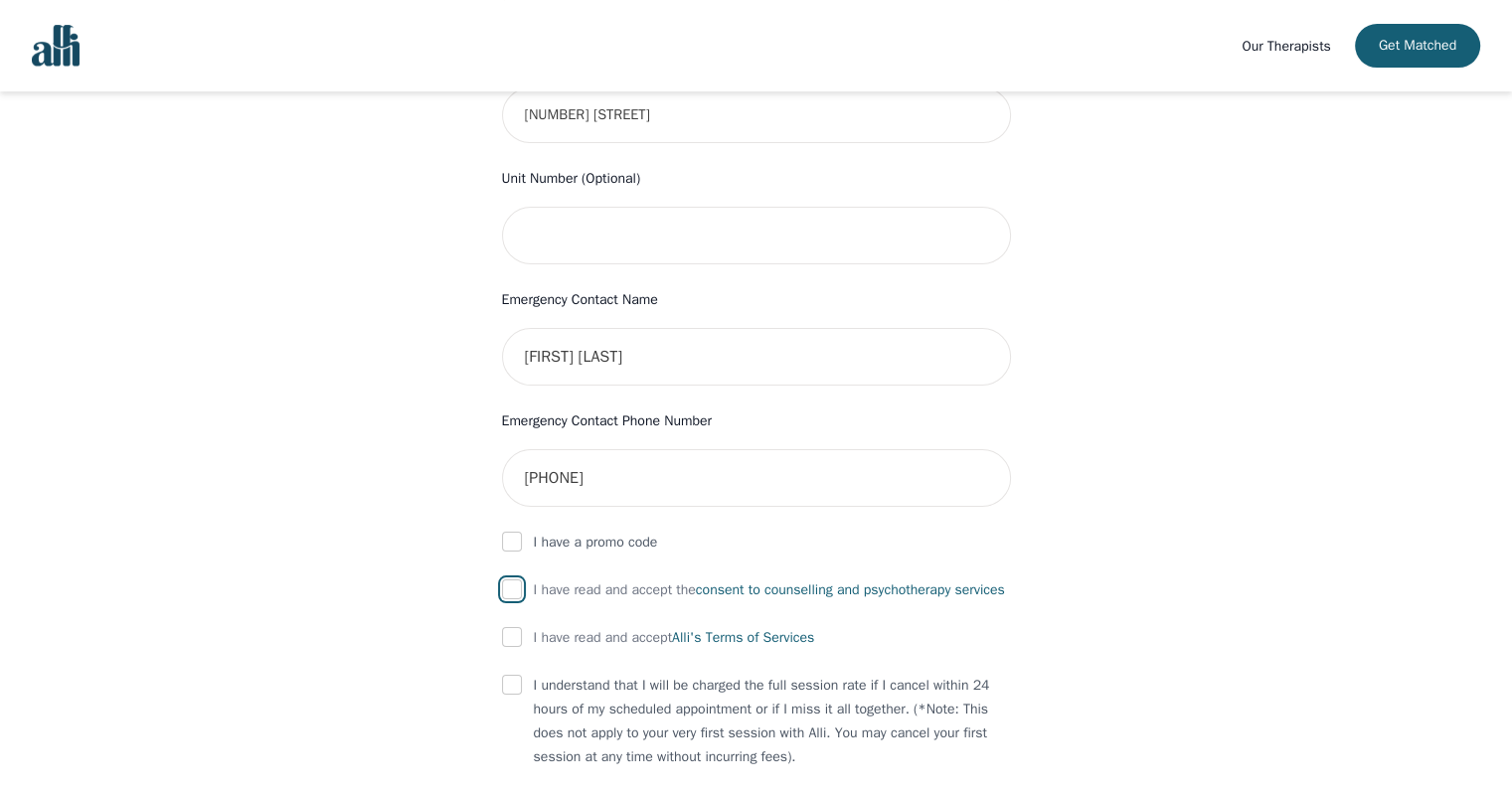 click at bounding box center (512, 589) 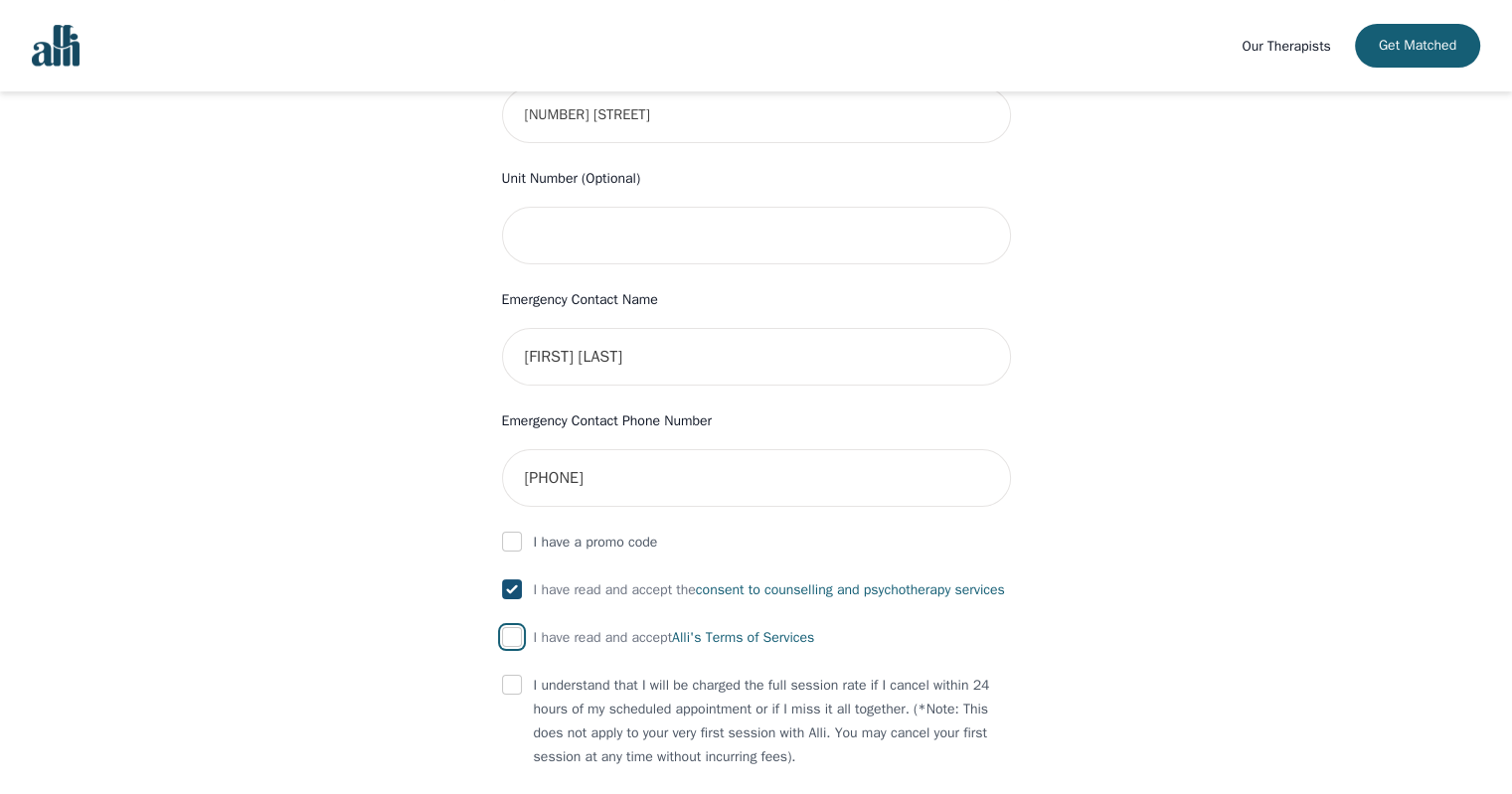 click at bounding box center (512, 637) 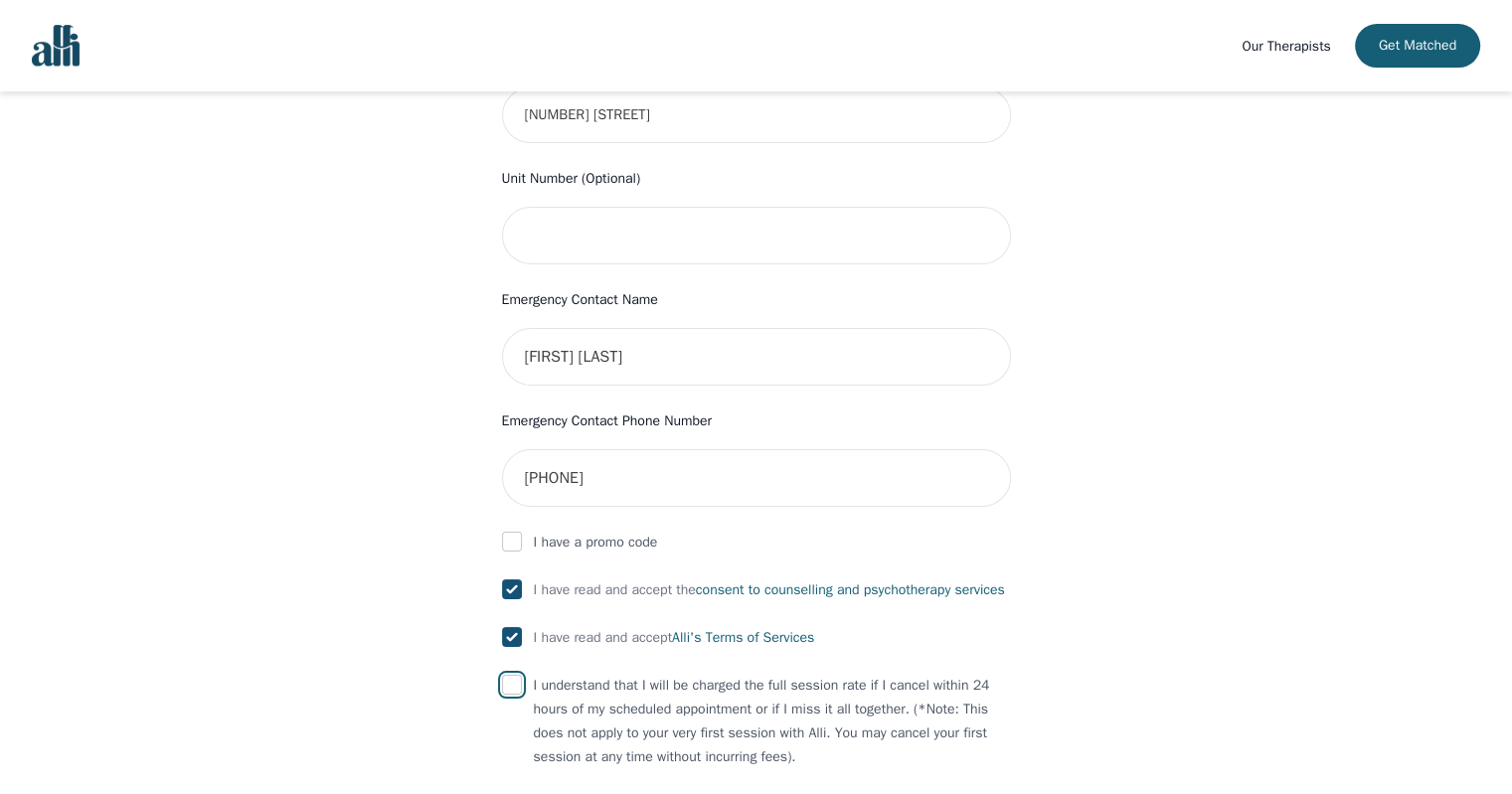 click at bounding box center (512, 685) 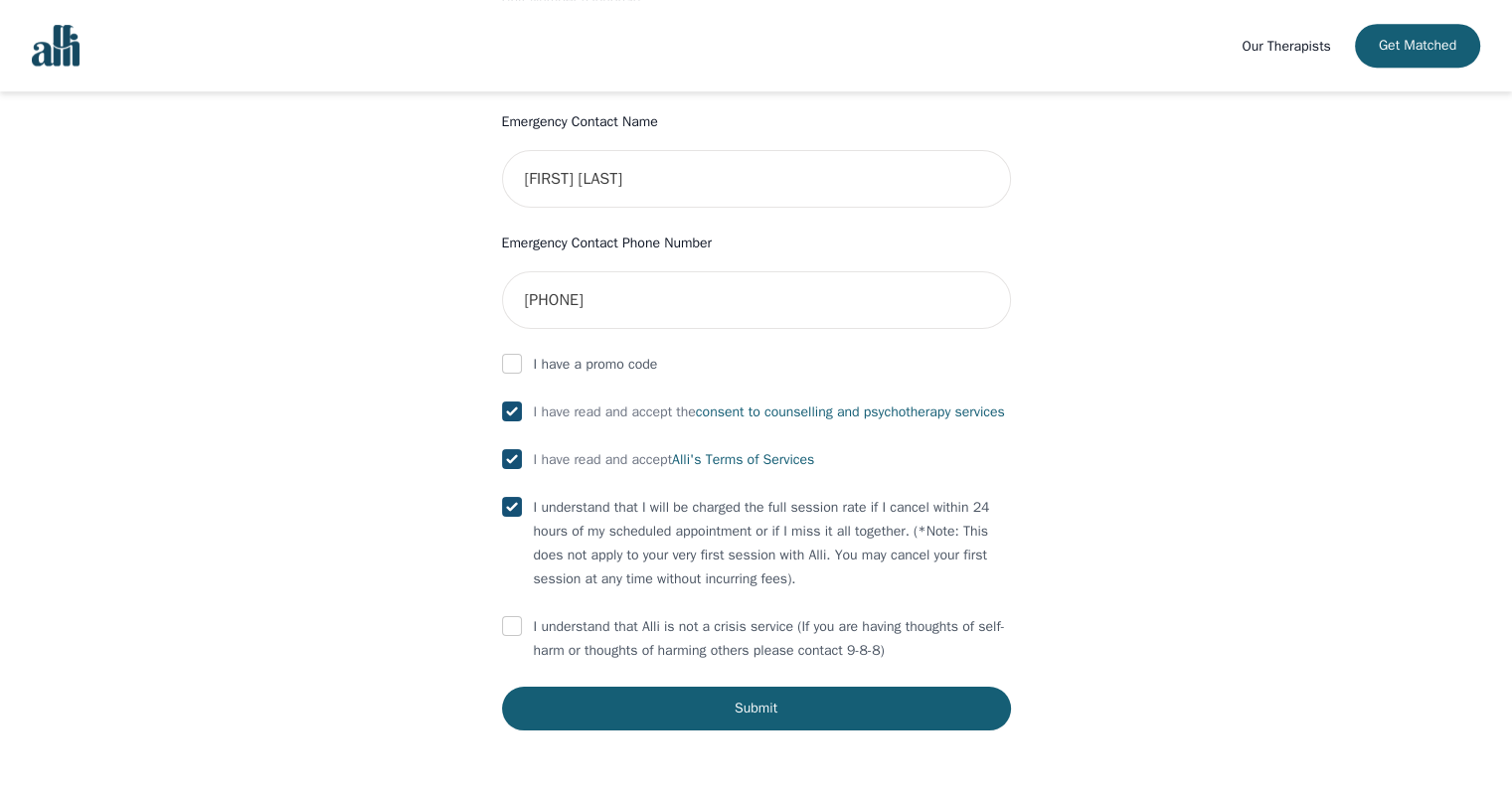 scroll, scrollTop: 993, scrollLeft: 0, axis: vertical 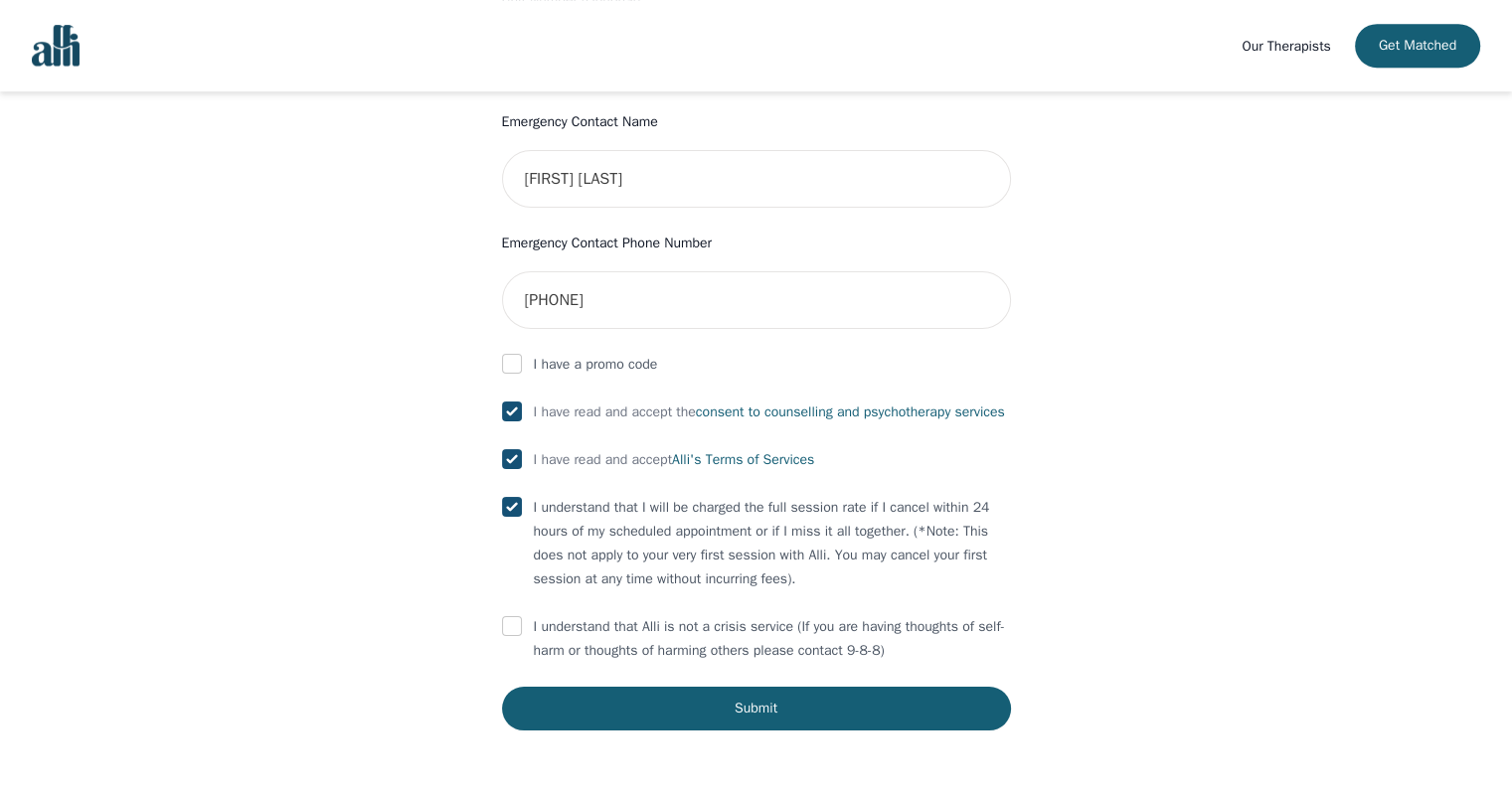 click on "I understand that Alli is not a crisis service (If you are having thoughts of self-harm or thoughts of harming others please contact 9-8-8)" at bounding box center (756, 639) 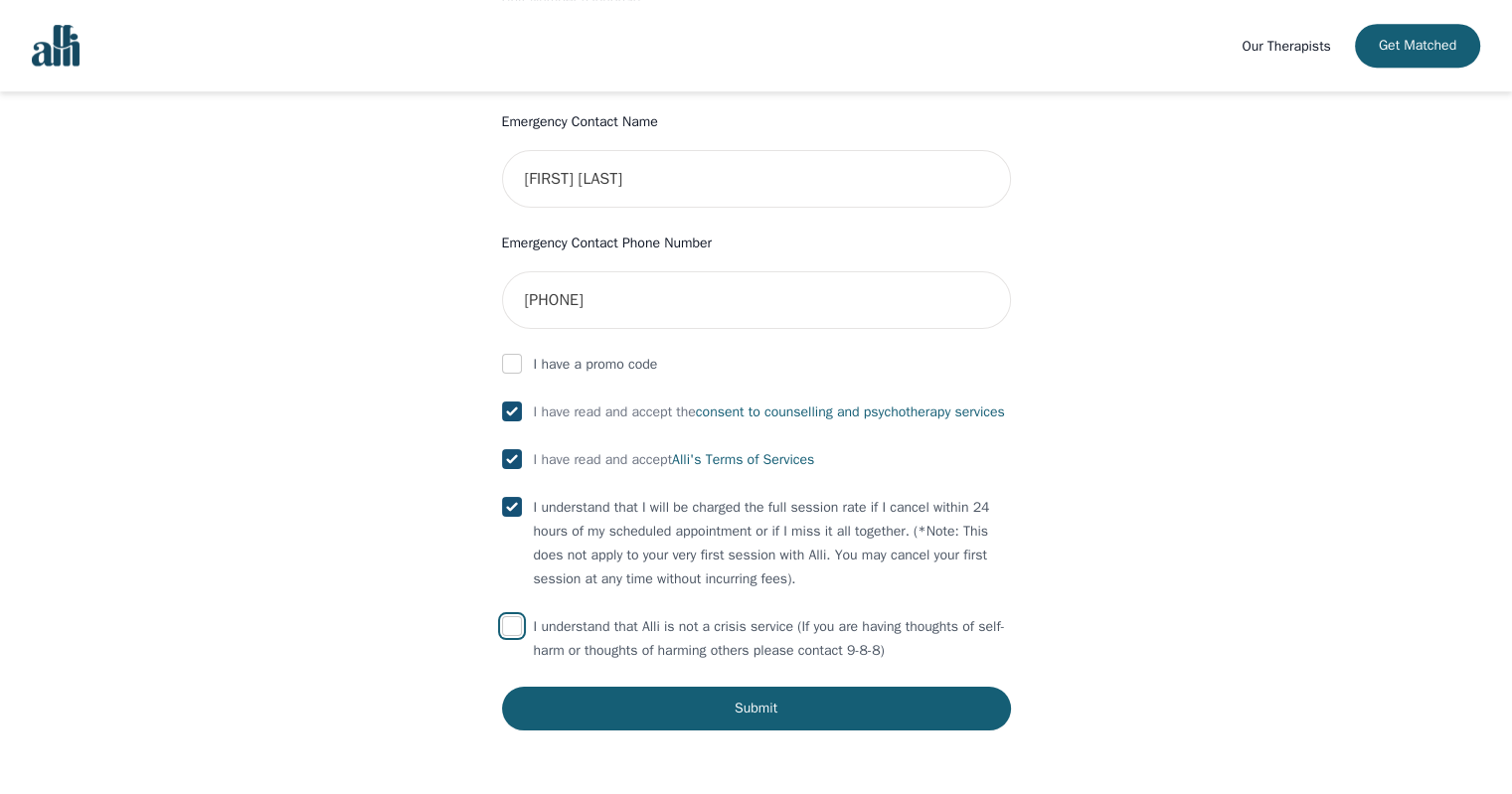 click at bounding box center [512, 626] 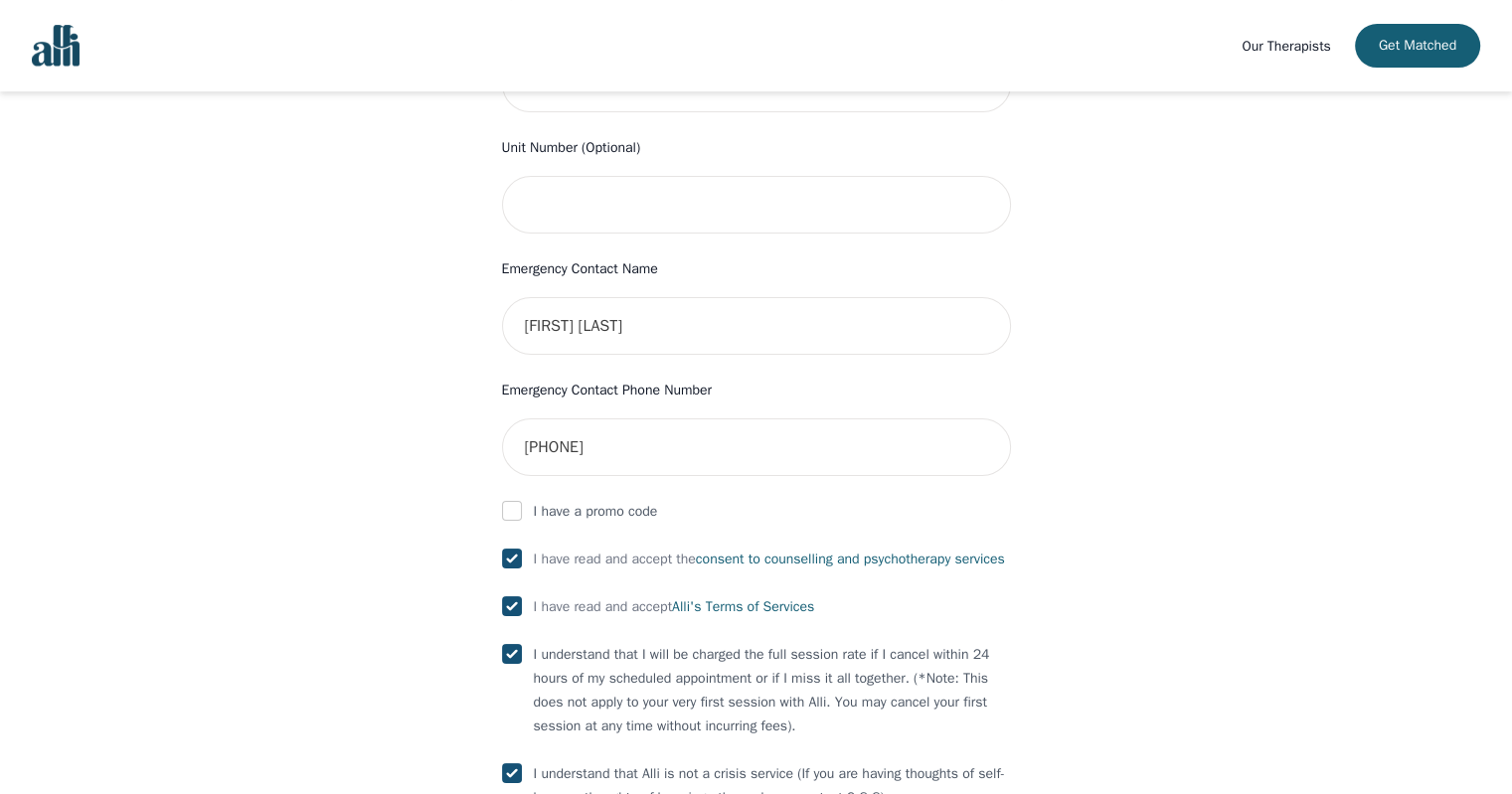 scroll, scrollTop: 993, scrollLeft: 0, axis: vertical 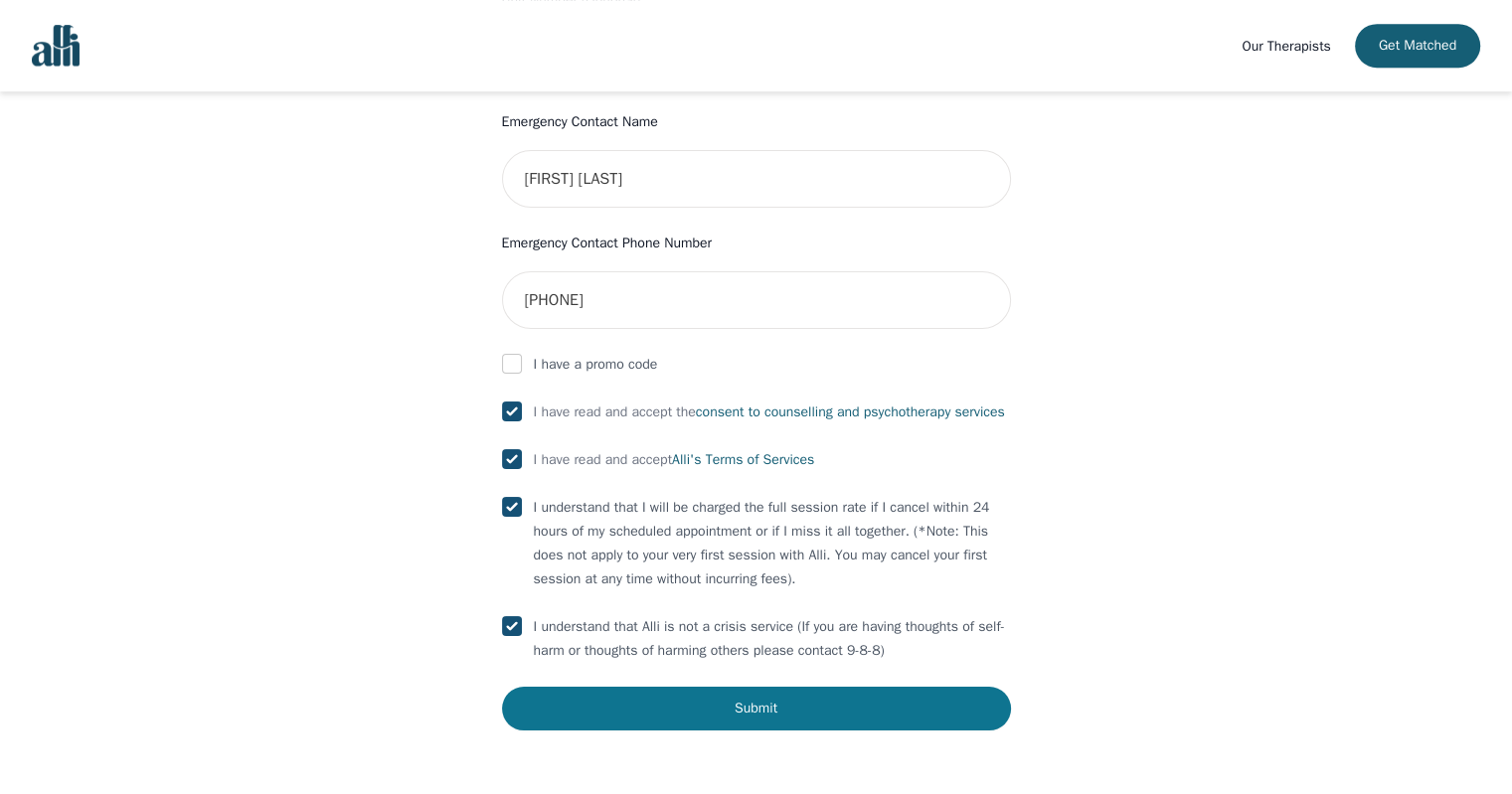 click on "Submit" at bounding box center [756, 709] 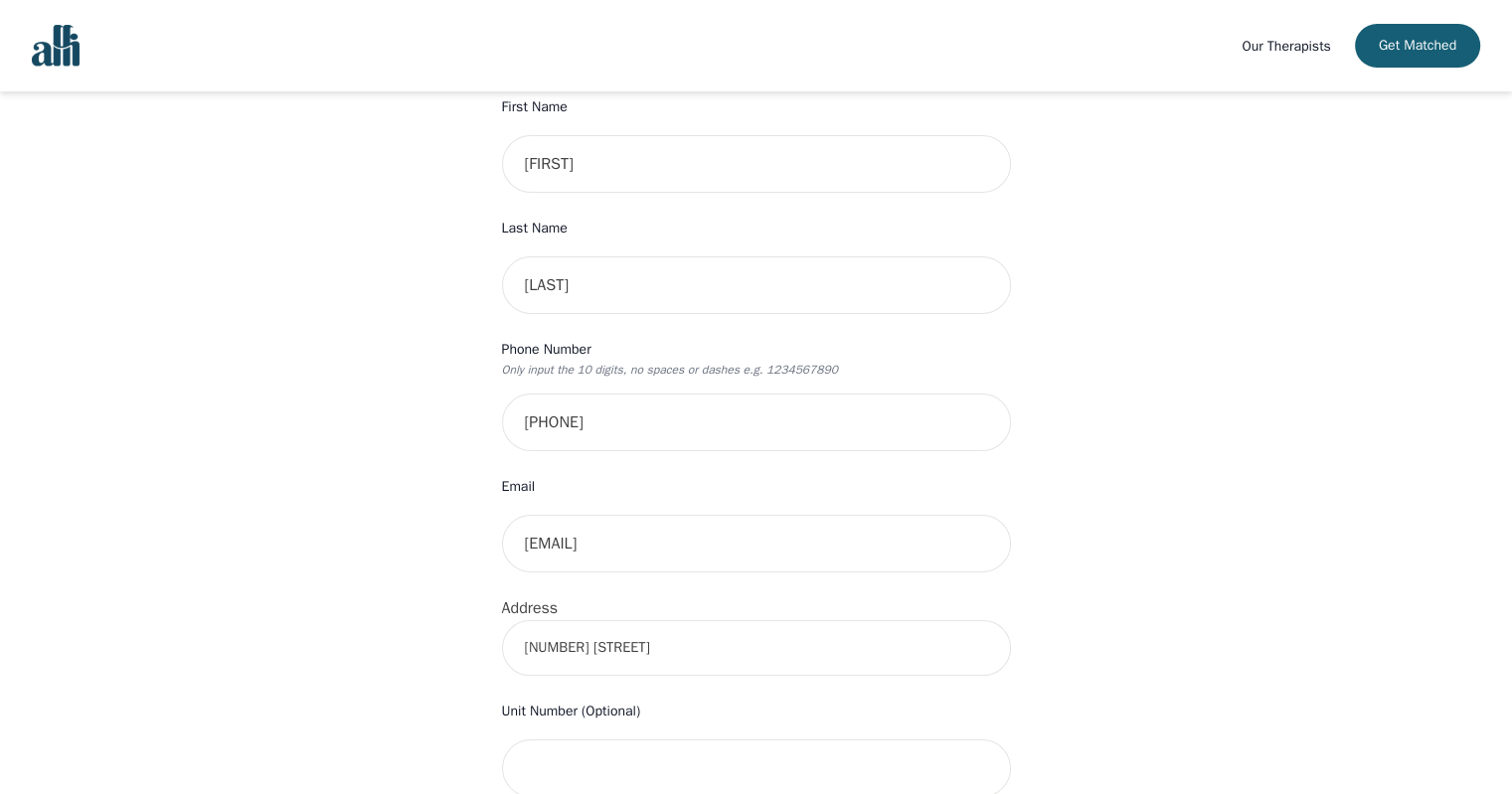 scroll, scrollTop: 472, scrollLeft: 0, axis: vertical 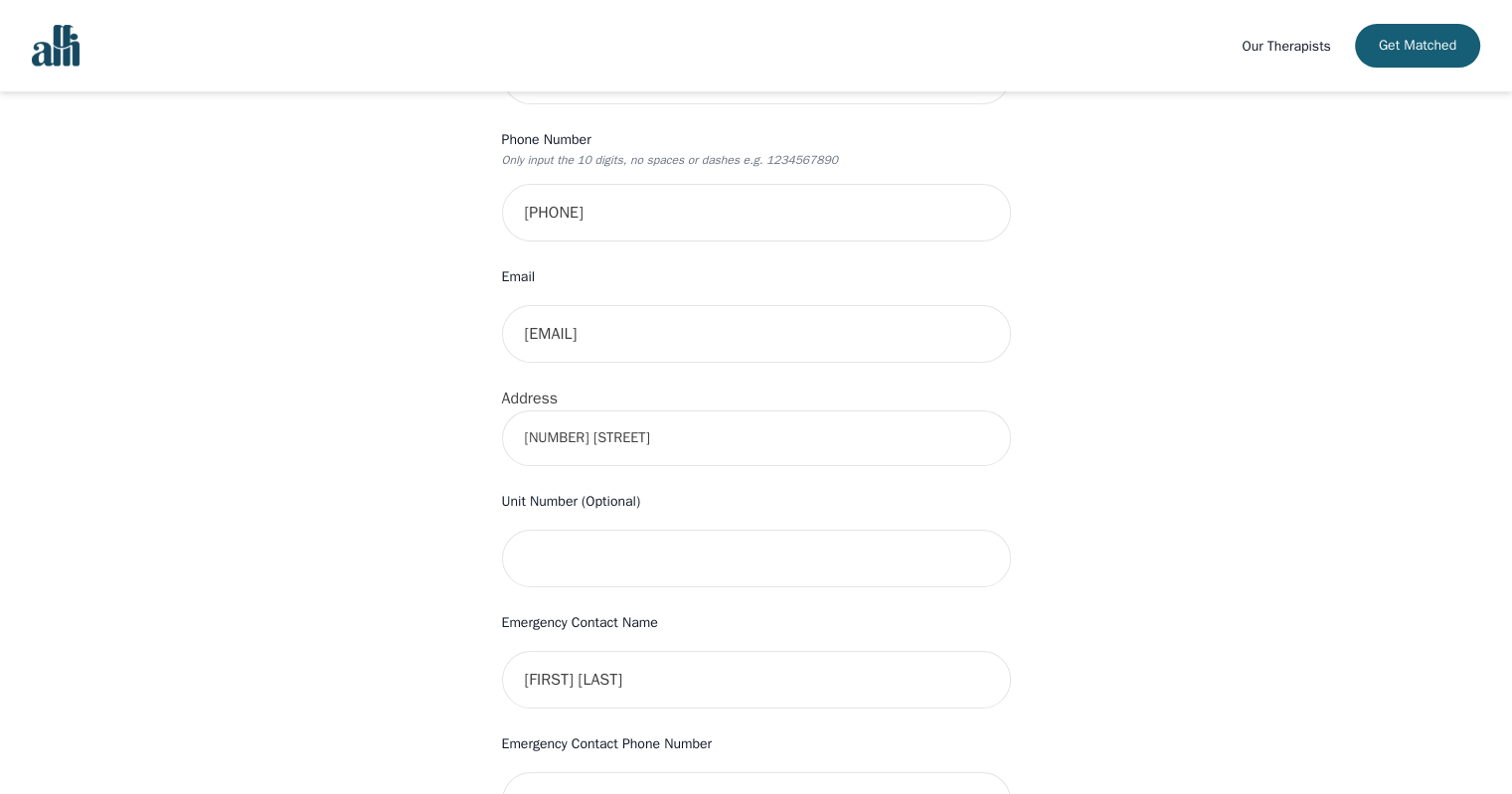 click on "[NUMBER] [STREET]" at bounding box center [756, 438] 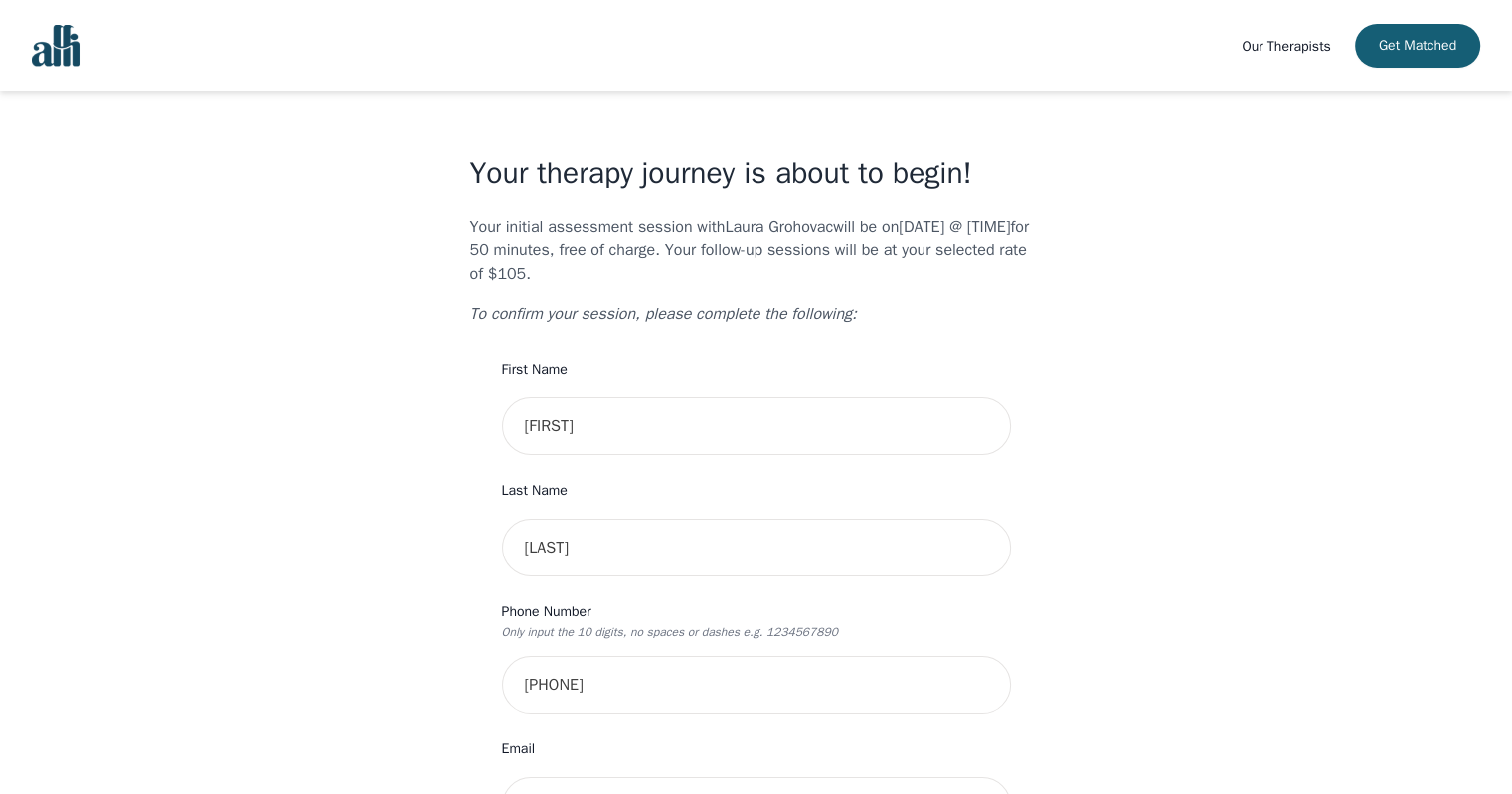 scroll, scrollTop: 298, scrollLeft: 0, axis: vertical 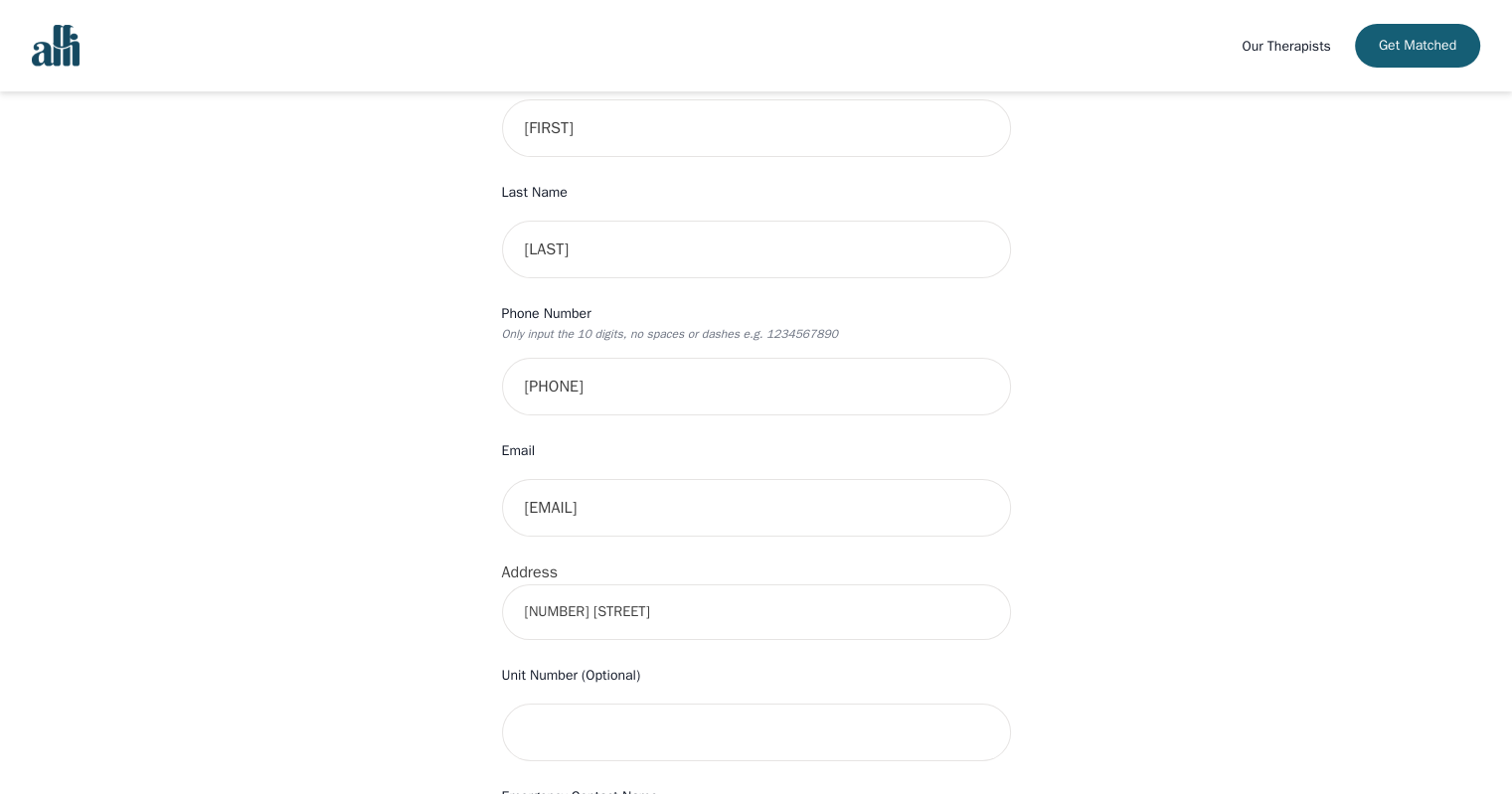 click on "[NUMBER] [STREET]" at bounding box center (756, 612) 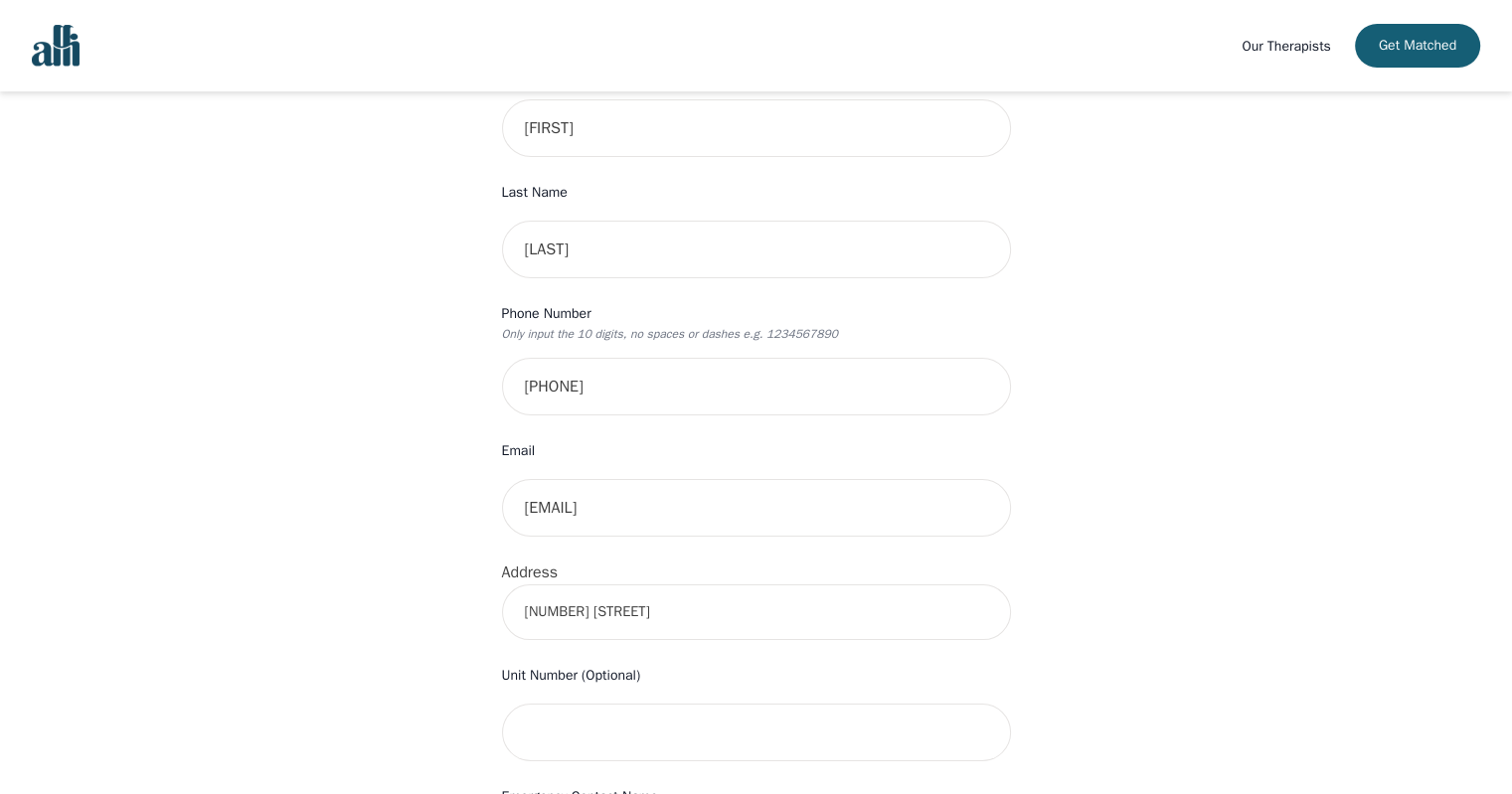drag, startPoint x: 699, startPoint y: 616, endPoint x: 378, endPoint y: 607, distance: 321.12614 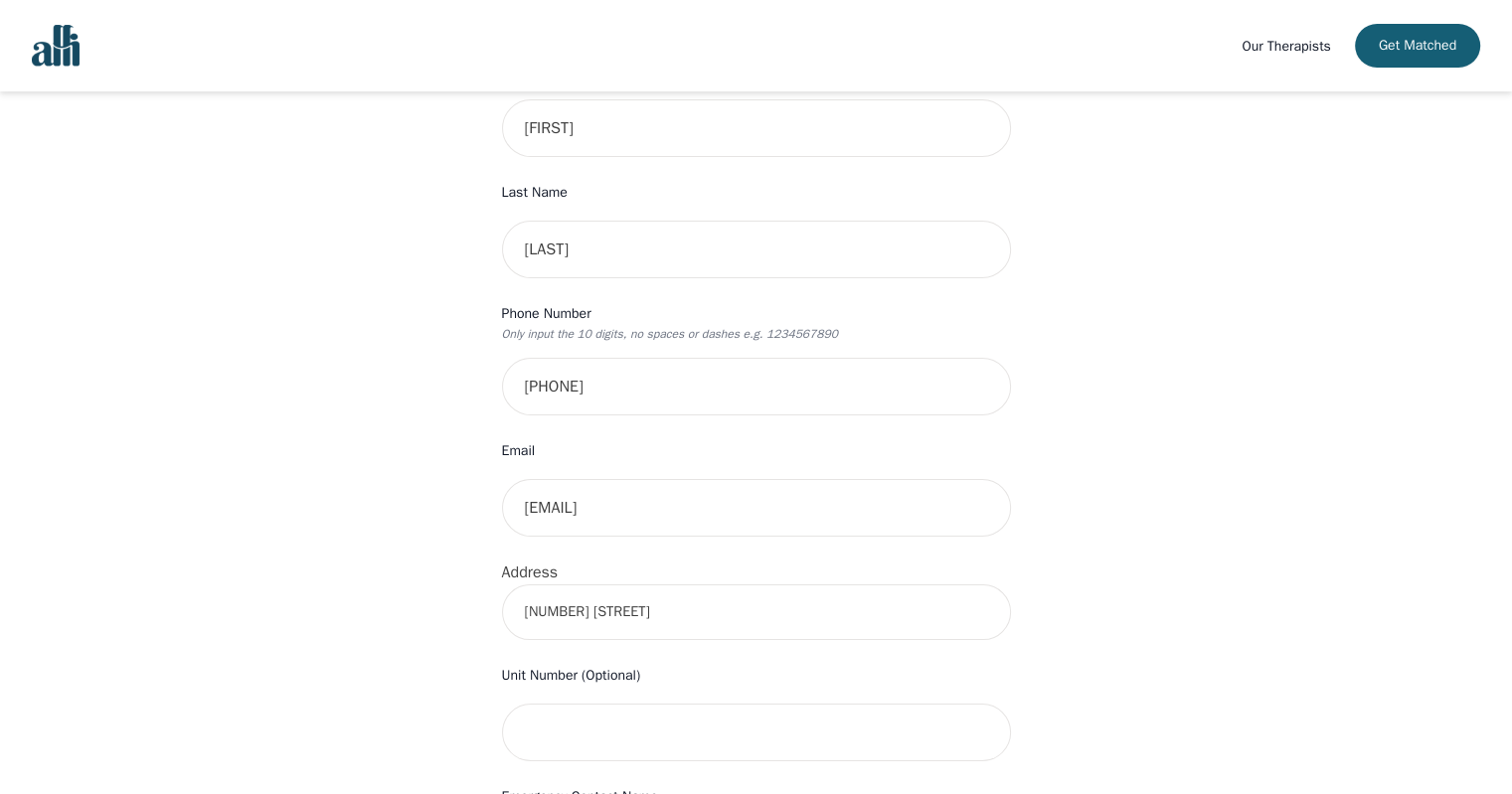 click on "Our Therapists Get Matched Your therapy journey is about to begin! Your initial assessment session with [FIRST] [LAST] will be on 2025-07-28 @ 4:00 PM for 50 minutes , free of charge. Your follow-up sessions will be at your selected rate of $105. To confirm your session, please complete the following: First Name [FIRST] Last Name [LAST] Phone Number Only input the 10 digits, no spaces or dashes e.g. 1234567890 [PHONE] Email [EMAIL] Address [NUMBER] [STREET] Unit Number (Optional) Emergency Contact Name [FIRST] [LAST] Emergency Contact Phone Number [PHONE] I have a promo code I have read and accept the consent to counselling and psychotherapy services I have read and accept Alli's Terms of Services I understand that I will be charged the full session rate if I cancel within 24 hours of my scheduled appointment or if I miss it all together. (*Note: This does not apply to your very first session with Alli. You may cancel your first session at any time without incurring fees)." at bounding box center [756, 669] 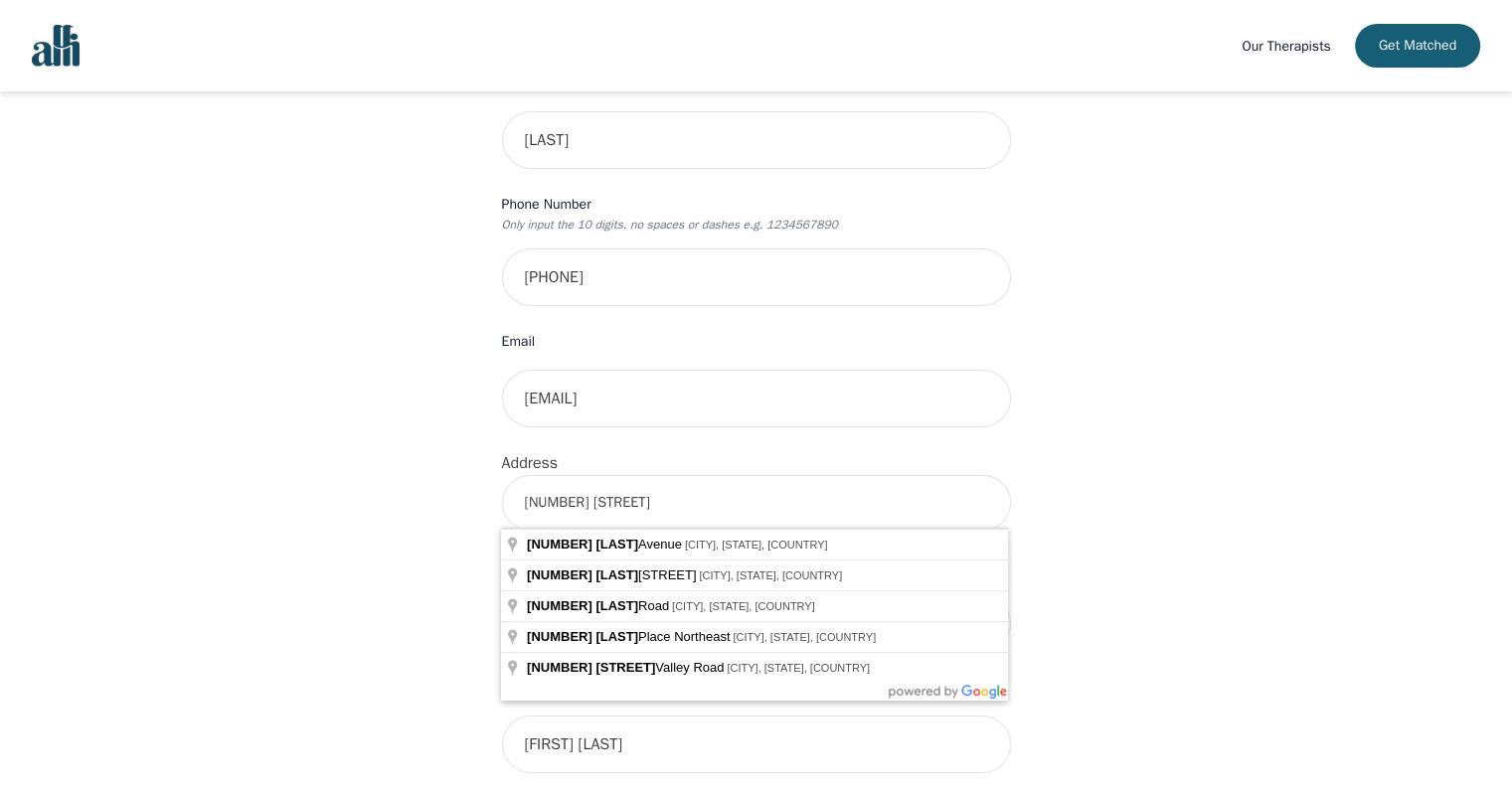 scroll, scrollTop: 596, scrollLeft: 0, axis: vertical 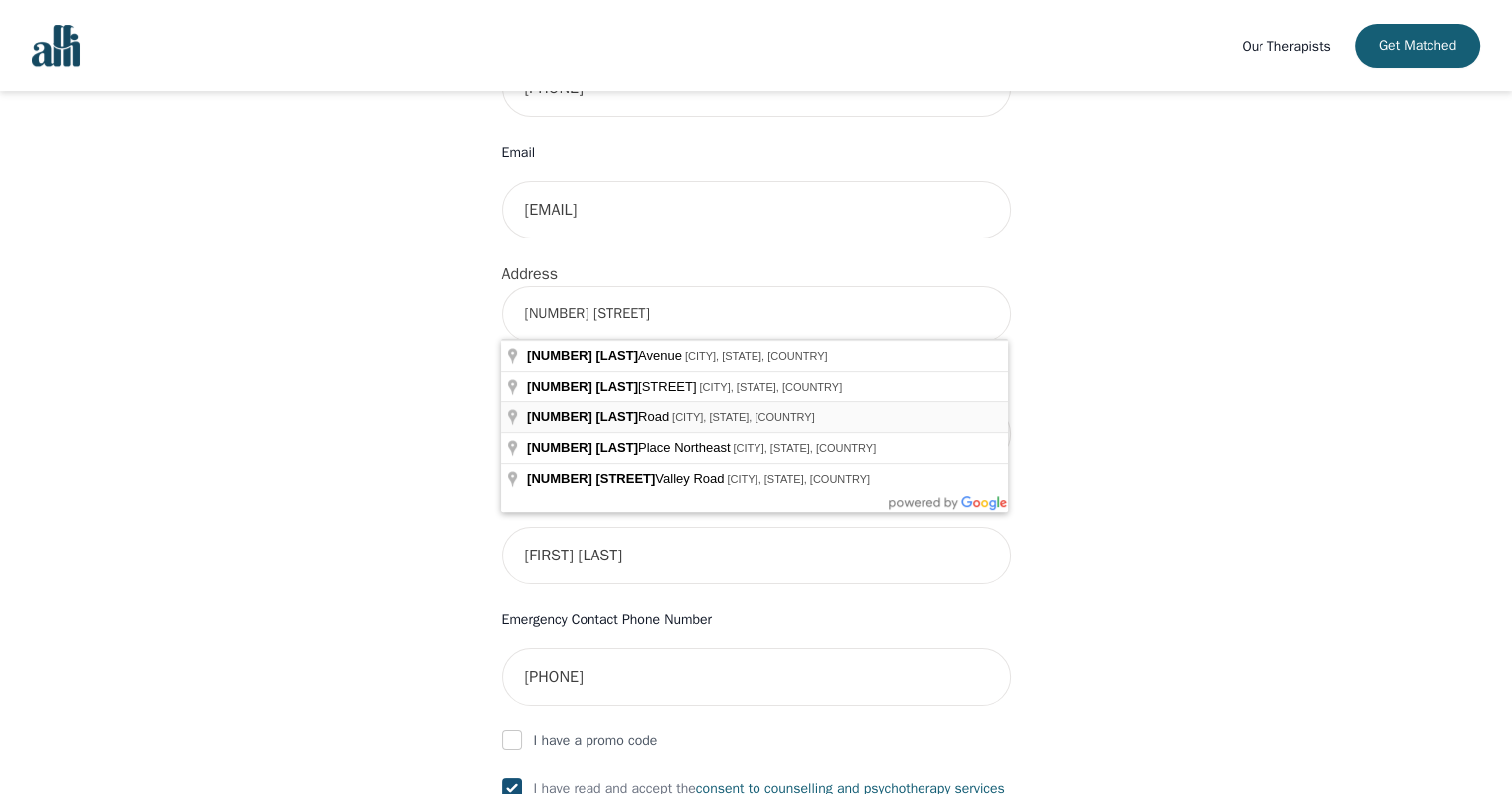 type on "[NUMBER] [STREET]" 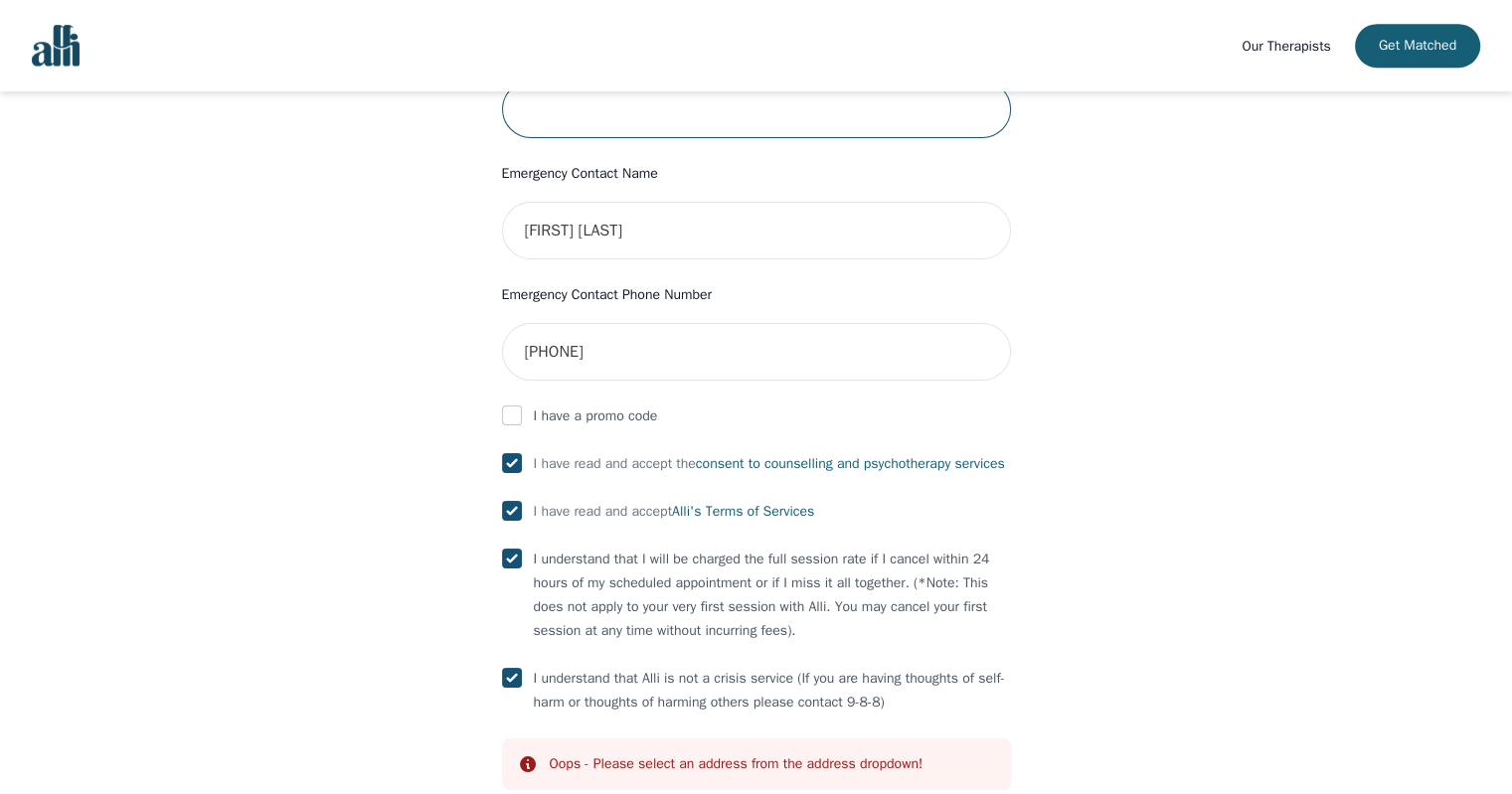 scroll, scrollTop: 1068, scrollLeft: 0, axis: vertical 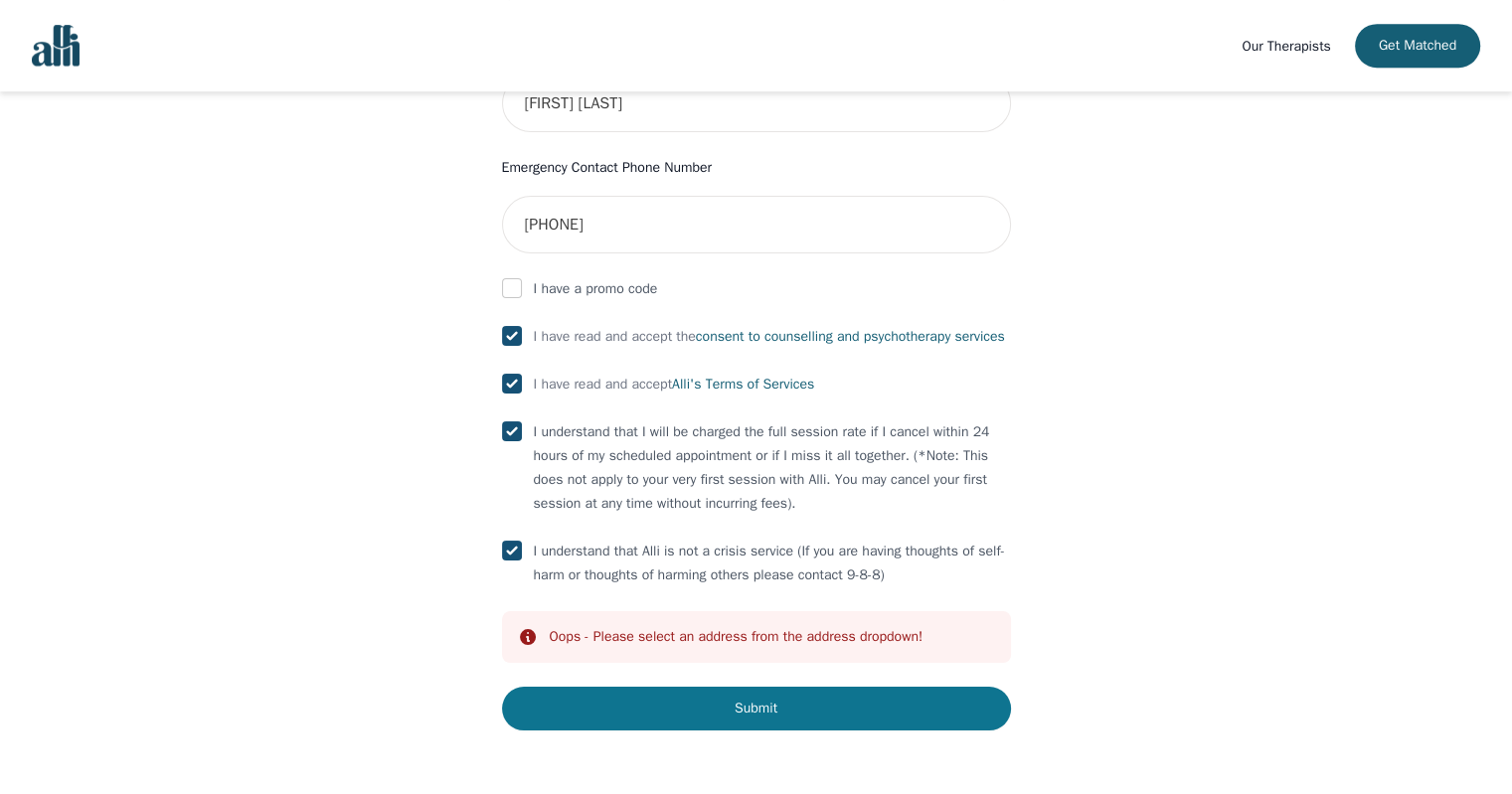 click on "Submit" at bounding box center (756, 709) 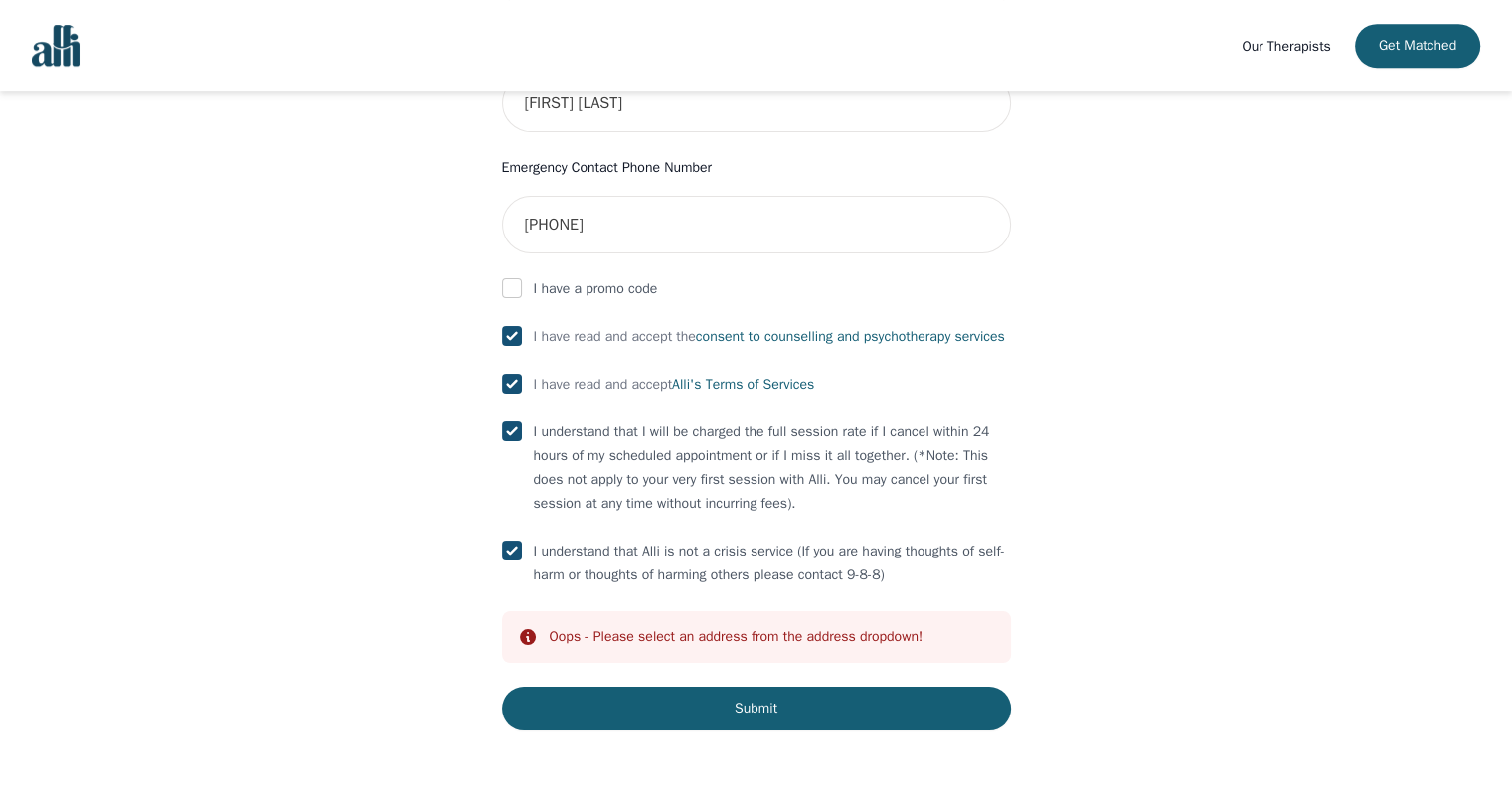 scroll, scrollTop: 731, scrollLeft: 0, axis: vertical 